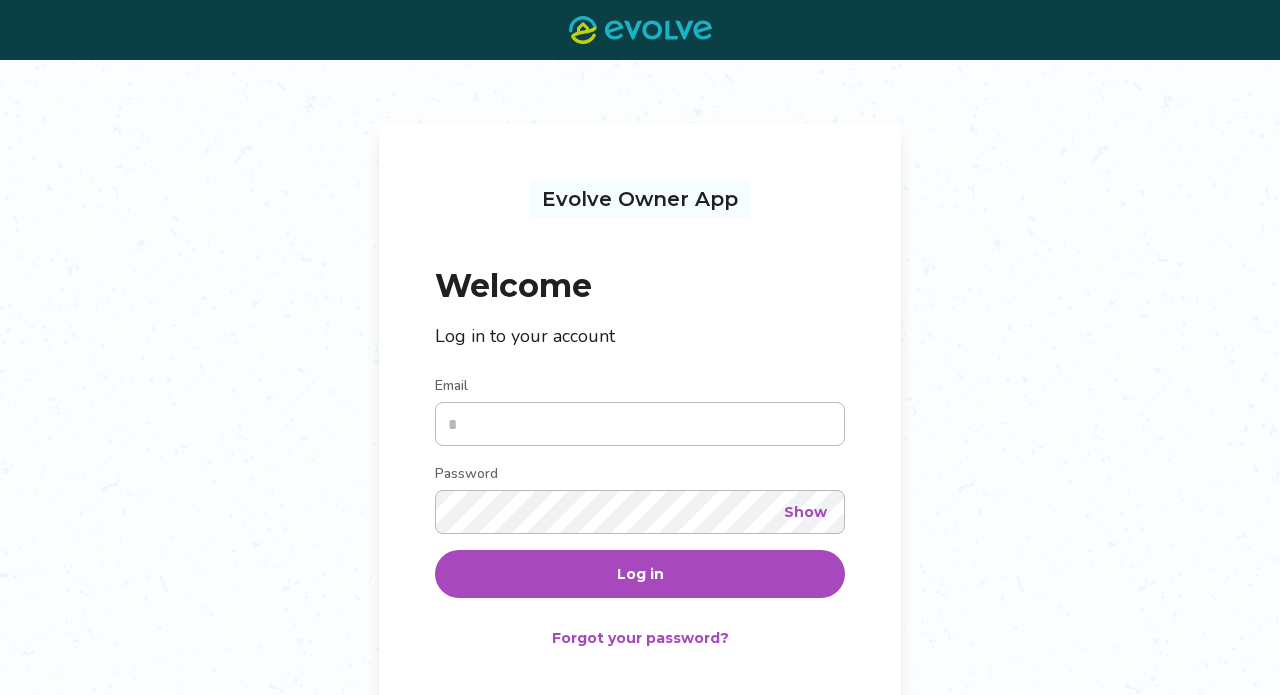 scroll, scrollTop: 0, scrollLeft: 0, axis: both 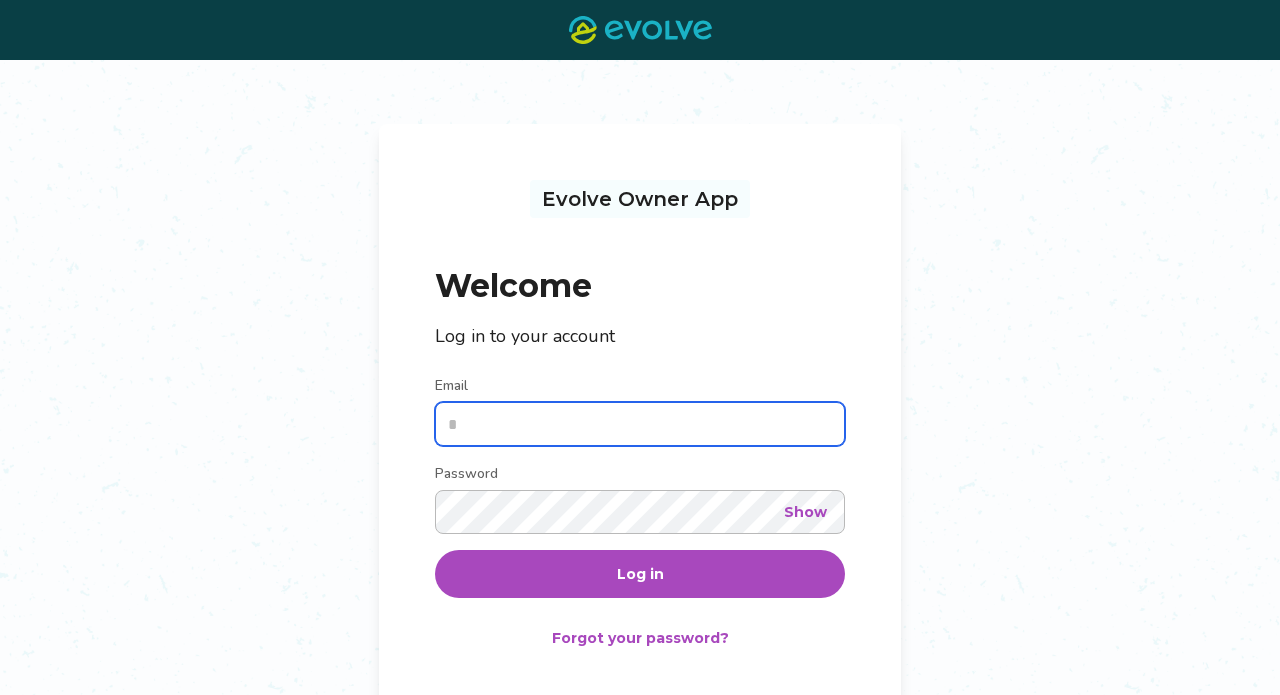type on "**********" 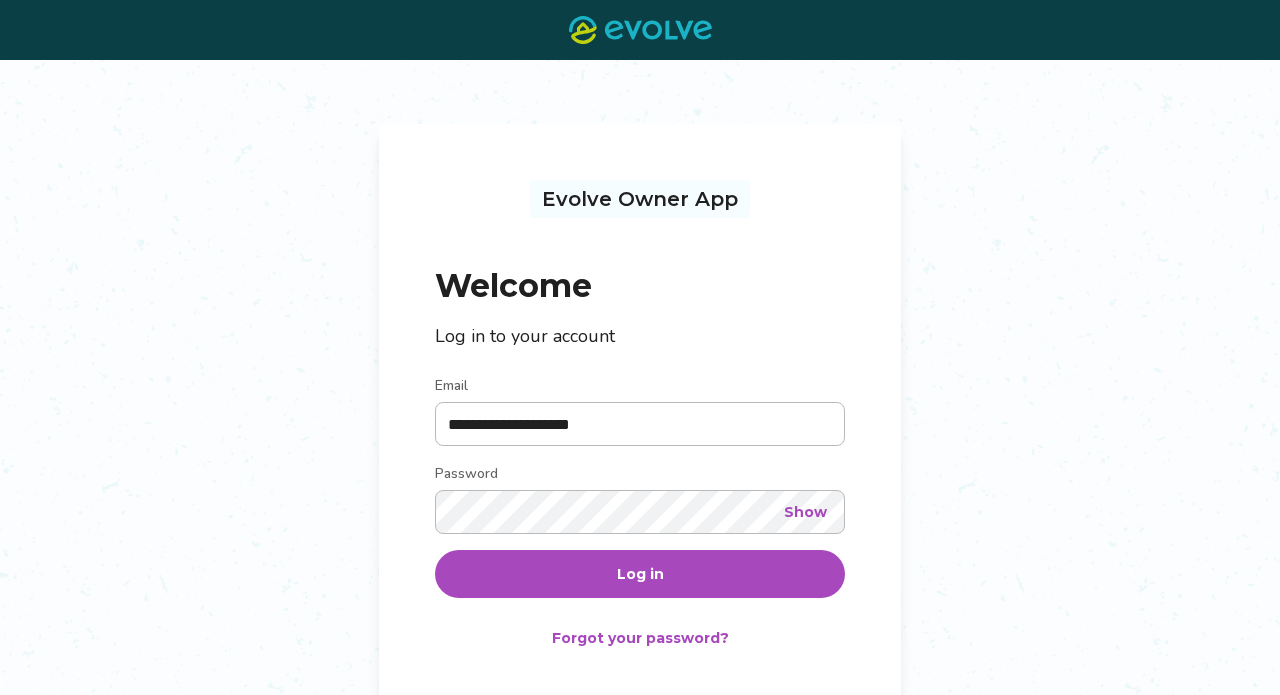 click on "Log in" at bounding box center (640, 574) 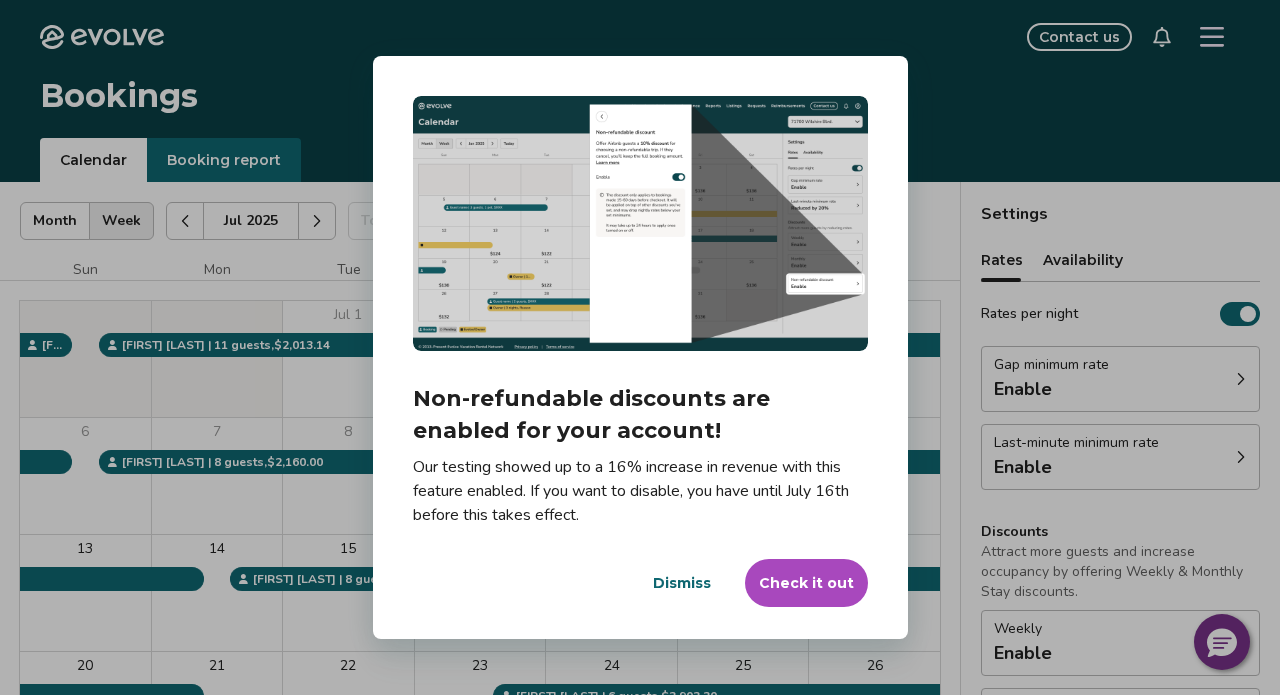click on "Dialog Non-refundable discounts are enabled for your account! Our testing showed up to a 16% increase in revenue with this feature enabled. If you want to disable, you have until July 16th before this takes effect. Dismiss Check it out" at bounding box center (640, 347) 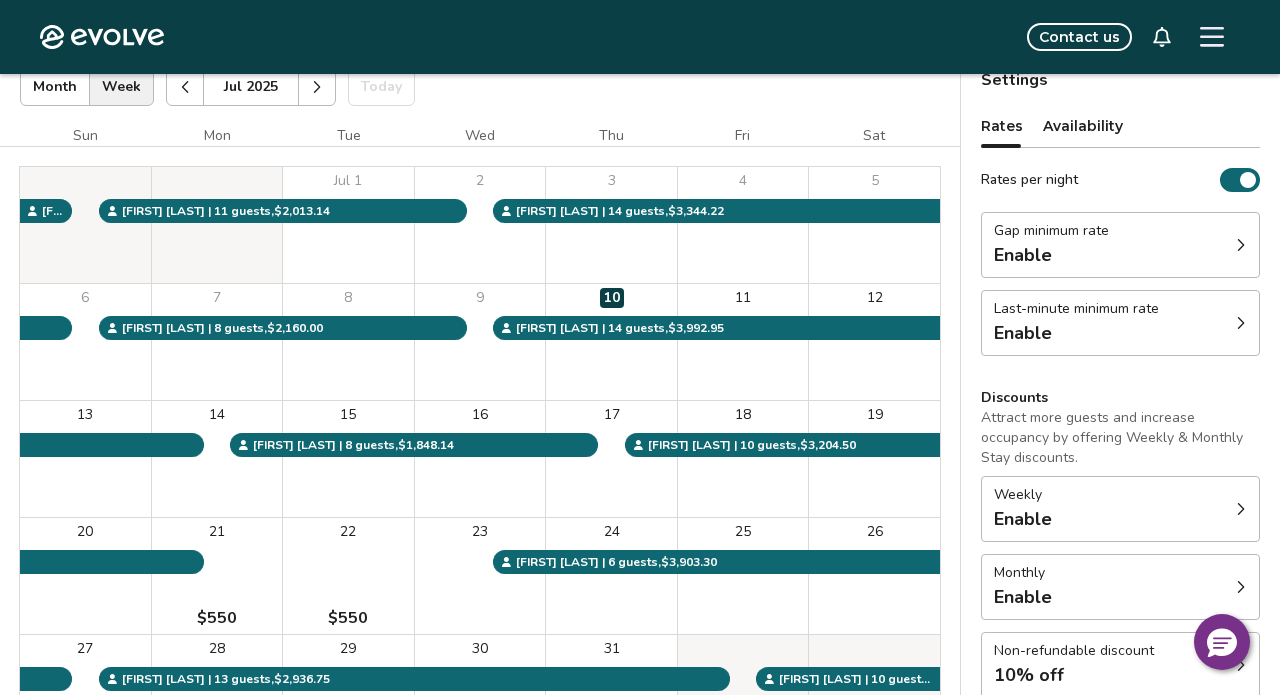 scroll, scrollTop: 140, scrollLeft: 0, axis: vertical 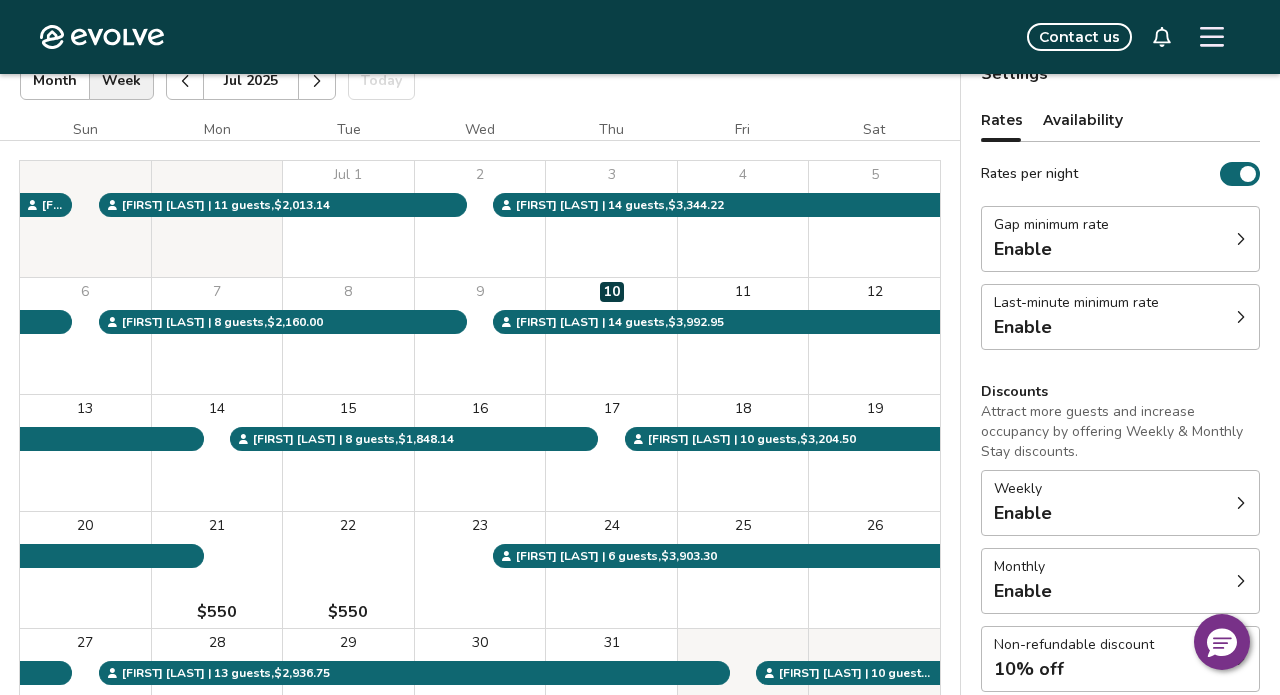 click 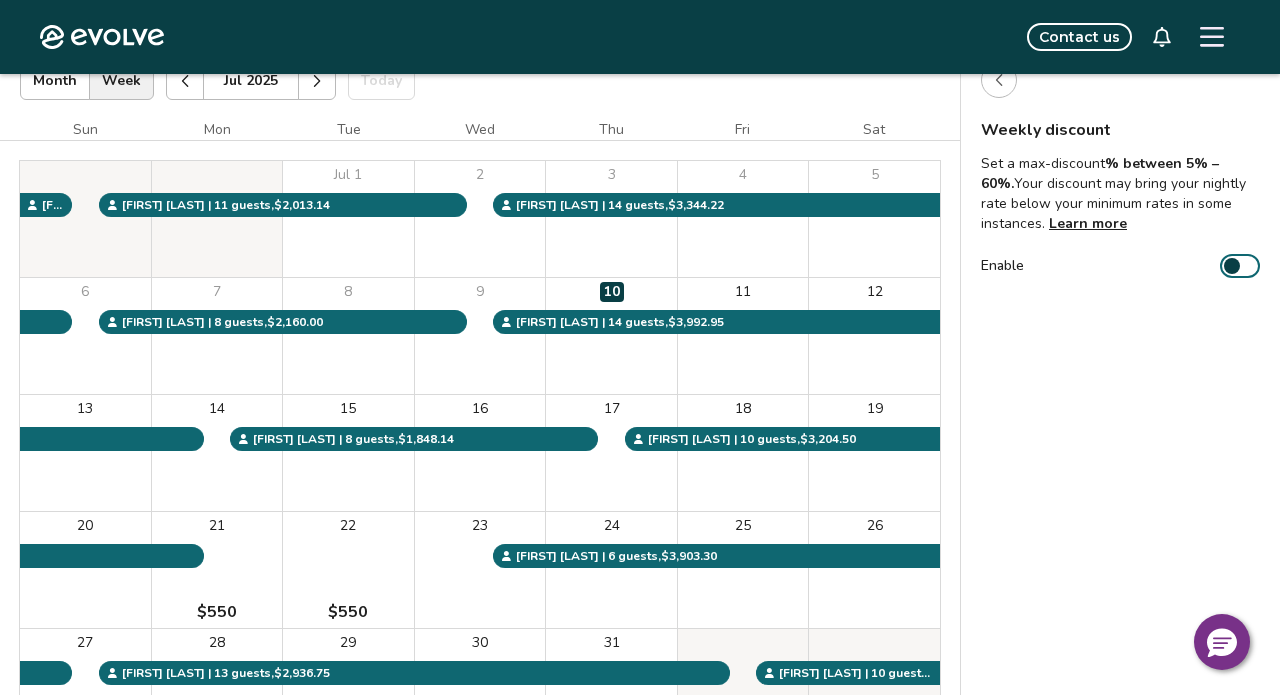 click at bounding box center (1232, 266) 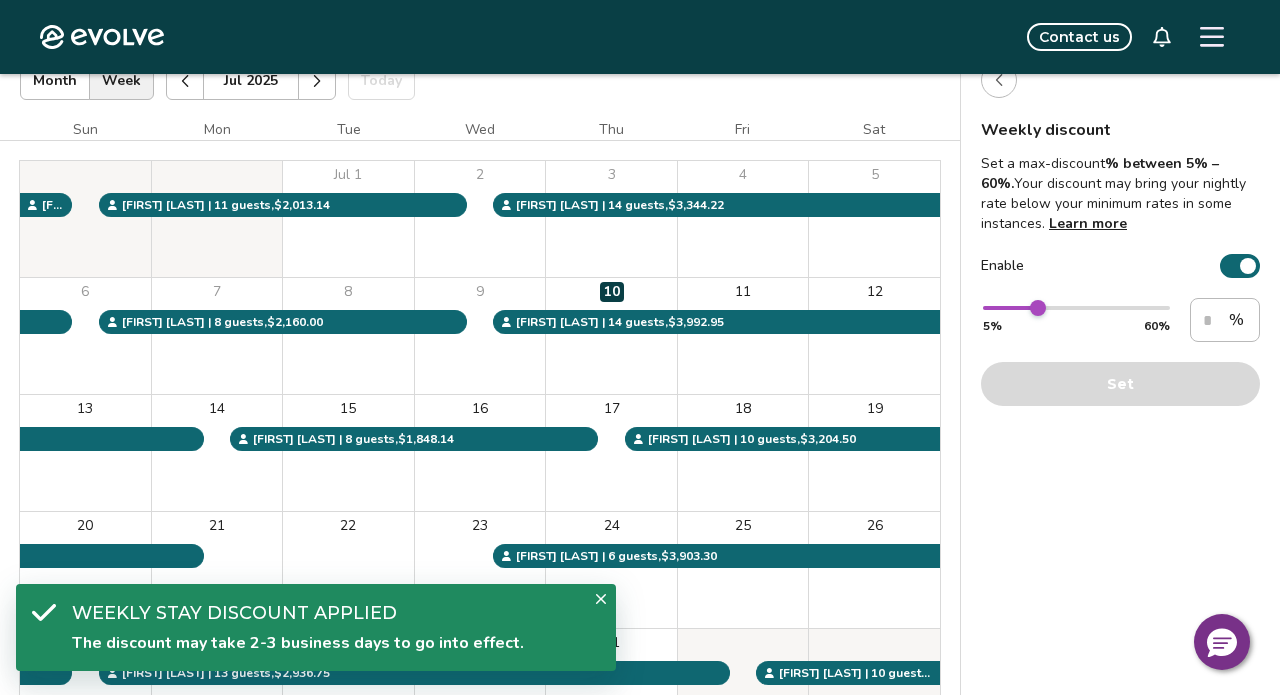 click at bounding box center [1248, 266] 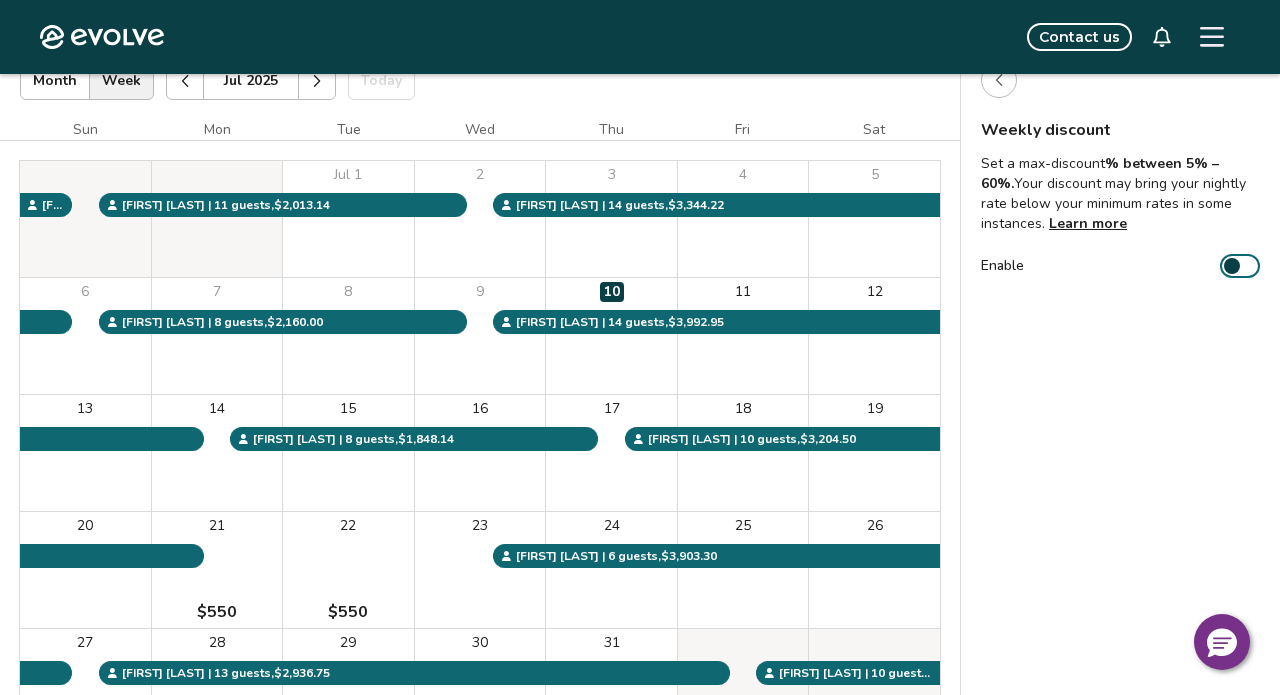 click at bounding box center [1232, 266] 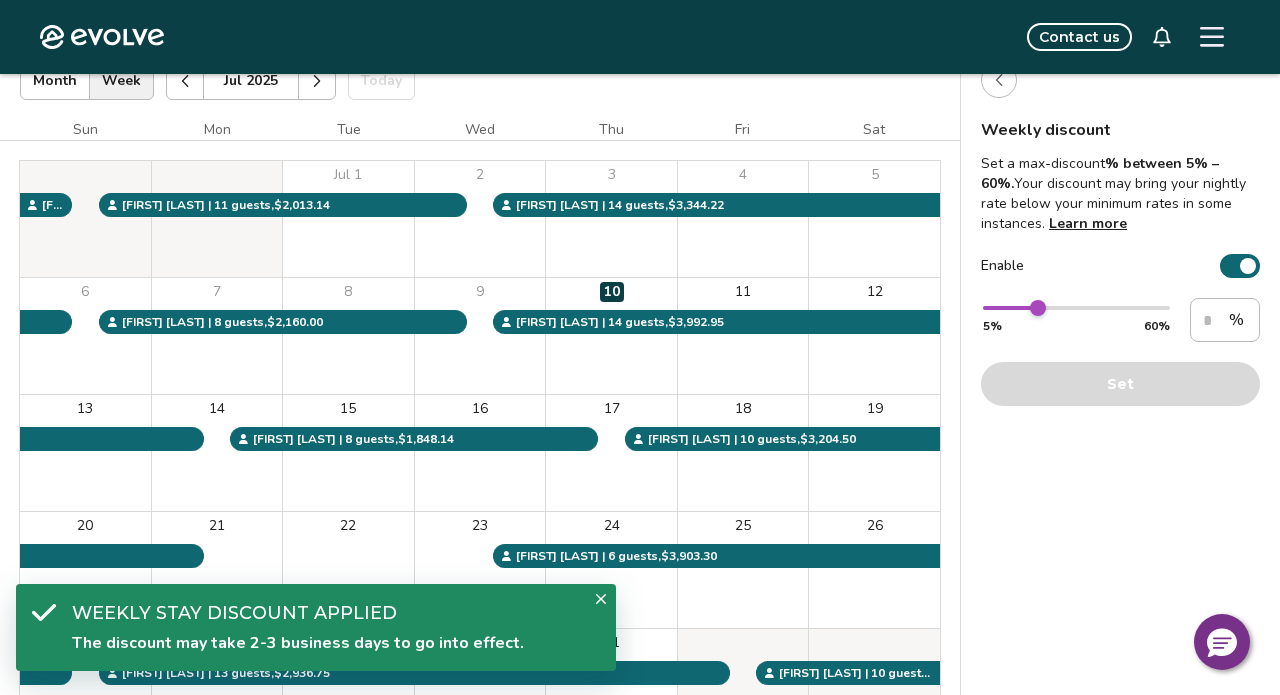 click at bounding box center (1248, 266) 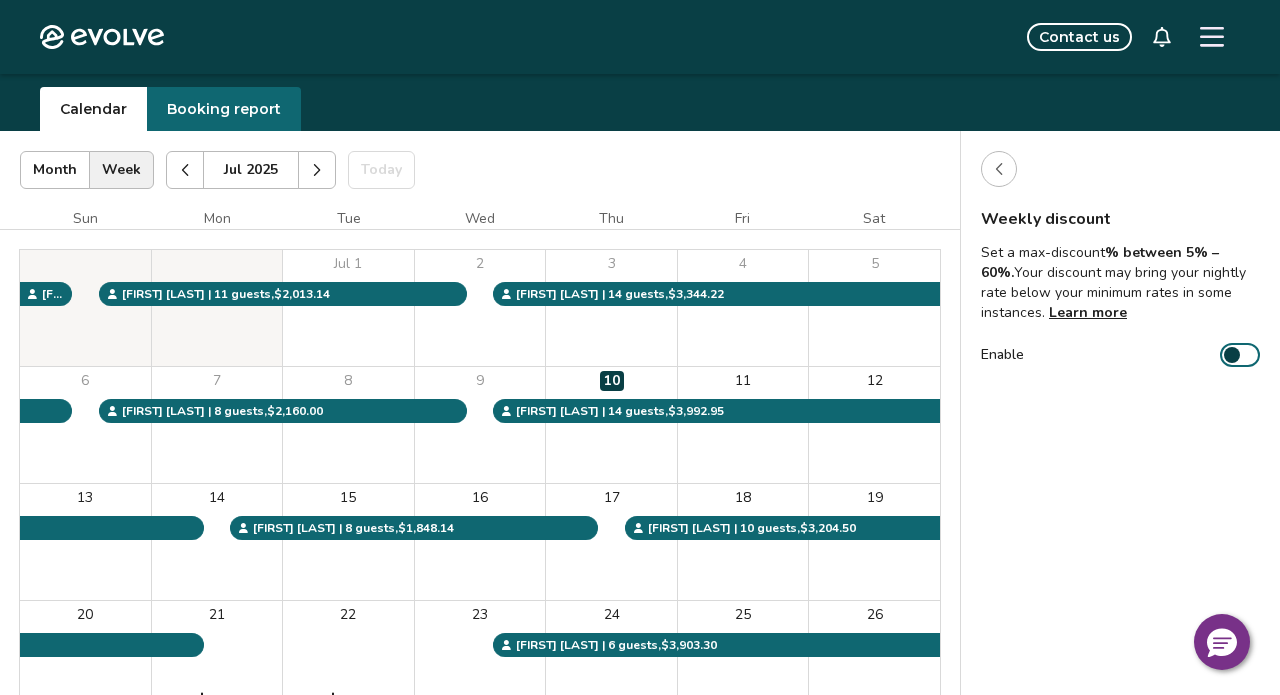 scroll, scrollTop: 49, scrollLeft: 0, axis: vertical 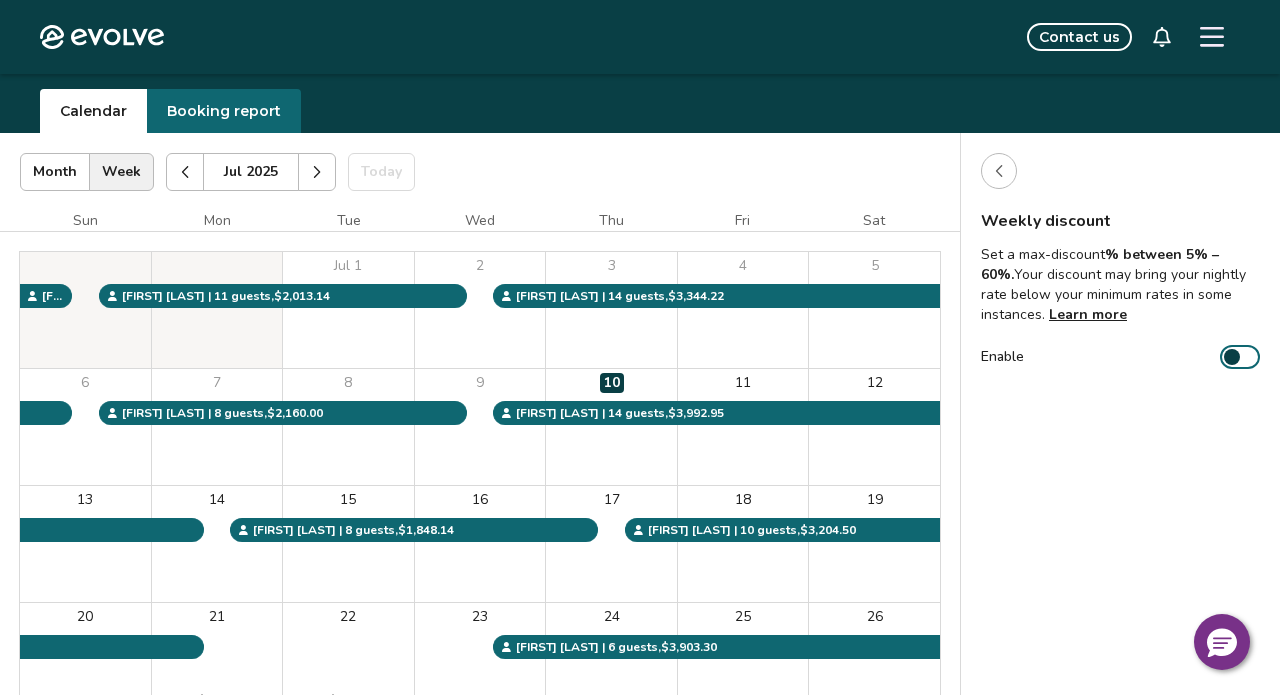 click 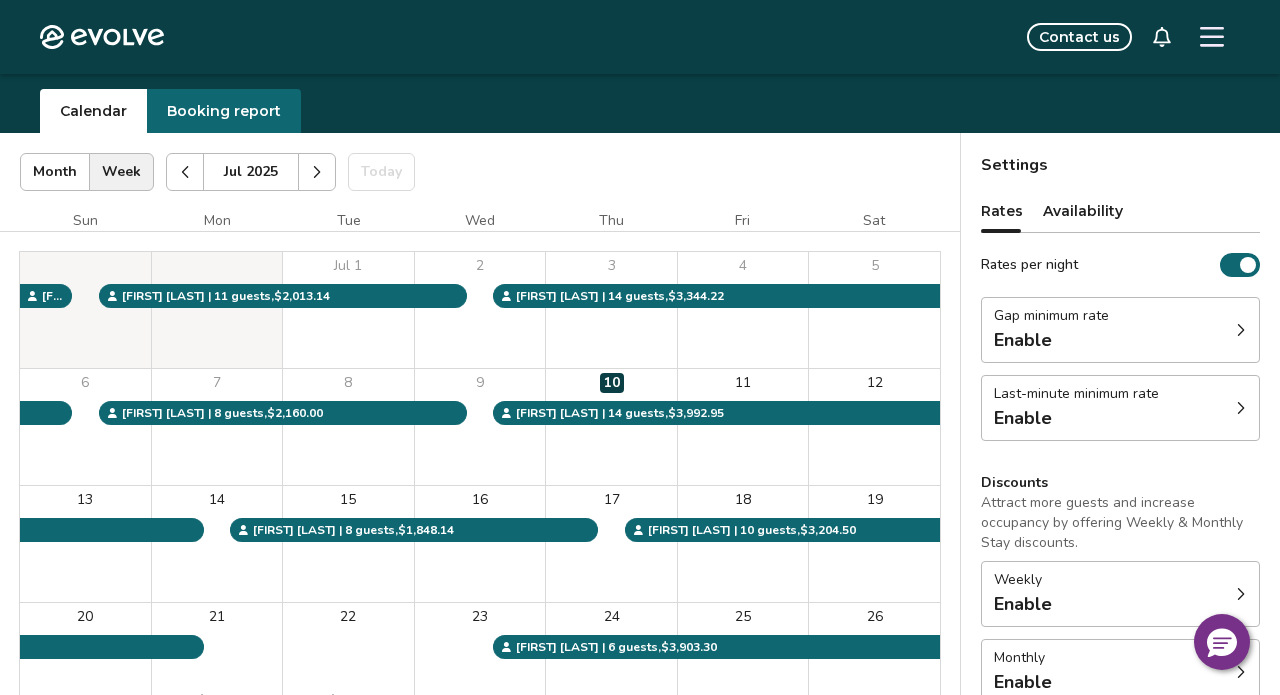click on "Rates per night Gap minimum rate Enable Last-minute minimum rate Enable Discounts Attract more guests and increase occupancy by offering Weekly & Monthly Stay discounts. Weekly Enable Monthly Enable Non-refundable discount 10% off View rates, policies, & fees Gap minimum rate Reduce your minimum rate by 20%  to help fill nights between bookings  (Fridays and Saturdays excluded). Enable Once enabled, the % off may take up to 24 hours to activate and will stay active until you disable. Last-minute minimum rate Reduce your minimum rate by 20%  to help fill vacancies over the next 30 days. Enable Once enabled, the % off may take up to 24 hours to activate and will stay active until you disable. Weekly discount Set a max-discount  % between 5% – 60%.  Your discount may bring your nightly rate below your minimum rates in some instances.   Learn more Enable Monthly discount Set a max-discount  % between 5% – 60%.  Your discount may bring your nightly rate below your minimum rates in some instances.   Enable" at bounding box center [1120, 542] 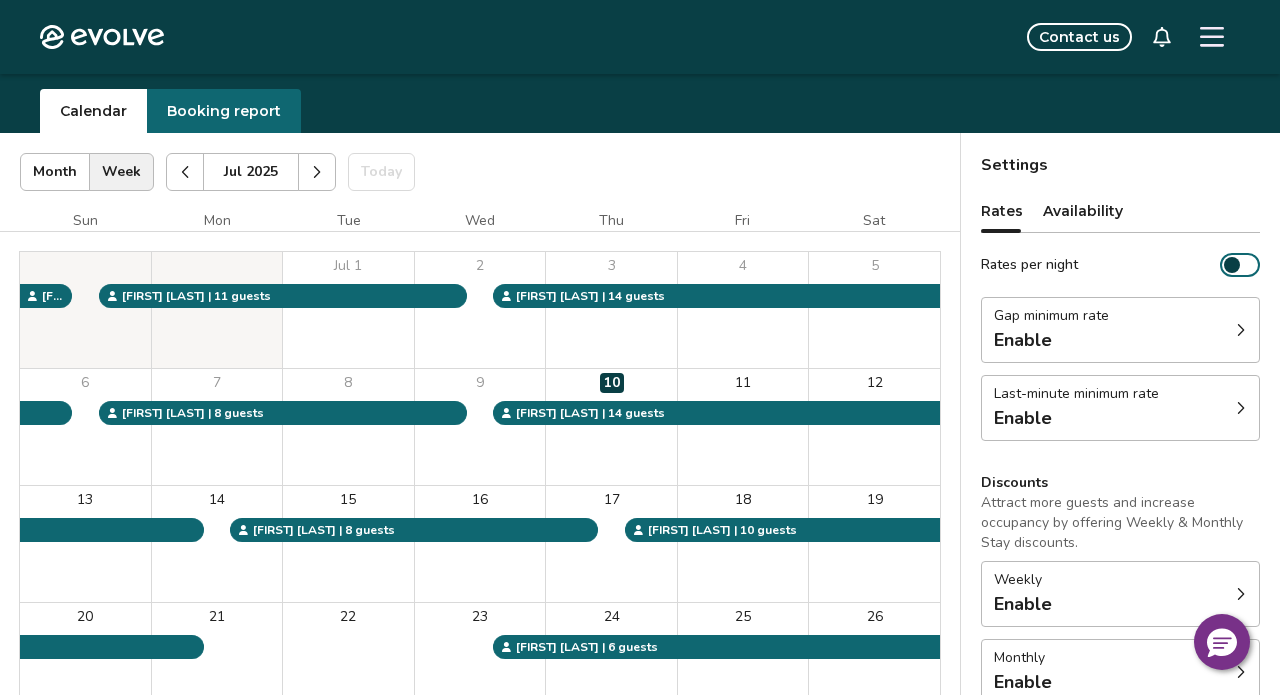 click at bounding box center [1232, 265] 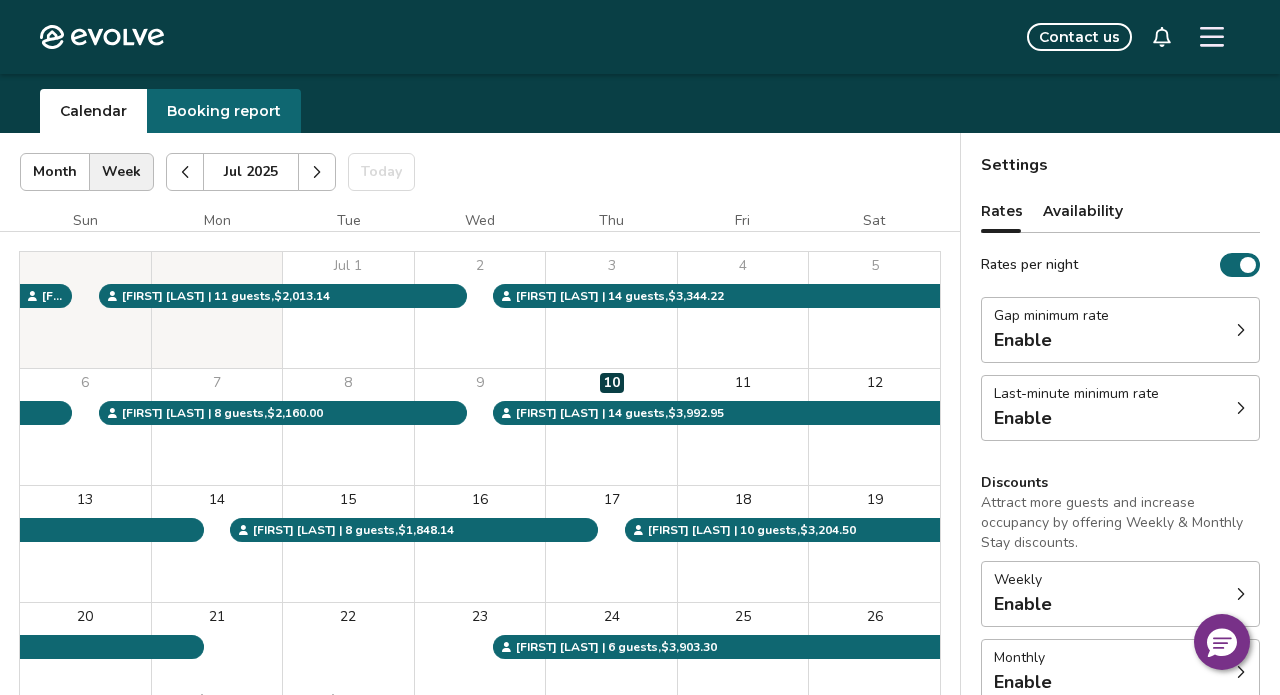 click at bounding box center (1248, 265) 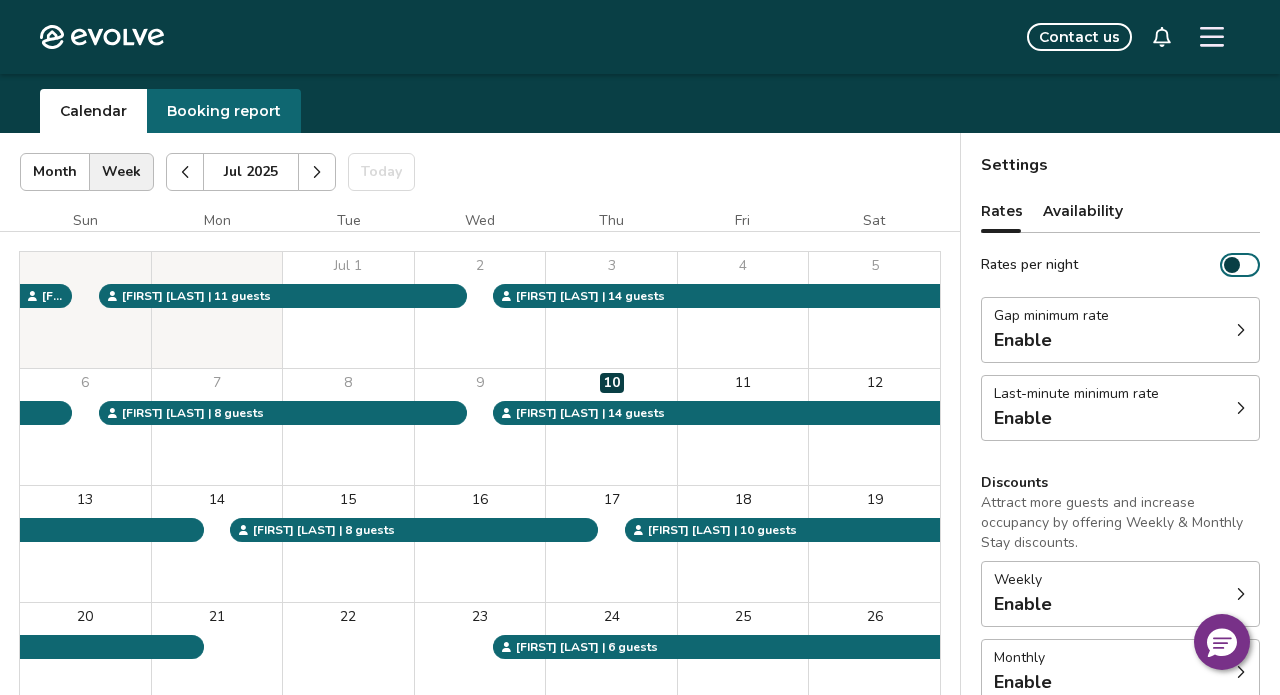 click on "Rates per night" at bounding box center [1240, 265] 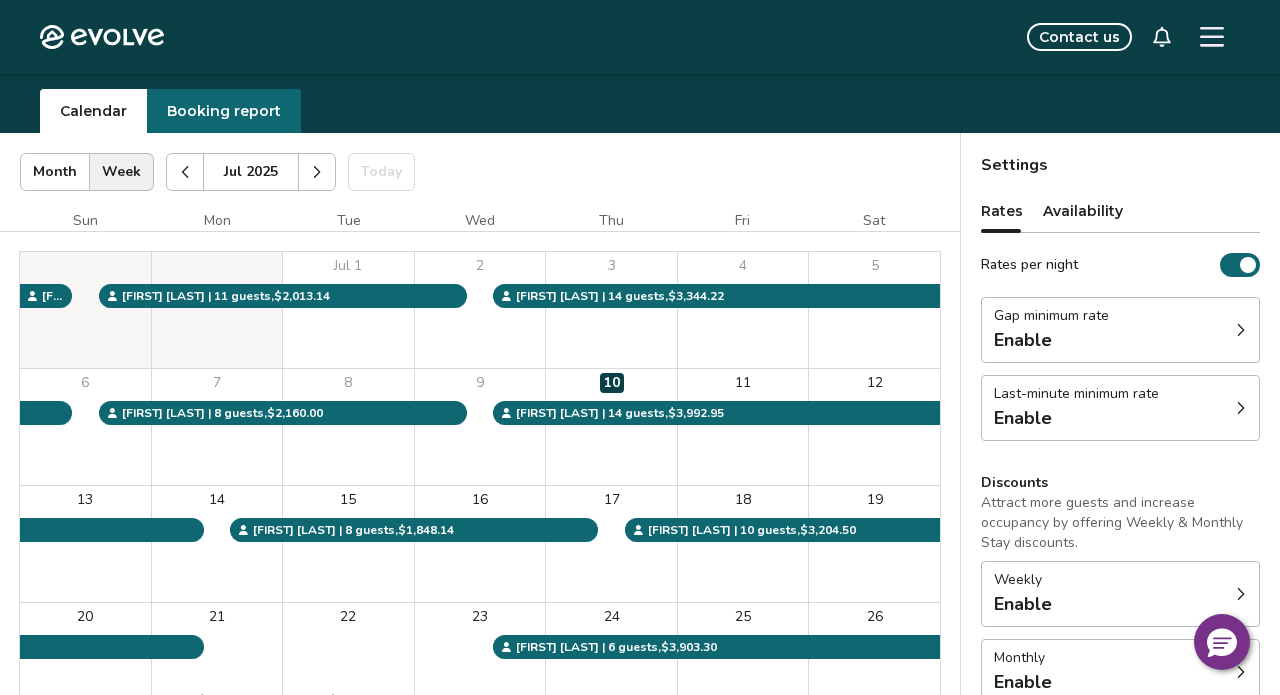 click 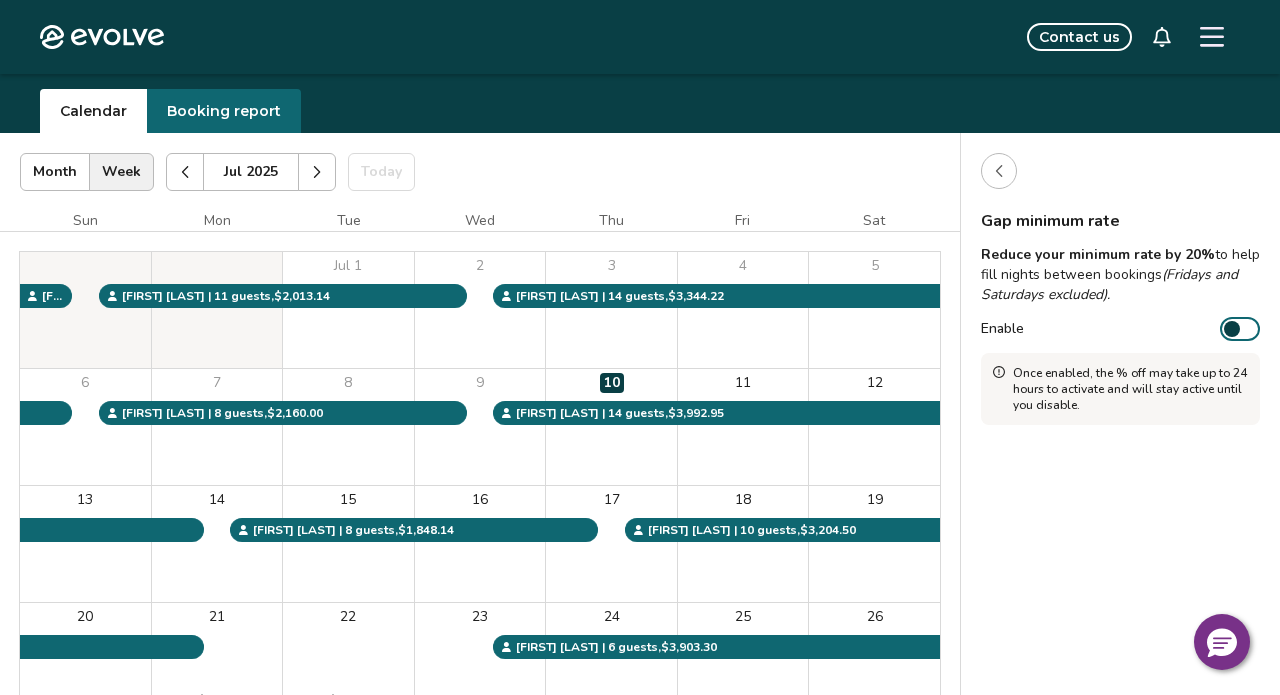 click on "Enable" at bounding box center [1240, 329] 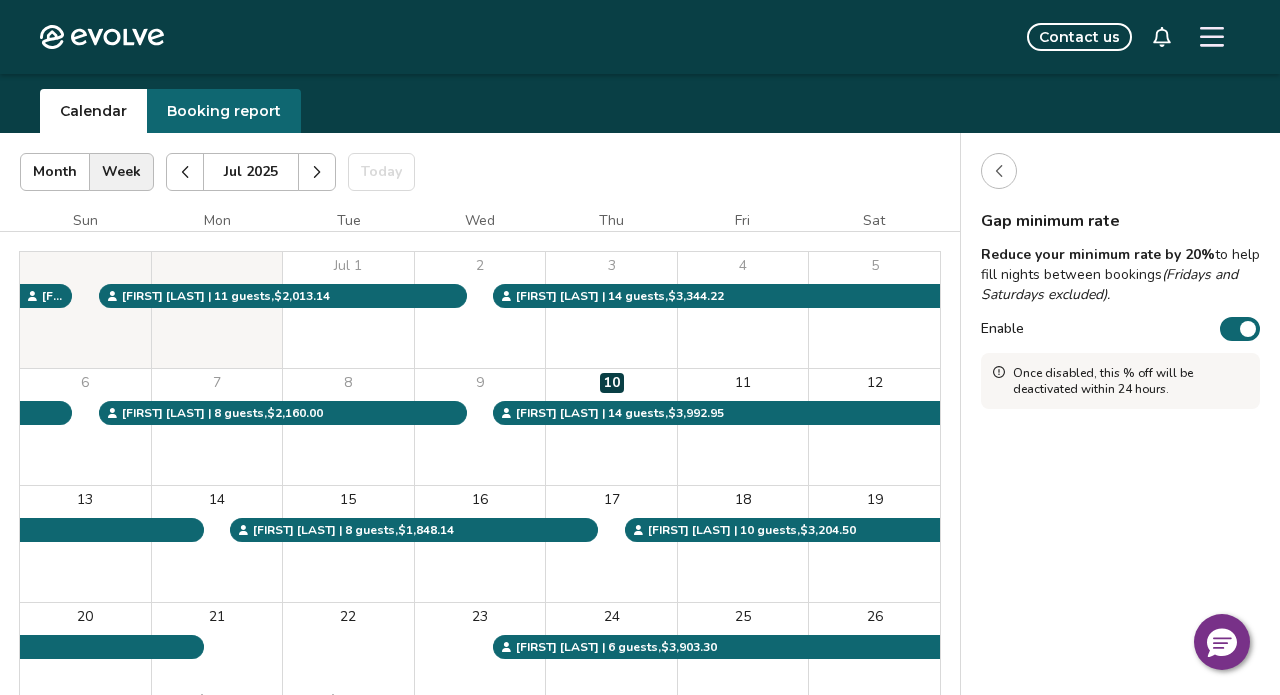 click on "Enable" at bounding box center [1240, 329] 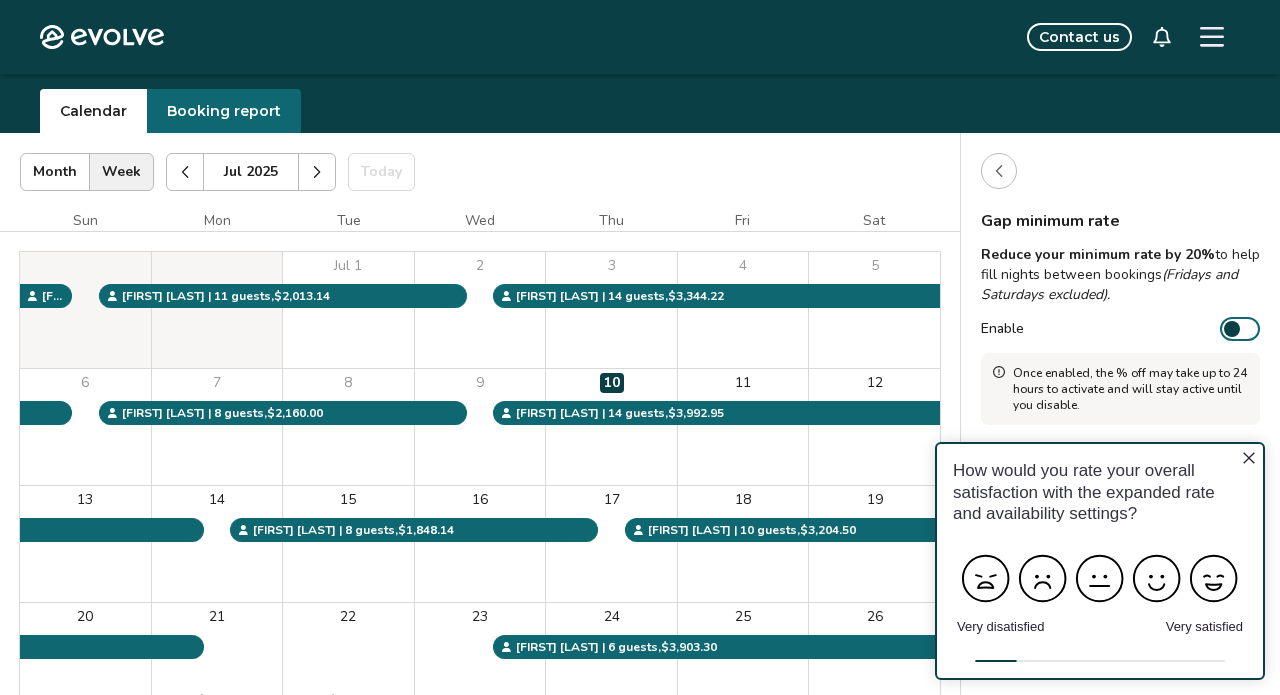 scroll, scrollTop: 0, scrollLeft: 0, axis: both 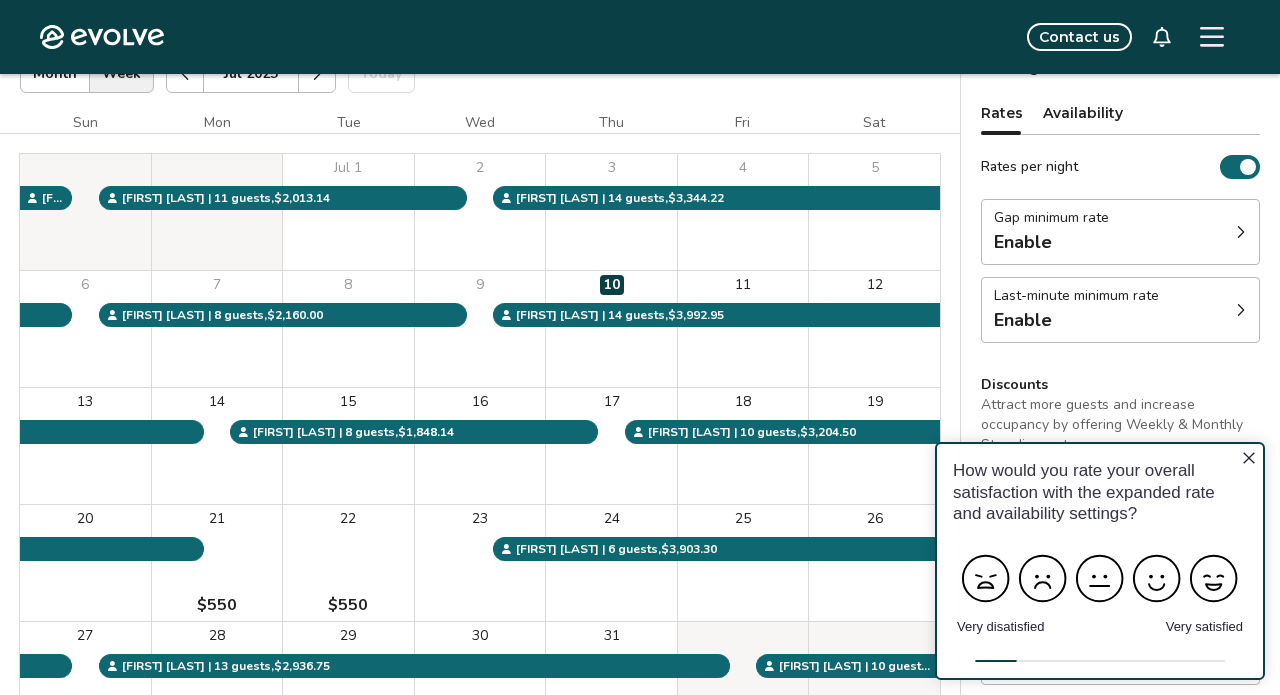 click 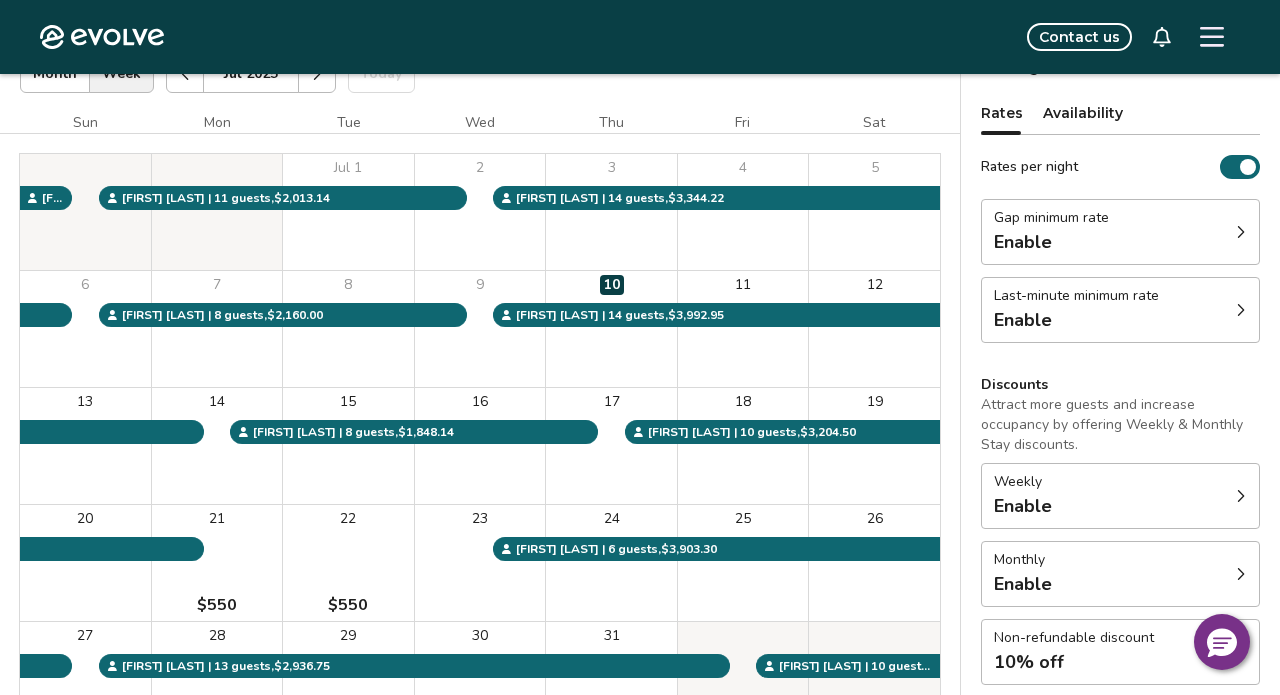 click on "Last-minute minimum rate Enable" at bounding box center (1120, 310) 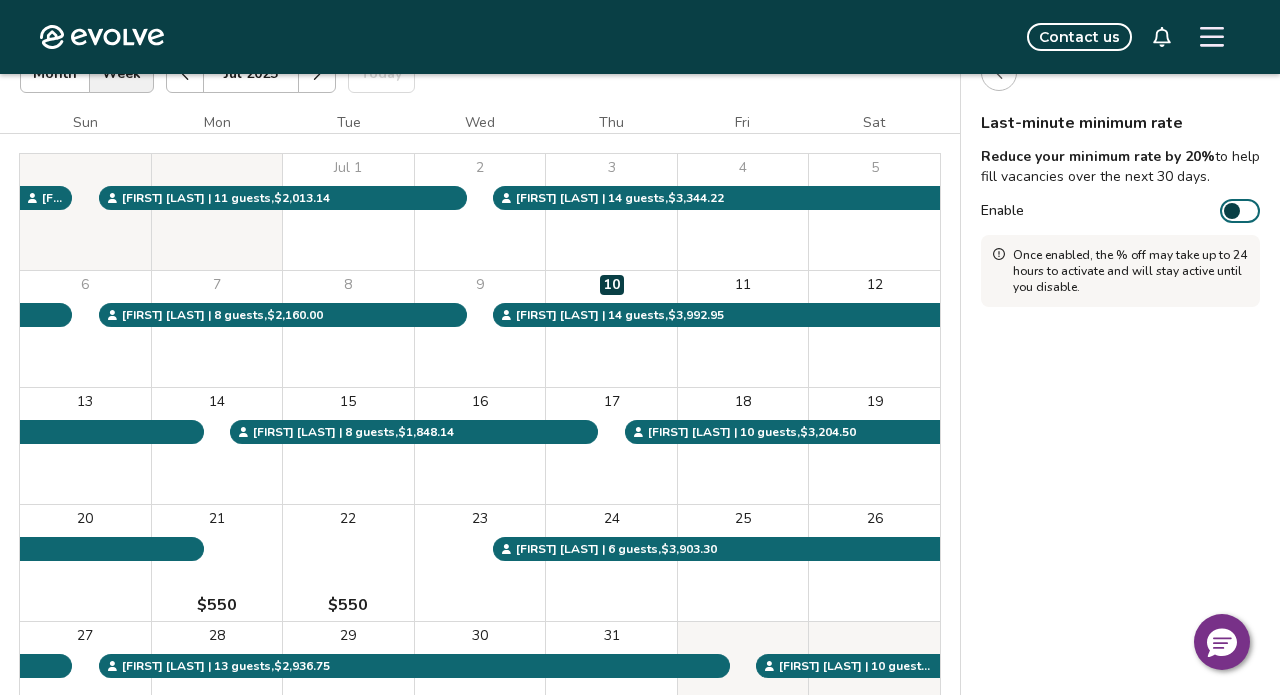 click on "Last-minute minimum rate Reduce your minimum rate by 20%  to help fill vacancies over the next 30 days. Enable Once enabled, the % off may take up to 24 hours to activate and will stay active until you disable." at bounding box center (1120, 421) 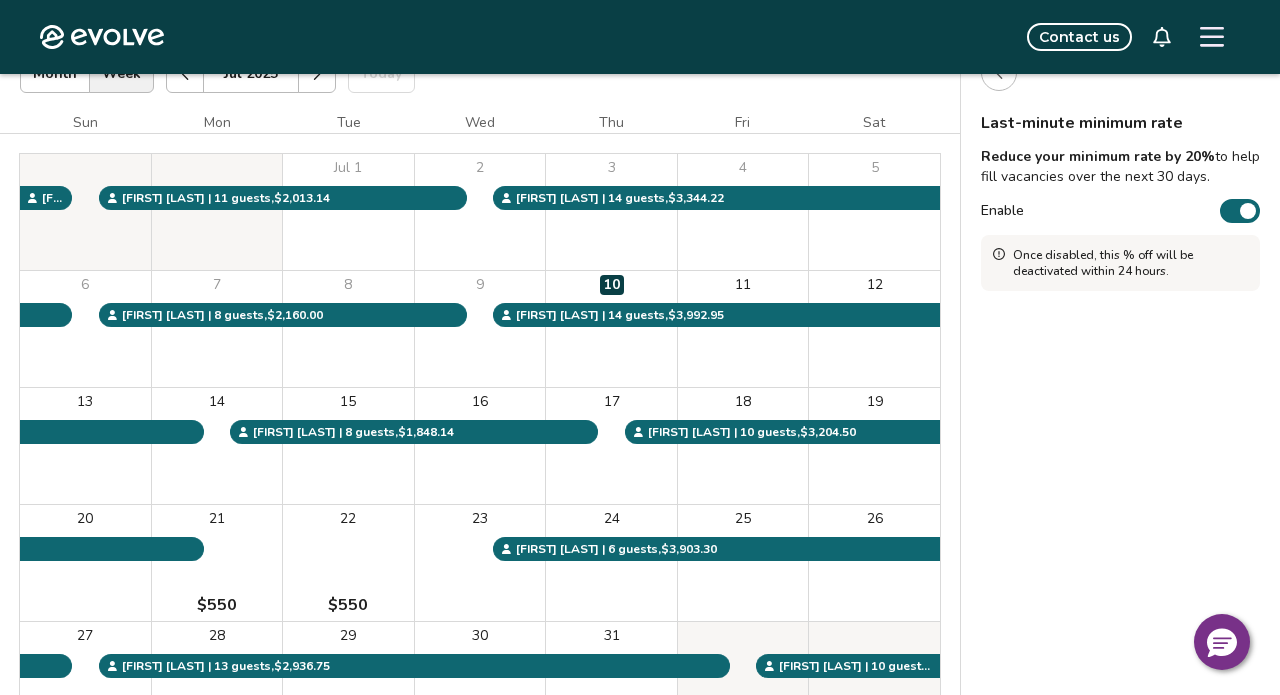 click at bounding box center (1248, 211) 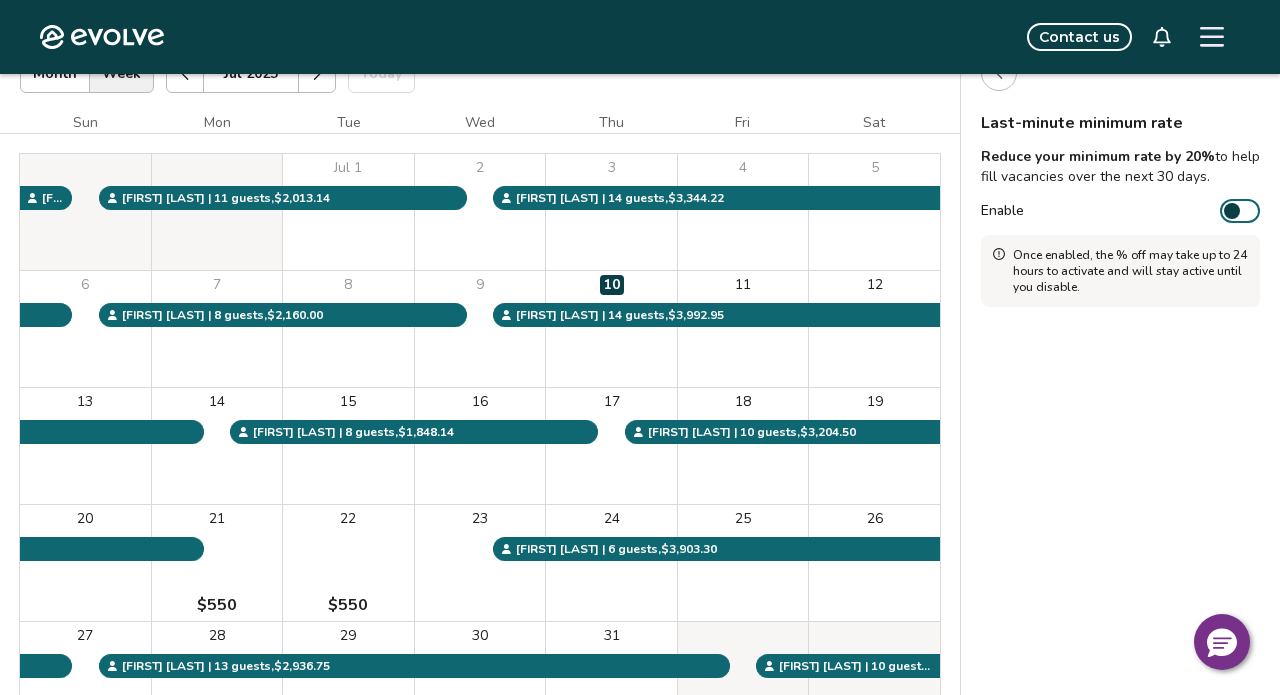 click at bounding box center [999, 73] 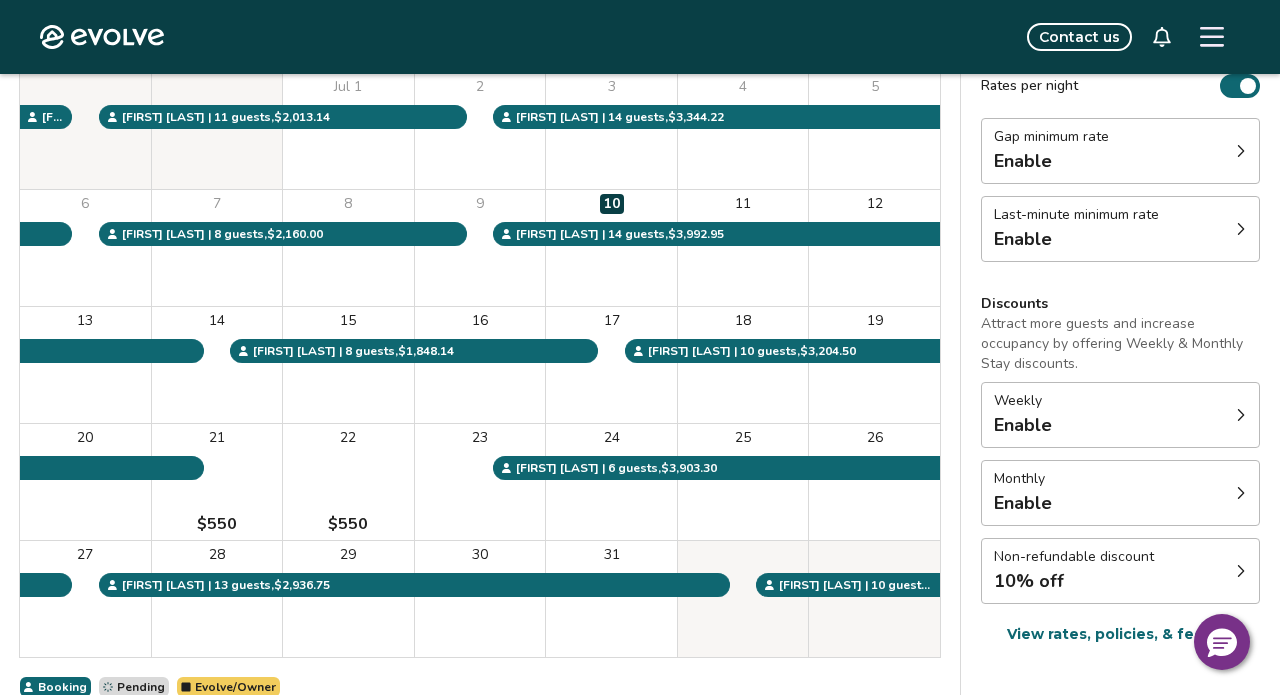 scroll, scrollTop: 230, scrollLeft: 0, axis: vertical 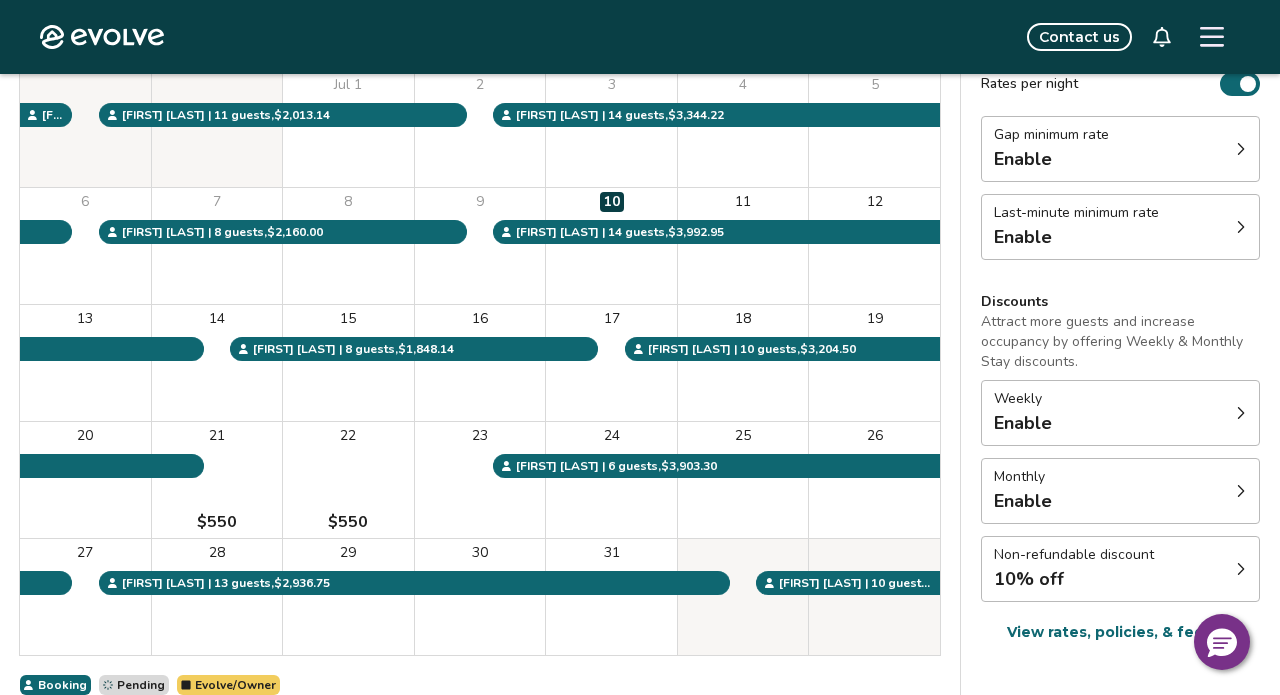 click on "Weekly Enable" at bounding box center (1120, 413) 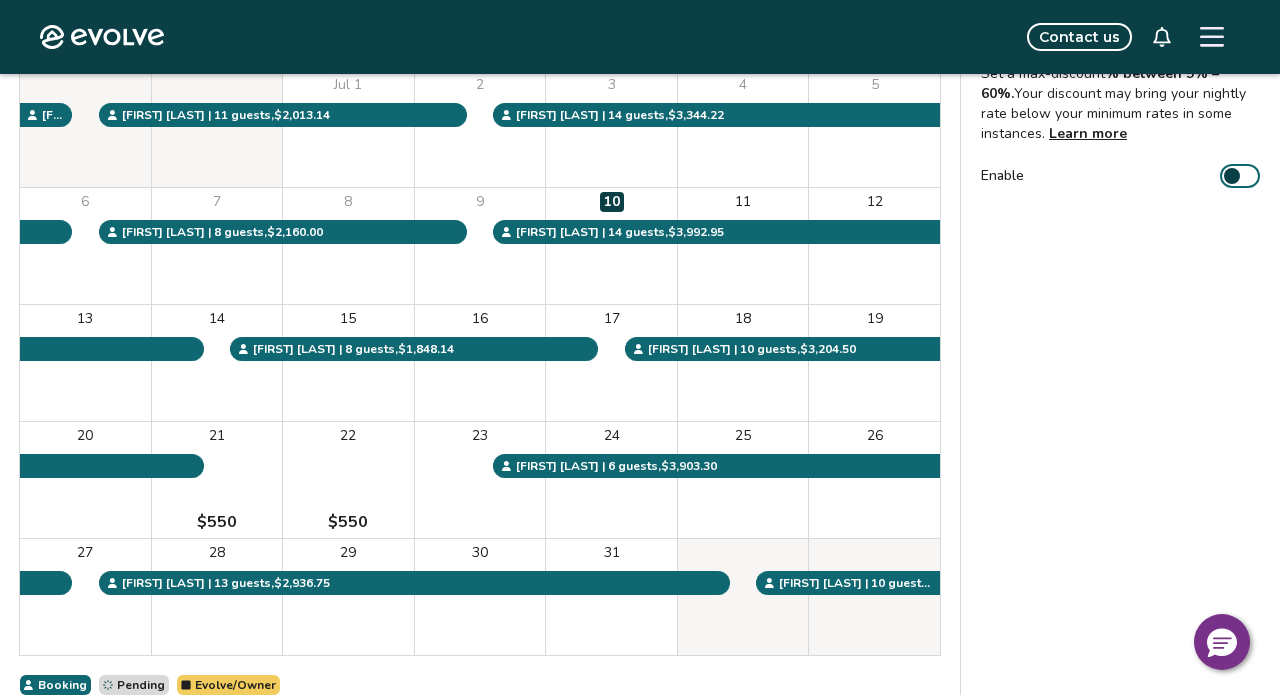 click on "Weekly discount Set a max-discount  % between 5% – 60%.  Your discount may bring your nightly rate below your minimum rates in some instances.   Learn more Enable" at bounding box center (1120, 338) 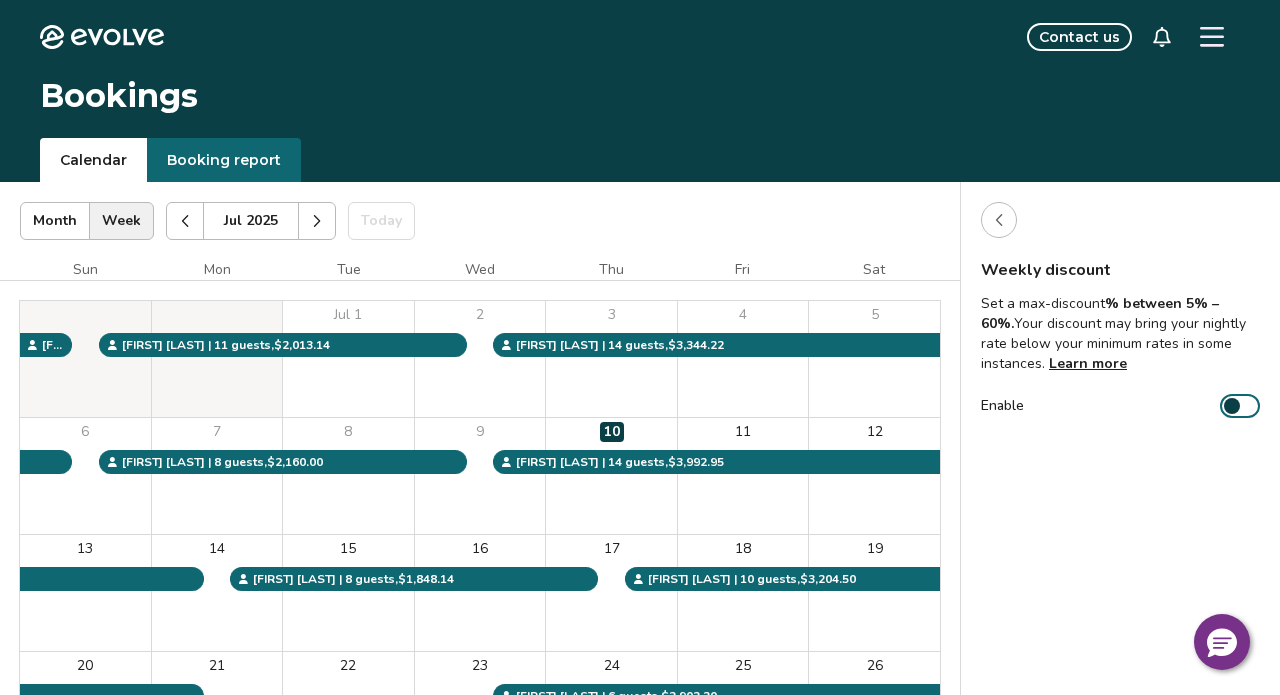 click 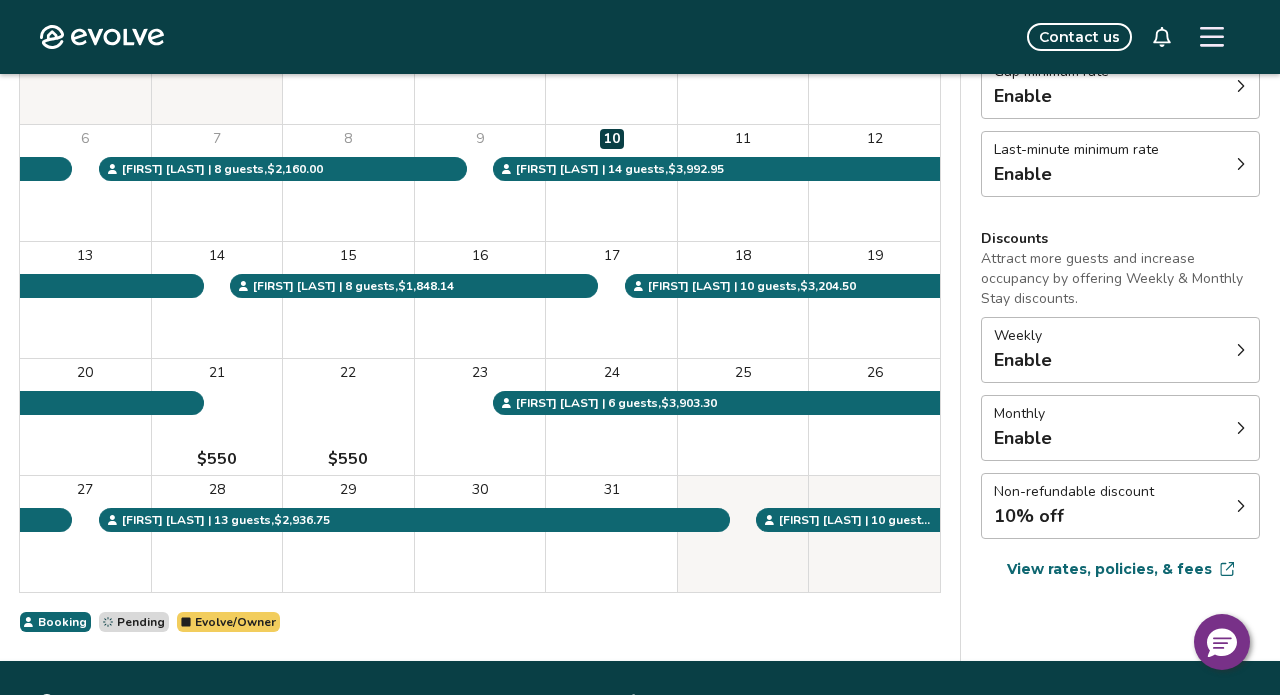 scroll, scrollTop: 304, scrollLeft: 0, axis: vertical 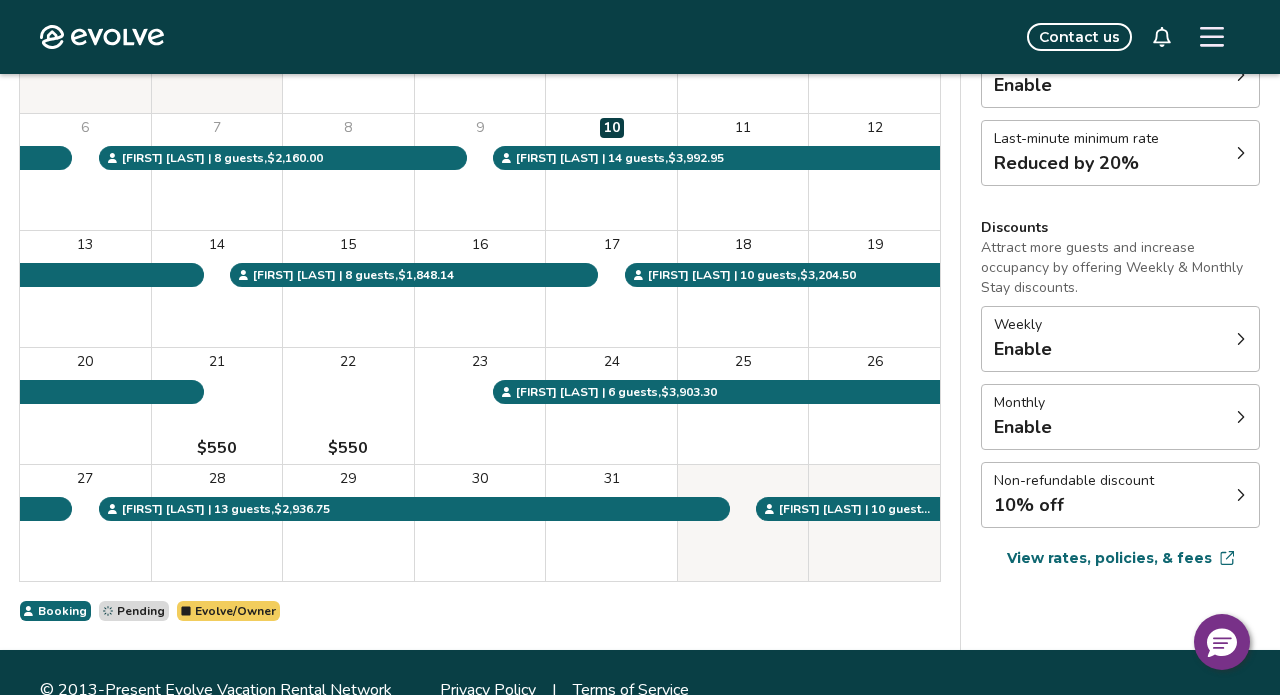 click on "Non-refundable discount 10% off" at bounding box center [1120, 495] 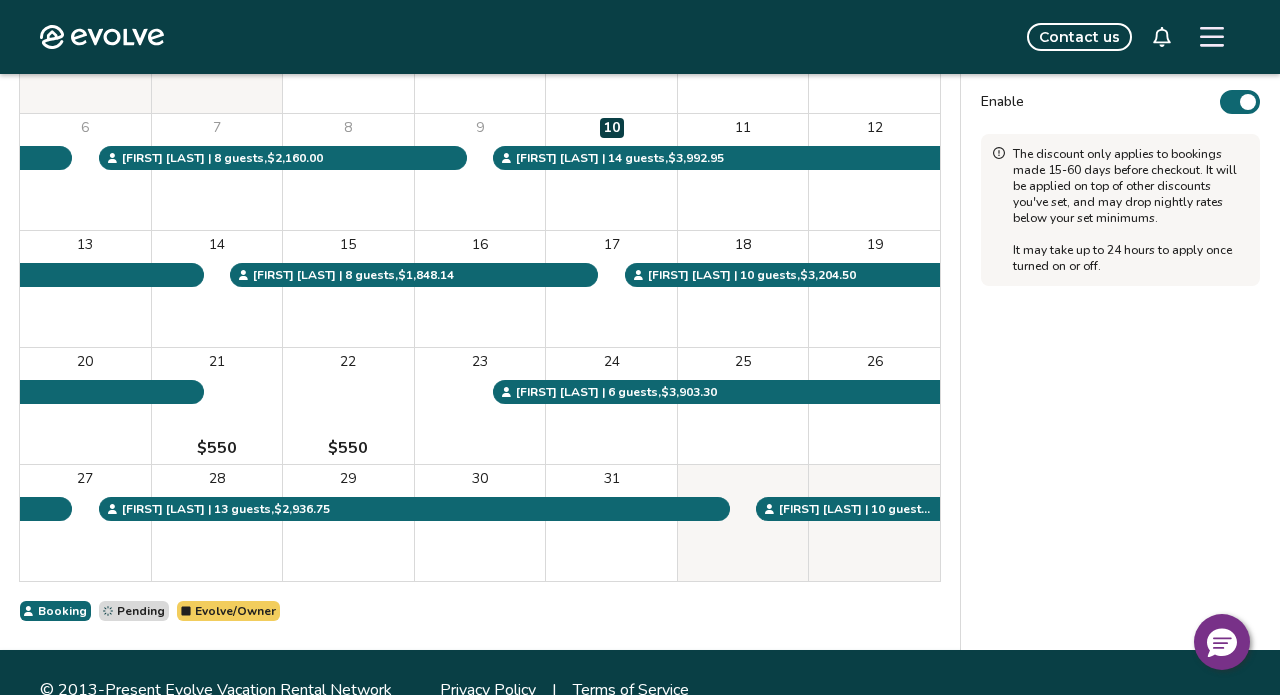 click on "Enable" at bounding box center (1240, 102) 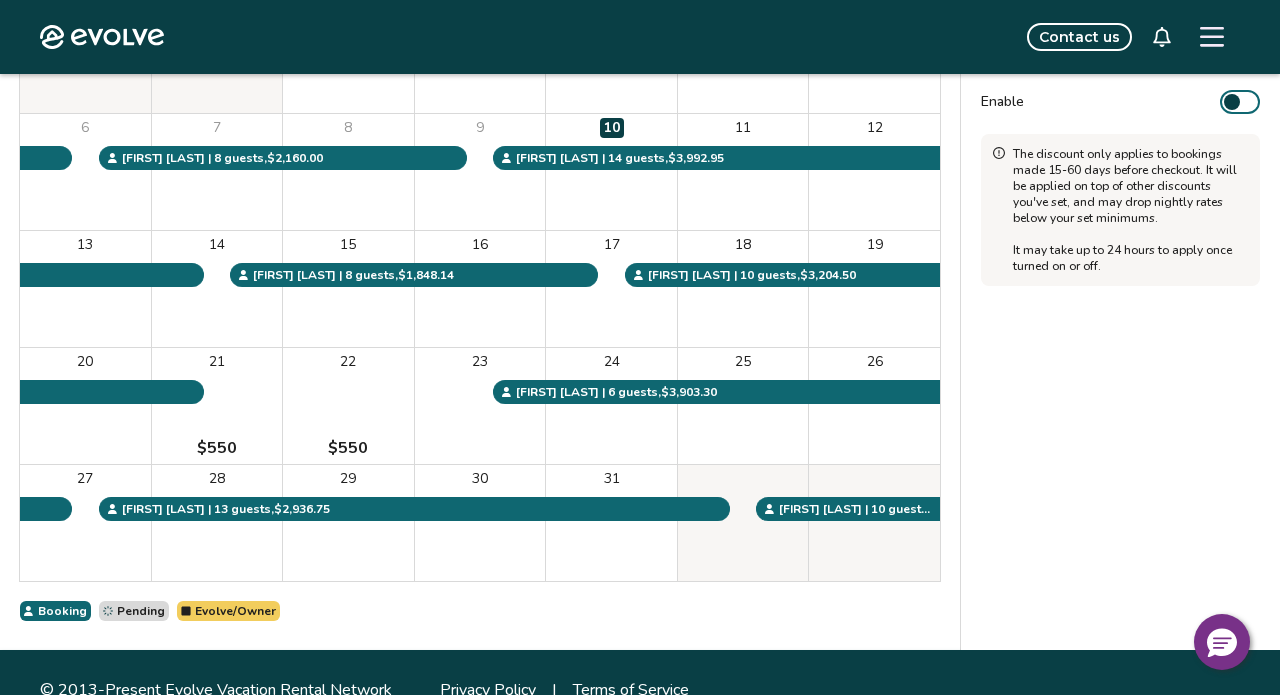 click on "Non-refundable discount Offer Airbnb guests a  10% discount  for choosing a non-refundable trip. If they cancel, you'll keep the full booking amount.   Learn more Enable The discount only applies to bookings made 15-60 days before checkout. It will be applied on top of other discounts you've set, and may drop nightly rates below your set minimums. It may take up to 24 hours to apply once turned on or off." at bounding box center (1120, 264) 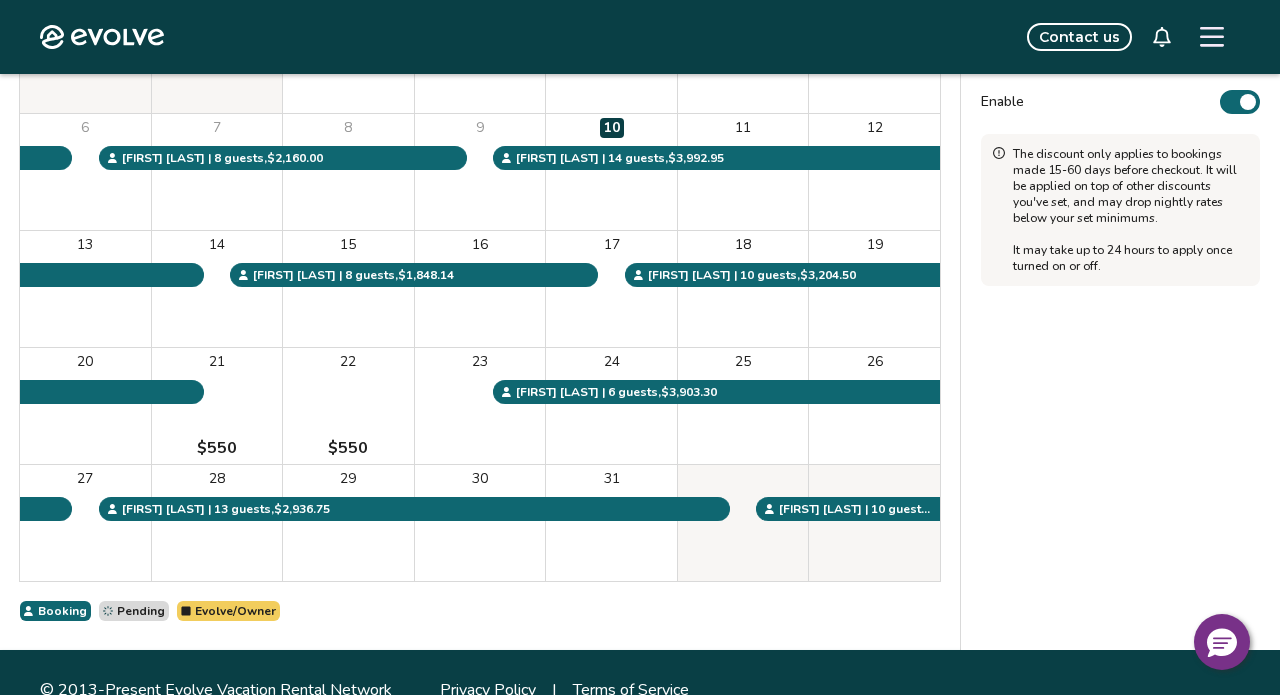 click on "Enable" at bounding box center [1120, 102] 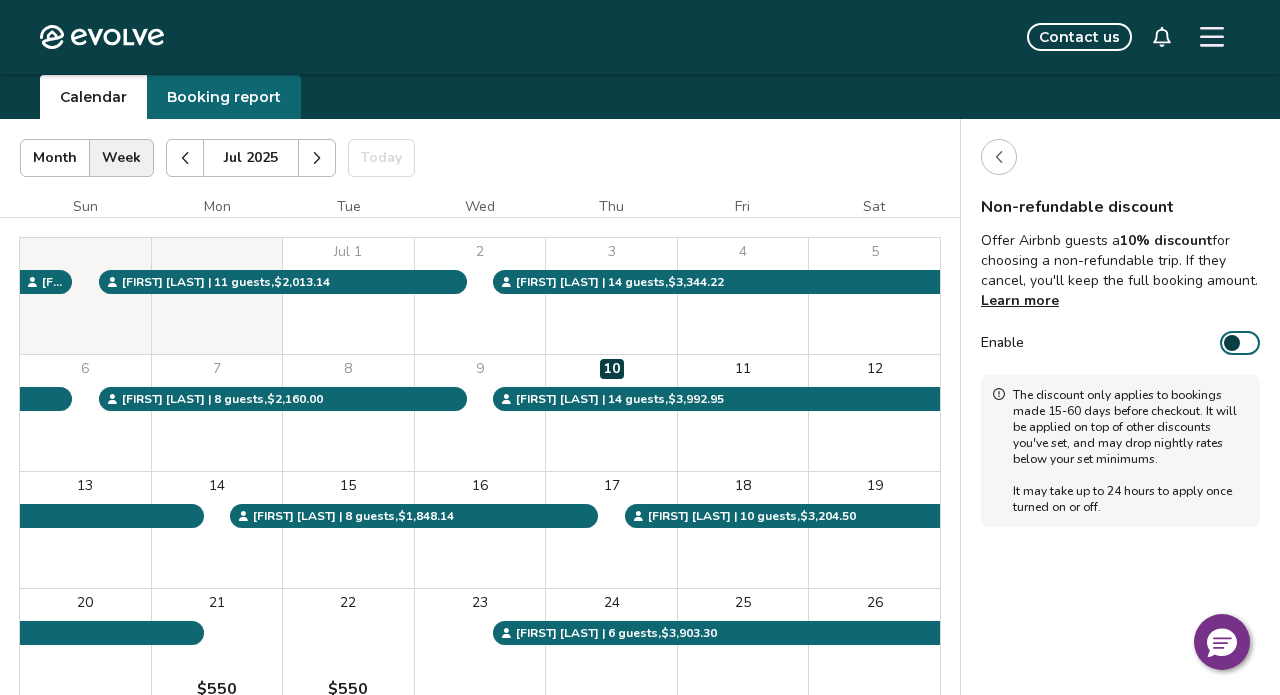 scroll, scrollTop: 0, scrollLeft: 0, axis: both 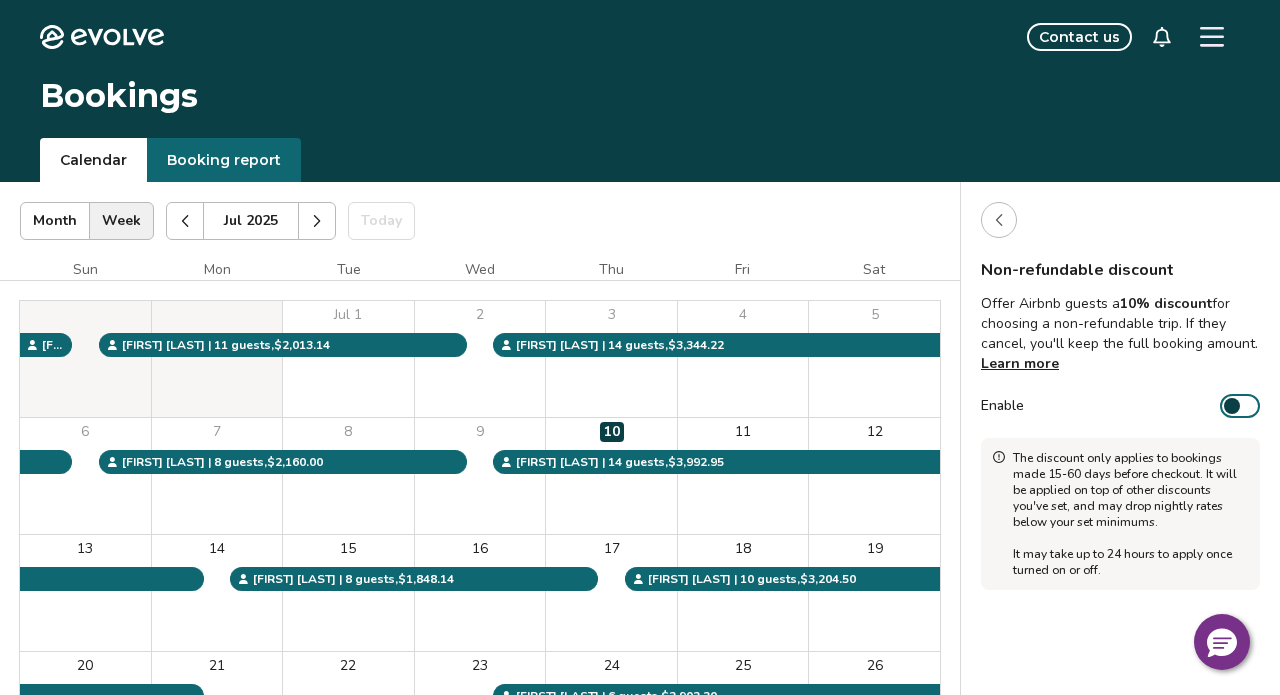 click on "Non-refundable discount Offer Airbnb guests a  10% discount  for choosing a non-refundable trip. If they cancel, you'll keep the full booking amount.   Learn more Enable The discount only applies to bookings made 15-60 days before checkout. It will be applied on top of other discounts you've set, and may drop nightly rates below your set minimums. It may take up to 24 hours to apply once turned on or off." at bounding box center [1120, 568] 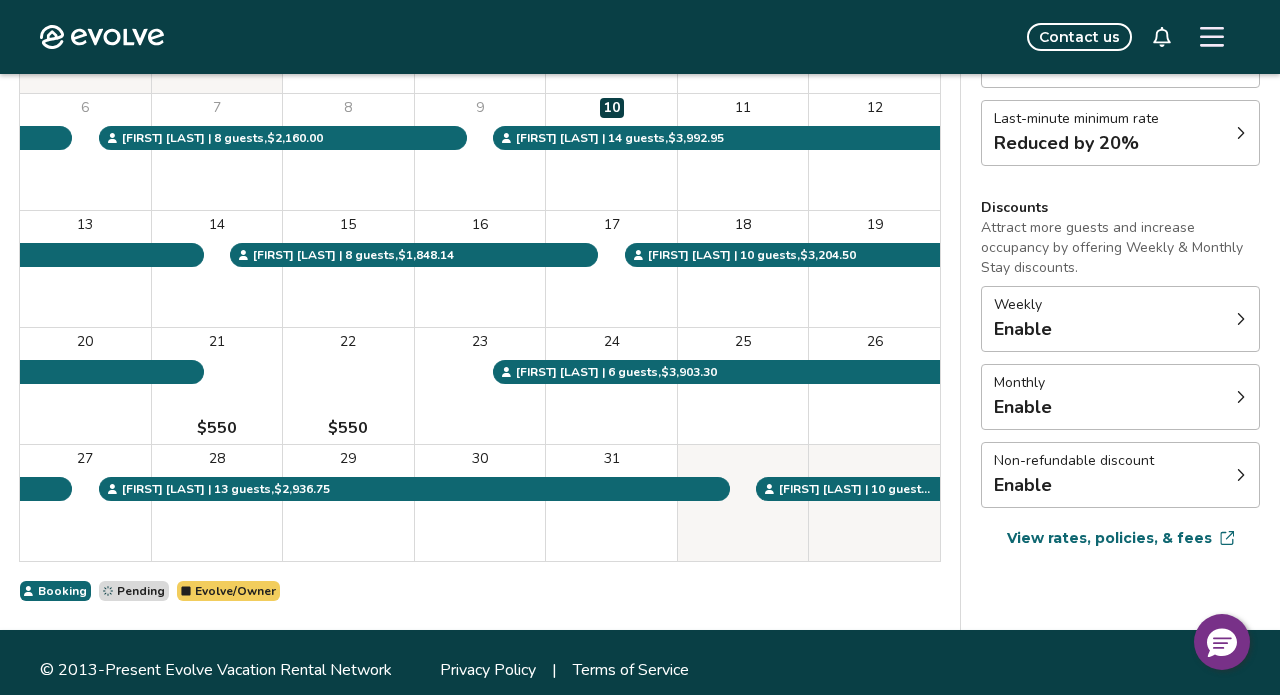scroll, scrollTop: 330, scrollLeft: 0, axis: vertical 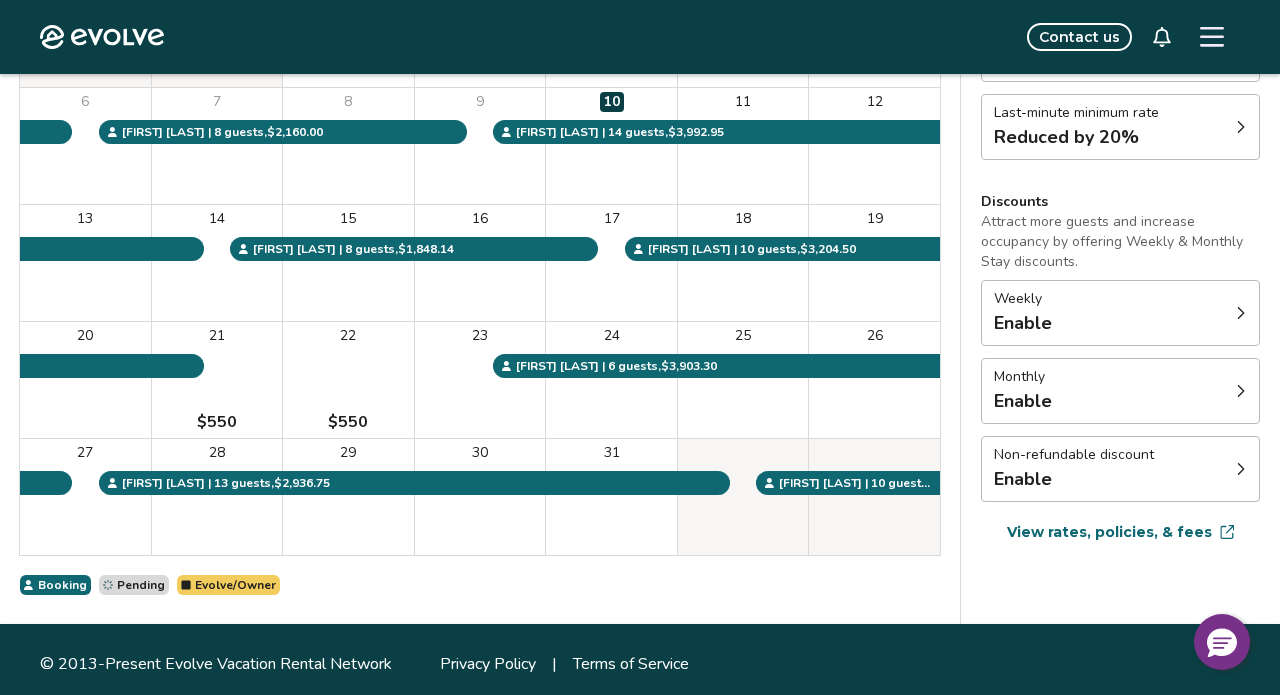 click 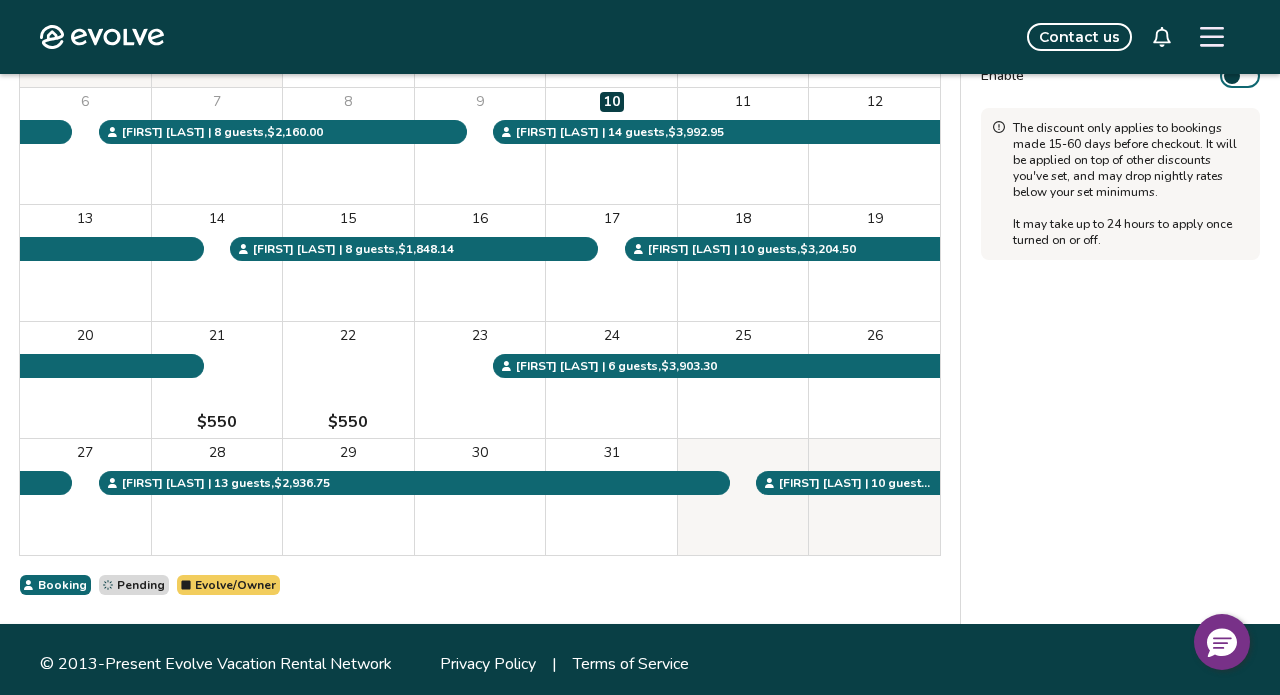 click on "Non-refundable discount Offer Airbnb guests a  10% discount  for choosing a non-refundable trip. If they cancel, you'll keep the full booking amount.   Learn more Enable The discount only applies to bookings made 15-60 days before checkout. It will be applied on top of other discounts you've set, and may drop nightly rates below your set minimums. It may take up to 24 hours to apply once turned on or off." at bounding box center [1120, 238] 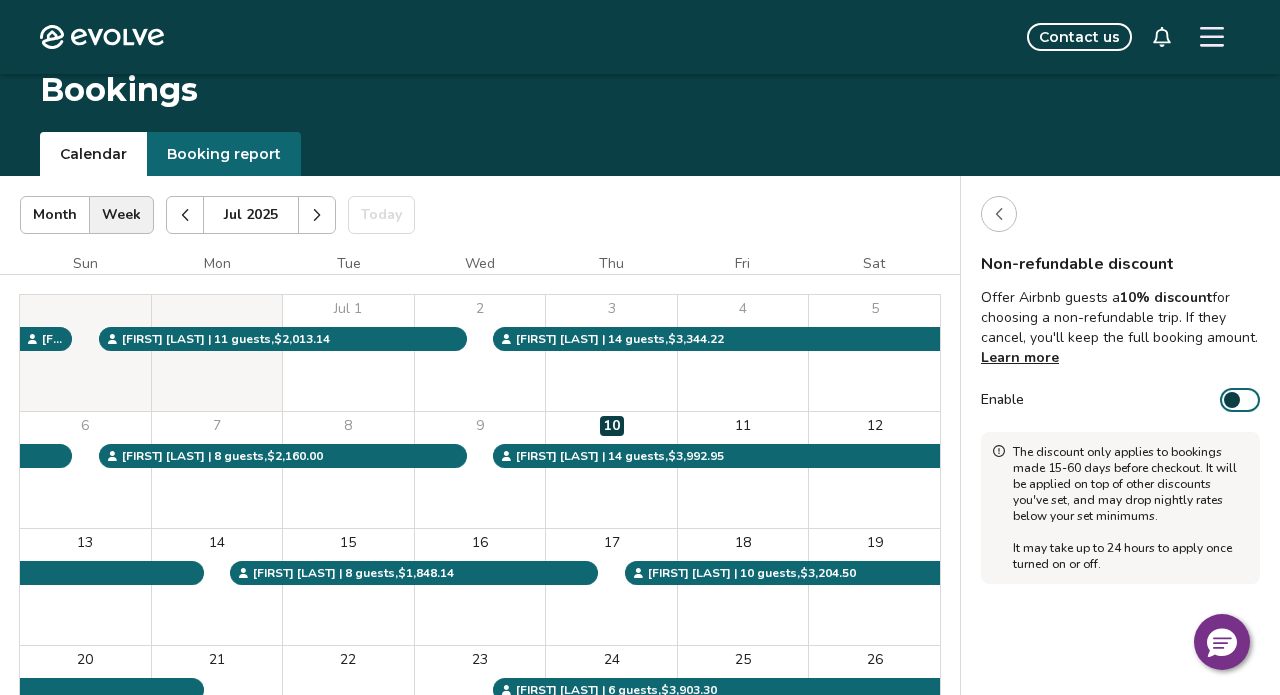 scroll, scrollTop: 0, scrollLeft: 0, axis: both 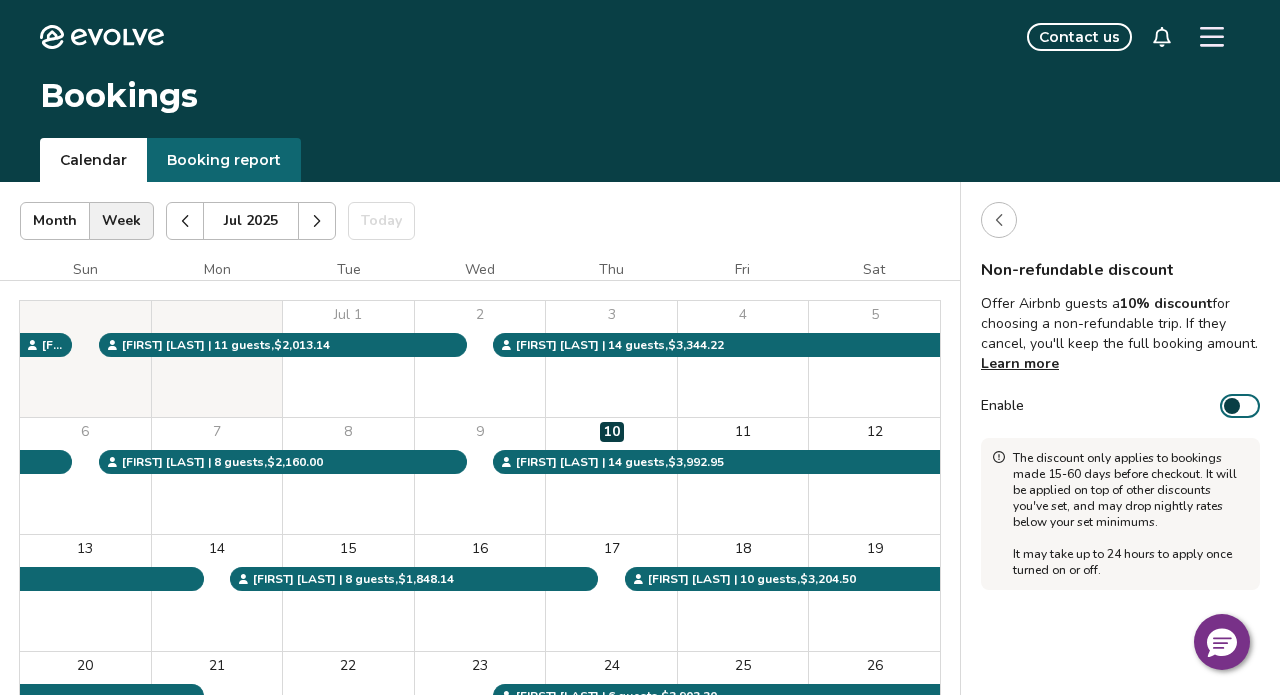 click 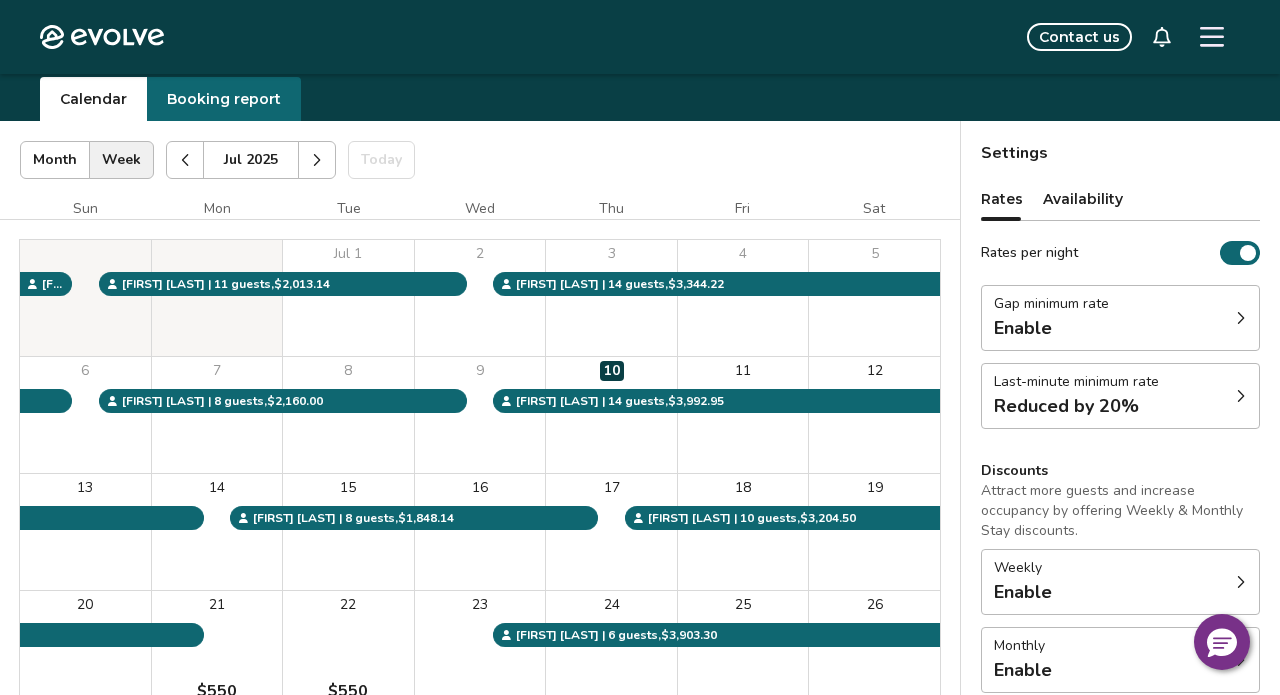 scroll, scrollTop: 70, scrollLeft: 0, axis: vertical 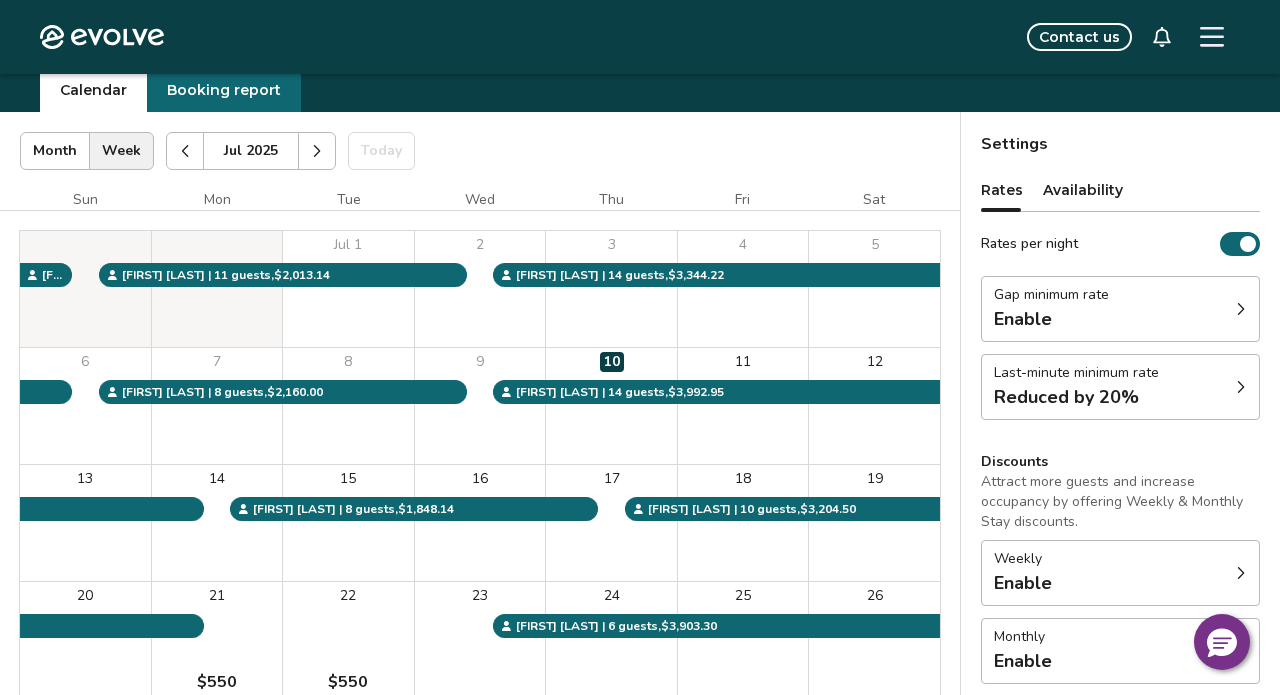 click on "Availability" at bounding box center [1083, 190] 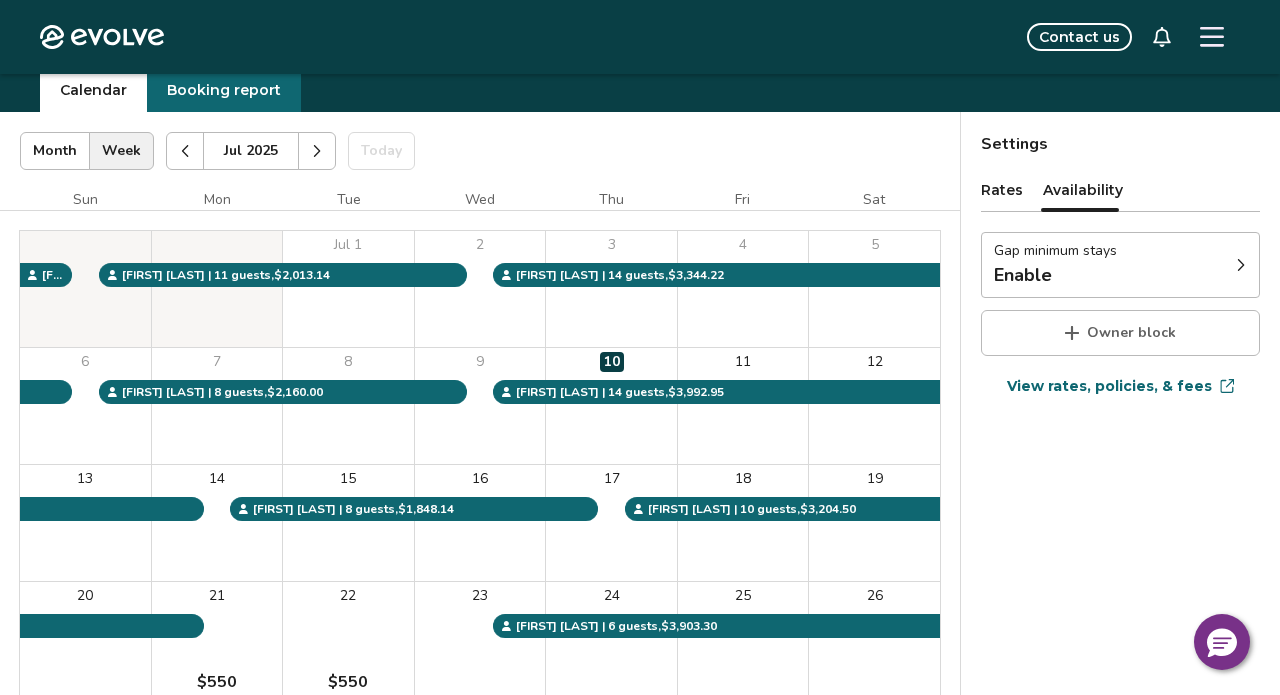 click 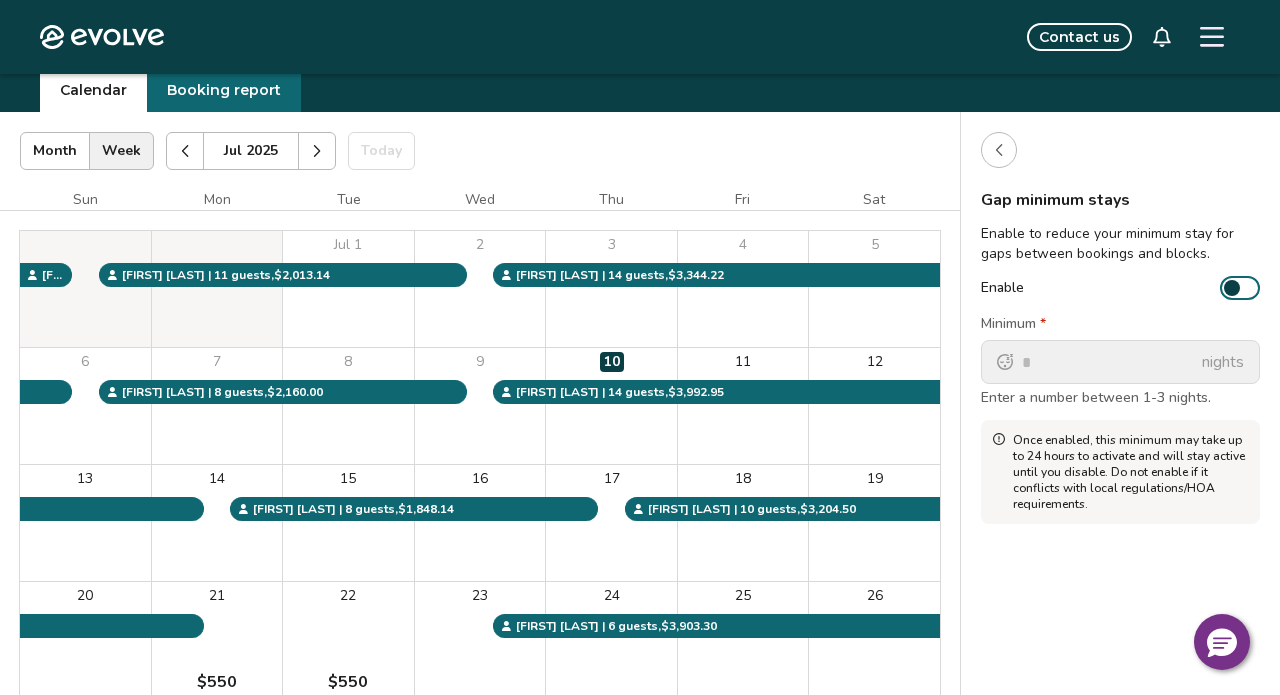click on "Gap minimum stays Enable to reduce your minimum stay for gaps between bookings and blocks. Enable Minimum   * * nights Enter a number between 1-3 nights. Once enabled, this minimum may take up to 24 hours to activate and will stay active until you disable. Do not enable if it conflicts with local regulations/HOA requirements." at bounding box center (1120, 498) 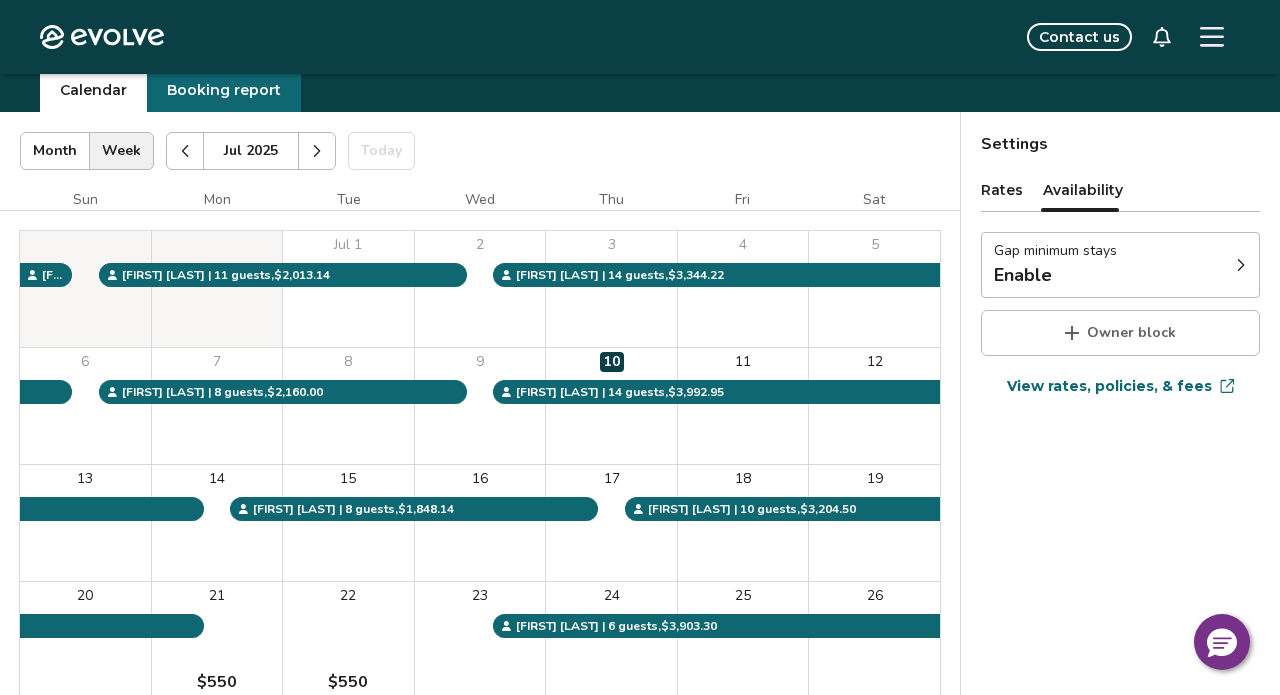 click on "Jul 2025  | Views Month Week Jul 2025 Today Settings" at bounding box center [480, 151] 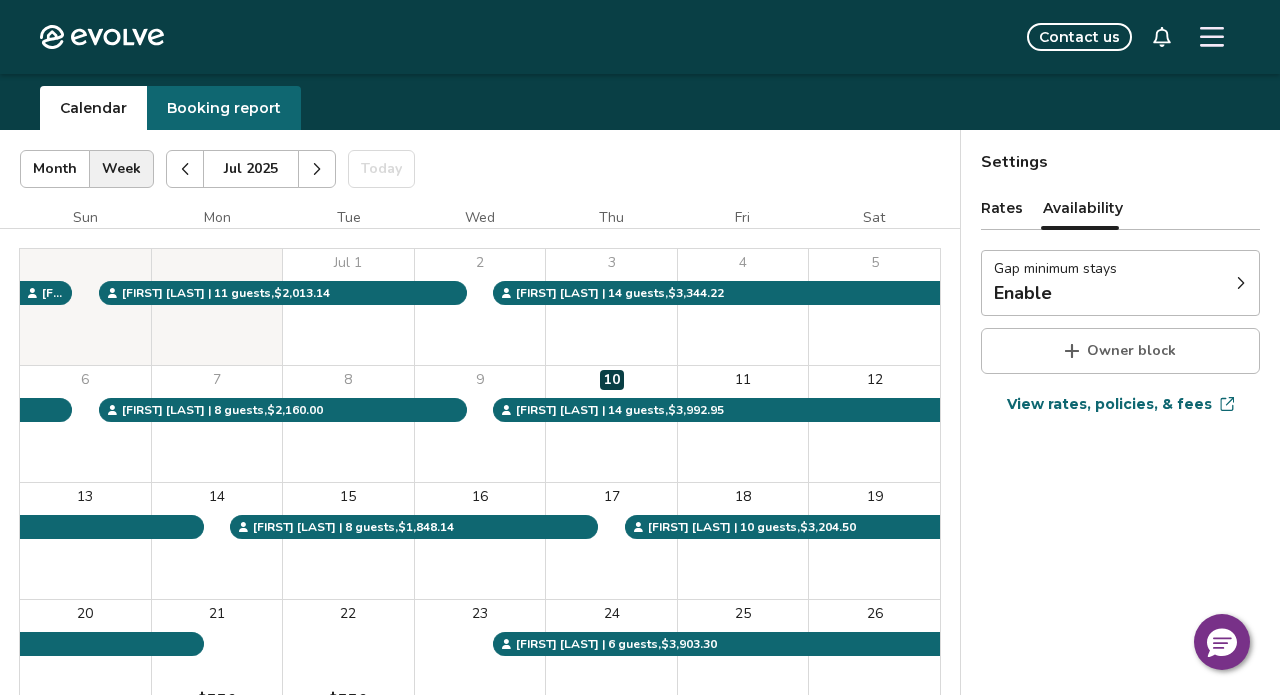 scroll, scrollTop: 34, scrollLeft: 0, axis: vertical 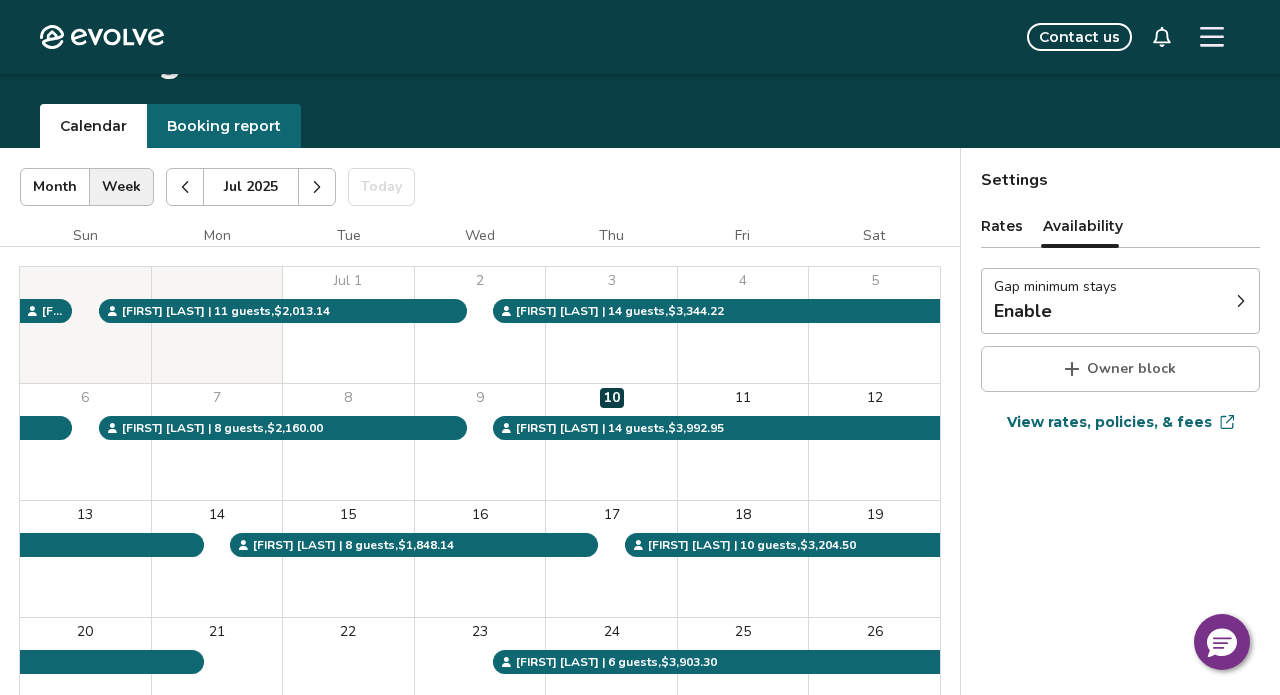 click on "Owner block" at bounding box center [1131, 369] 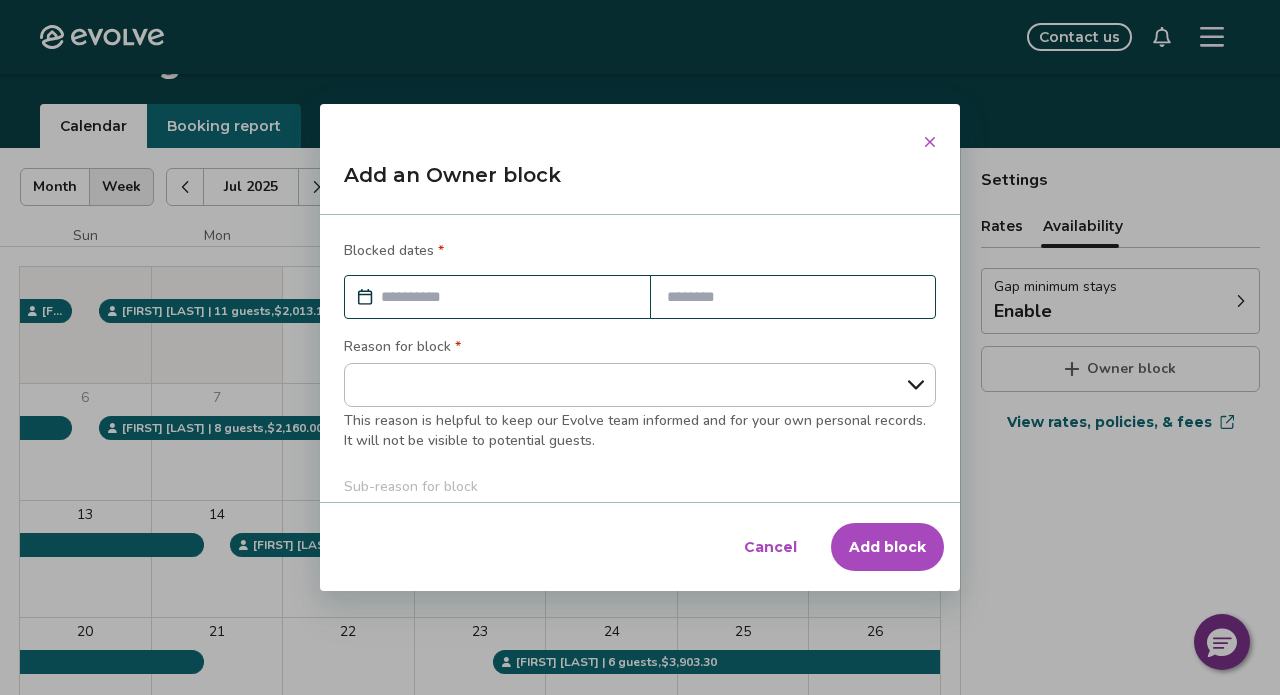 click on "Cancel" at bounding box center [770, 547] 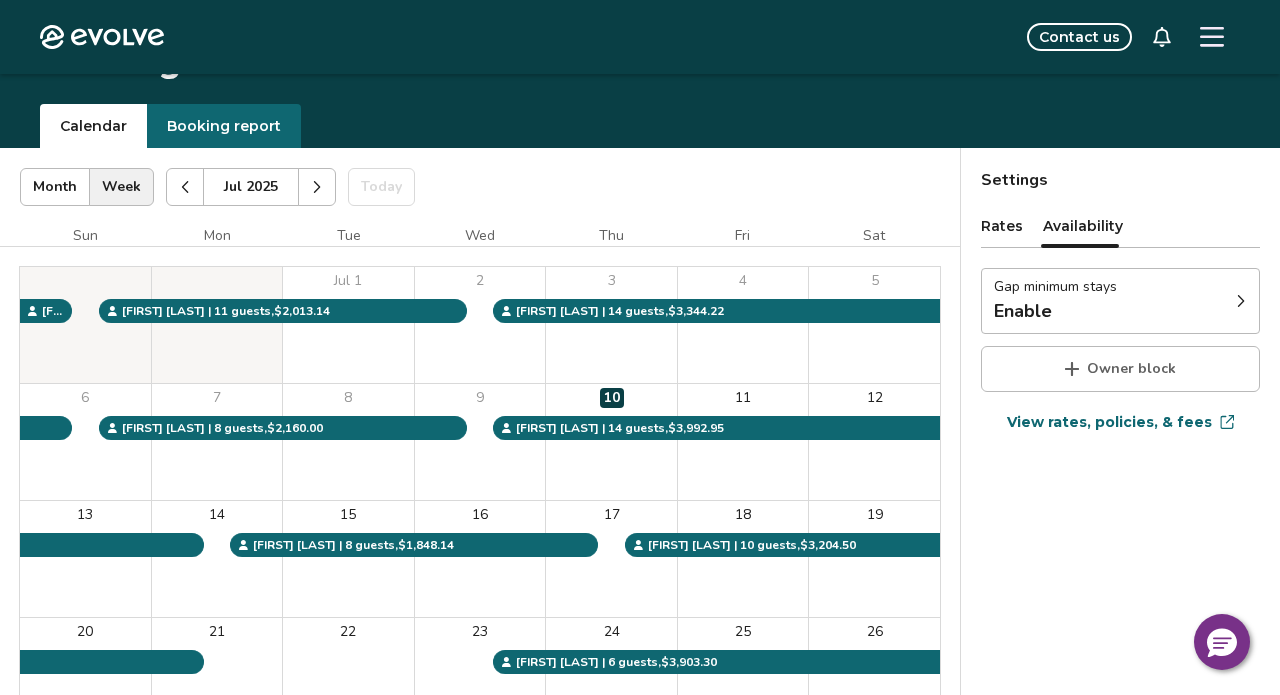 click on "Settings Rates Availability Gap minimum stays Enable Owner block View rates, policies, & fees Gap minimum stays Enable to reduce your minimum stay for gaps between bookings and blocks. Enable Minimum   * * nights Enter a number between 1-3 nights. Once enabled, this minimum may take up to 24 hours to activate and will stay active until you disable. Do not enable if it conflicts with local regulations/HOA requirements." at bounding box center (1120, 534) 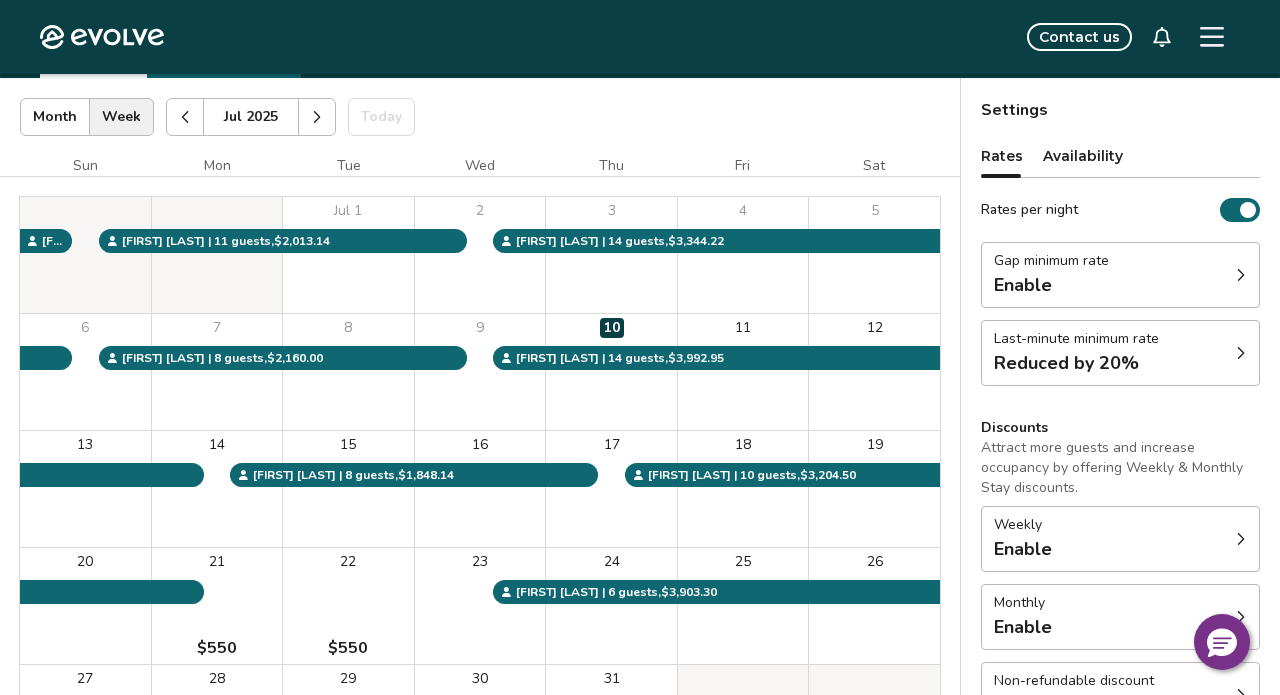 scroll, scrollTop: 89, scrollLeft: 0, axis: vertical 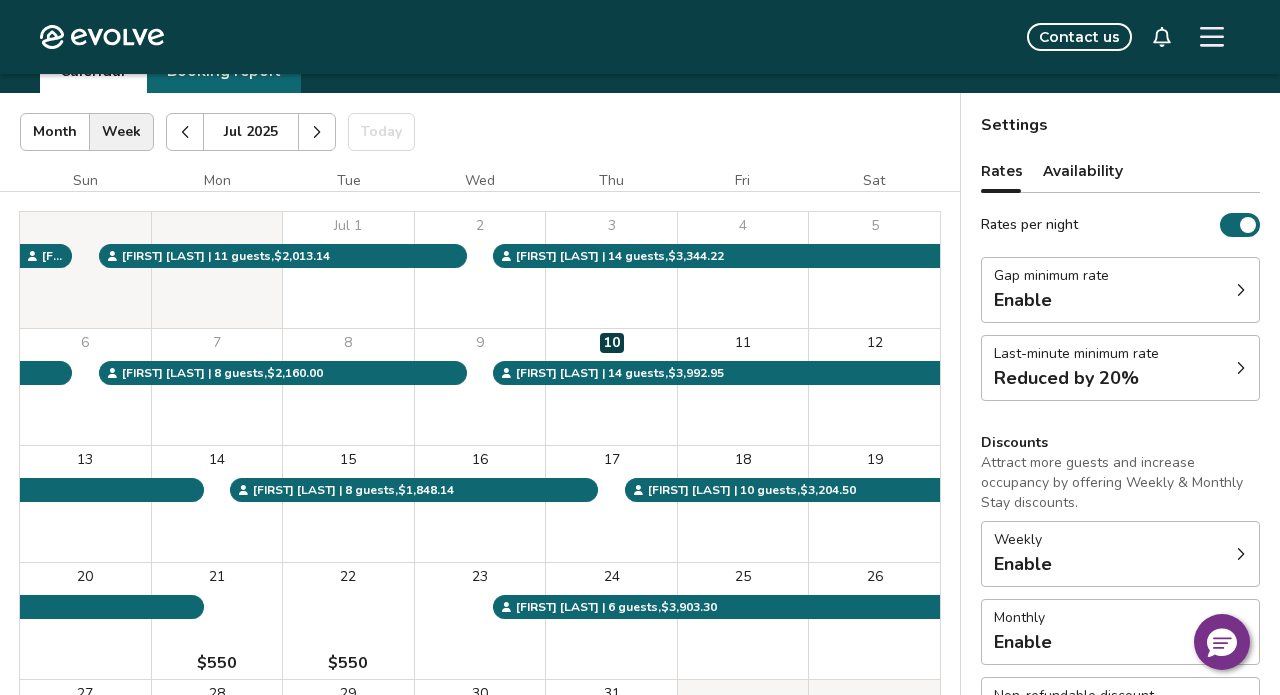 click at bounding box center [1212, 37] 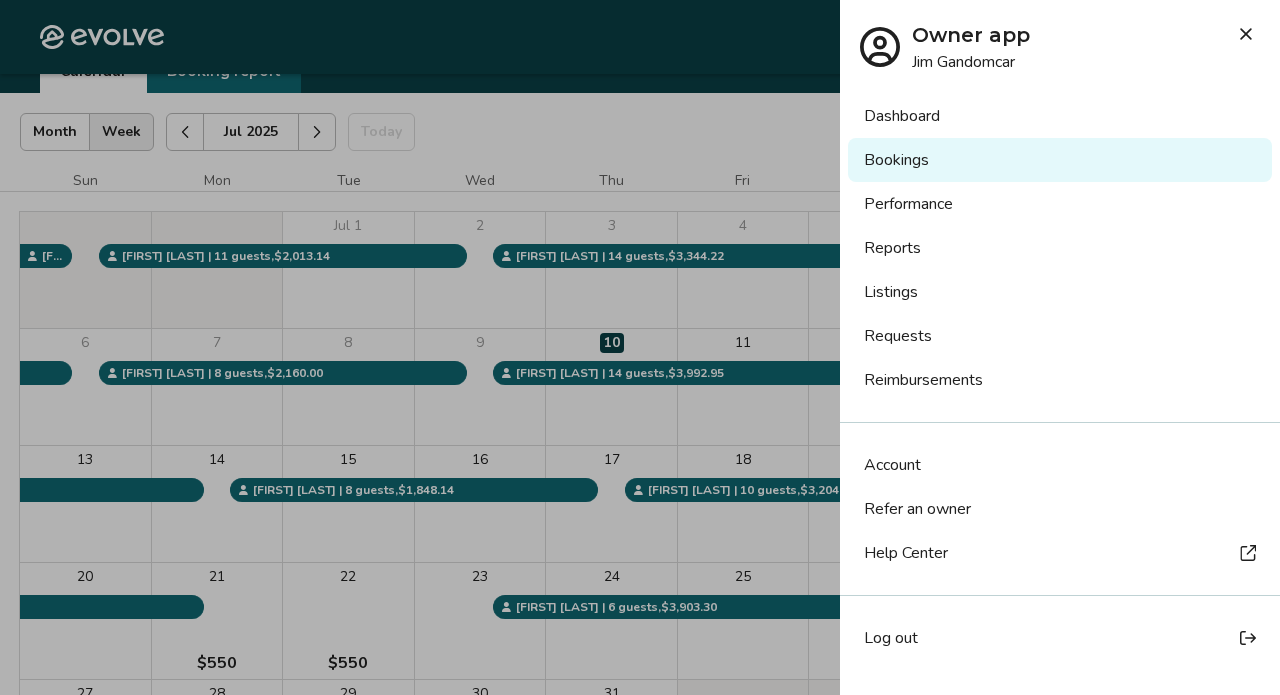click on "Owner app Jim   Gandomcar" at bounding box center (1060, 37) 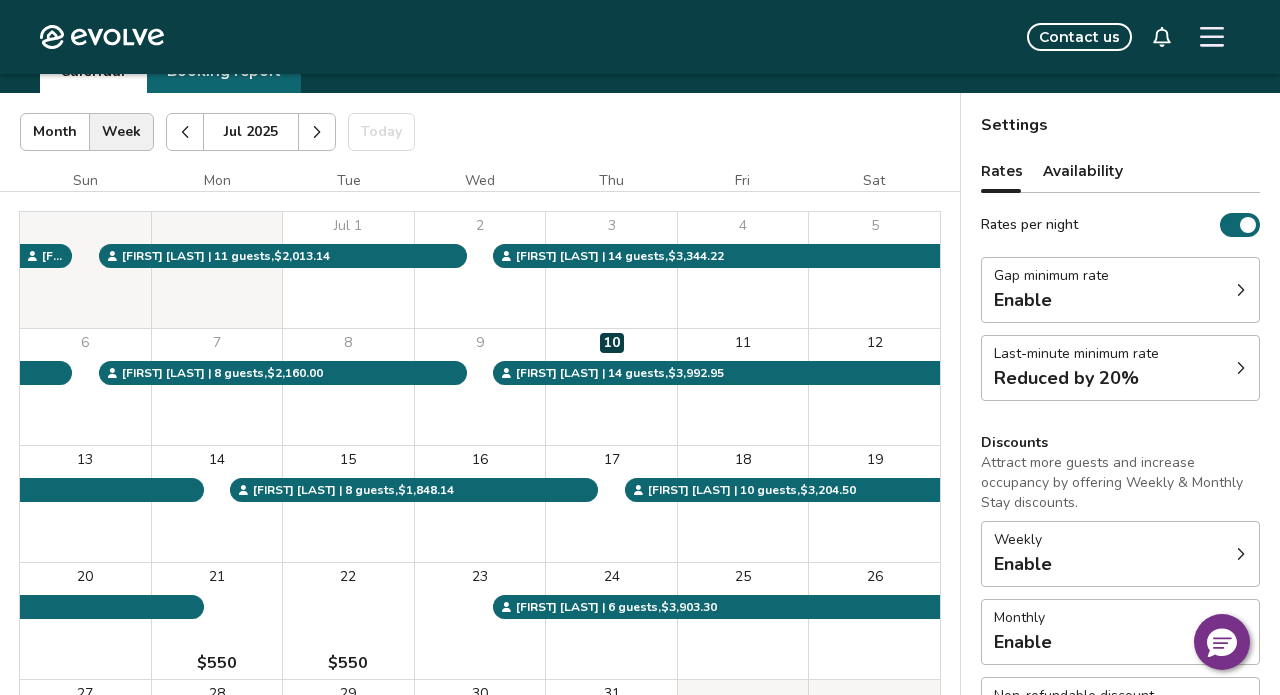 click on "Rates per night" at bounding box center [1120, 225] 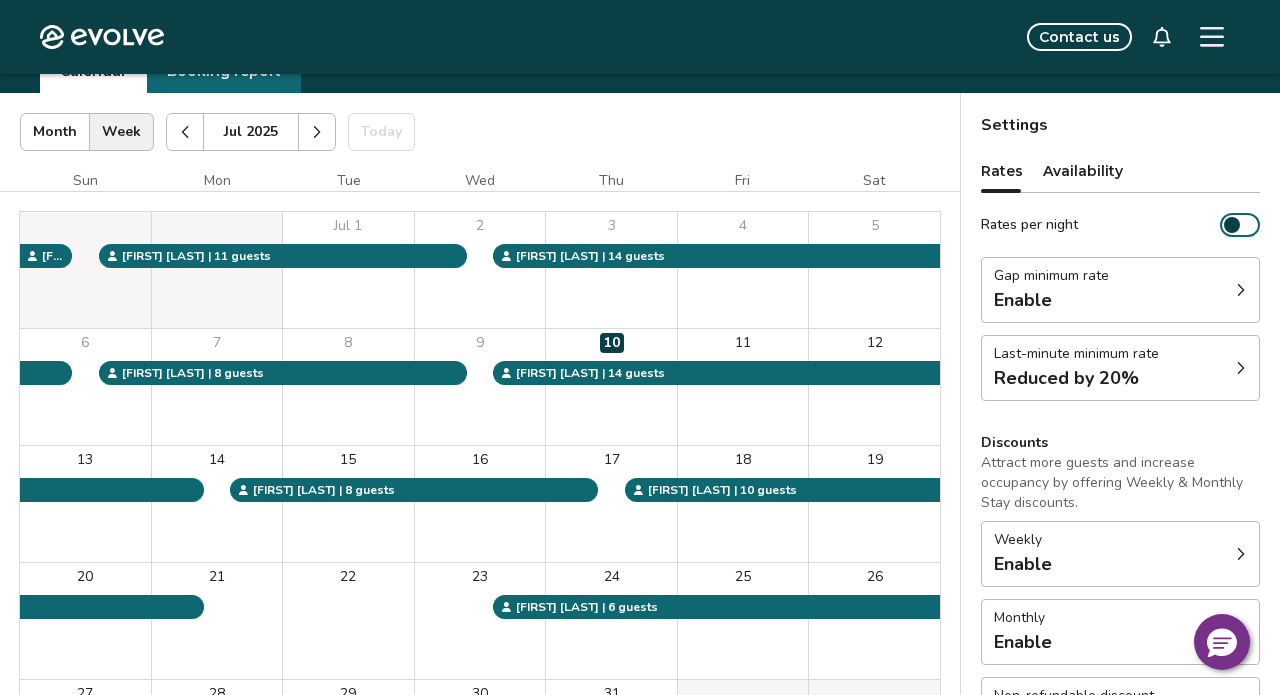 click on "Rates per night" at bounding box center [1240, 225] 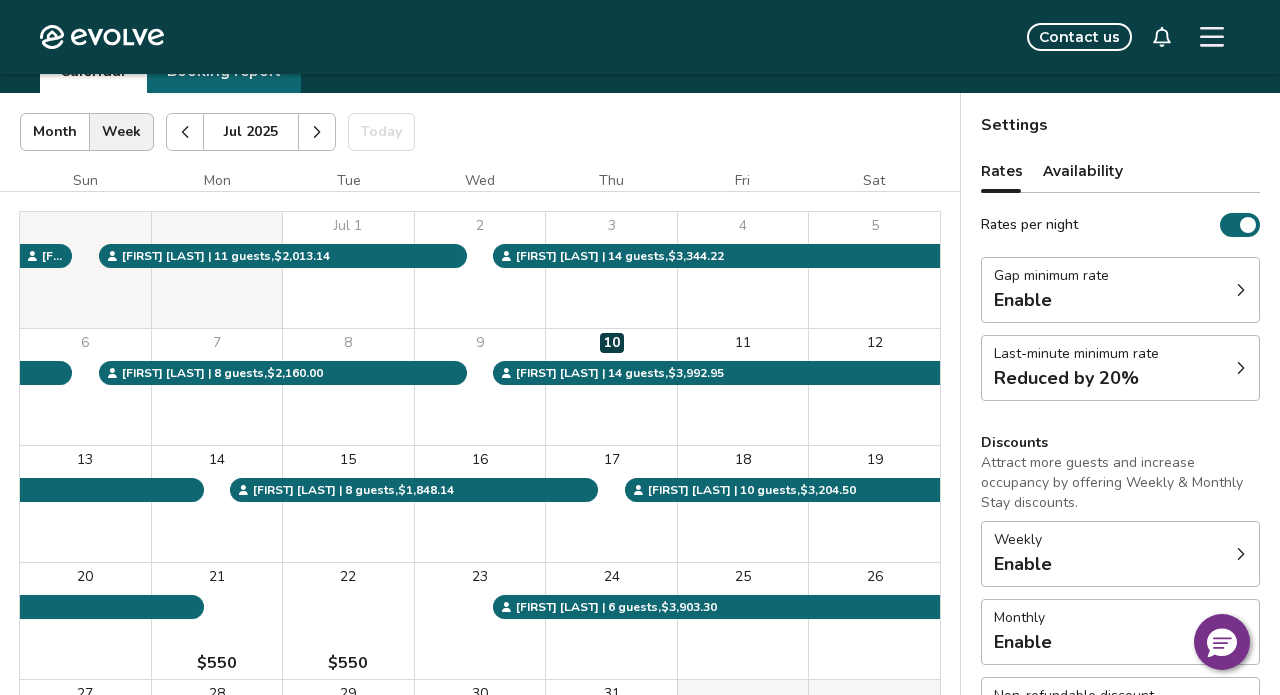 click at bounding box center [1248, 225] 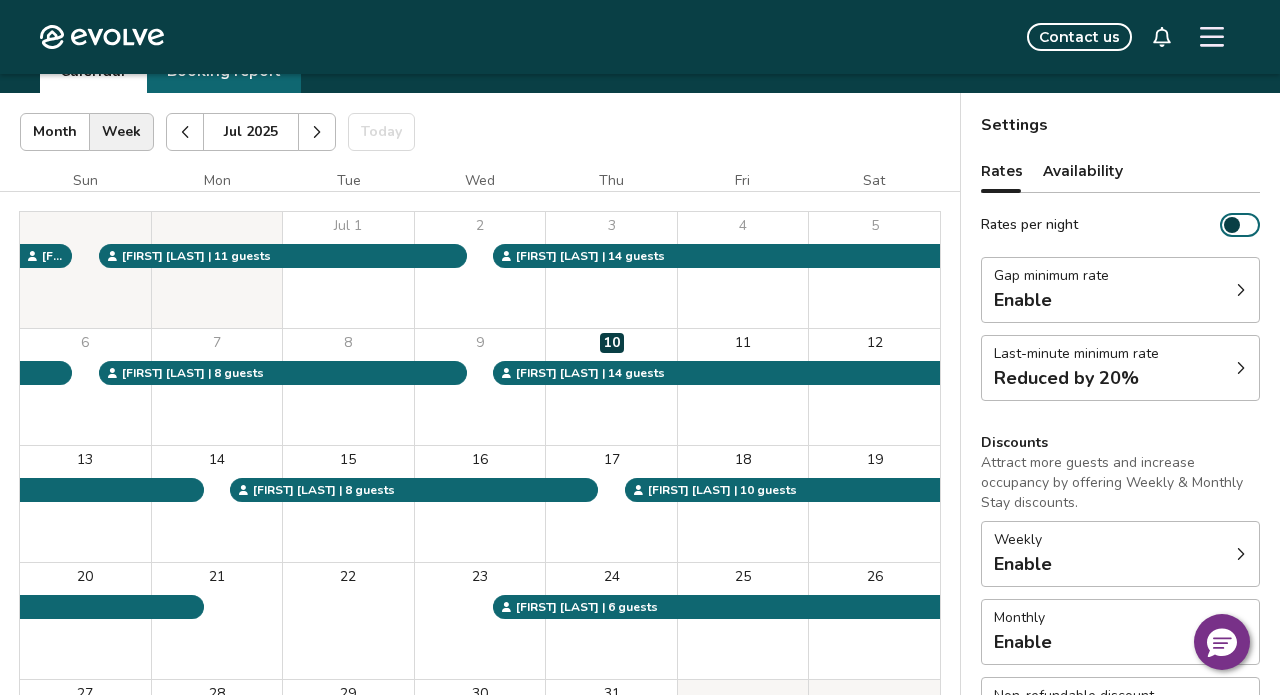 click at bounding box center (1232, 225) 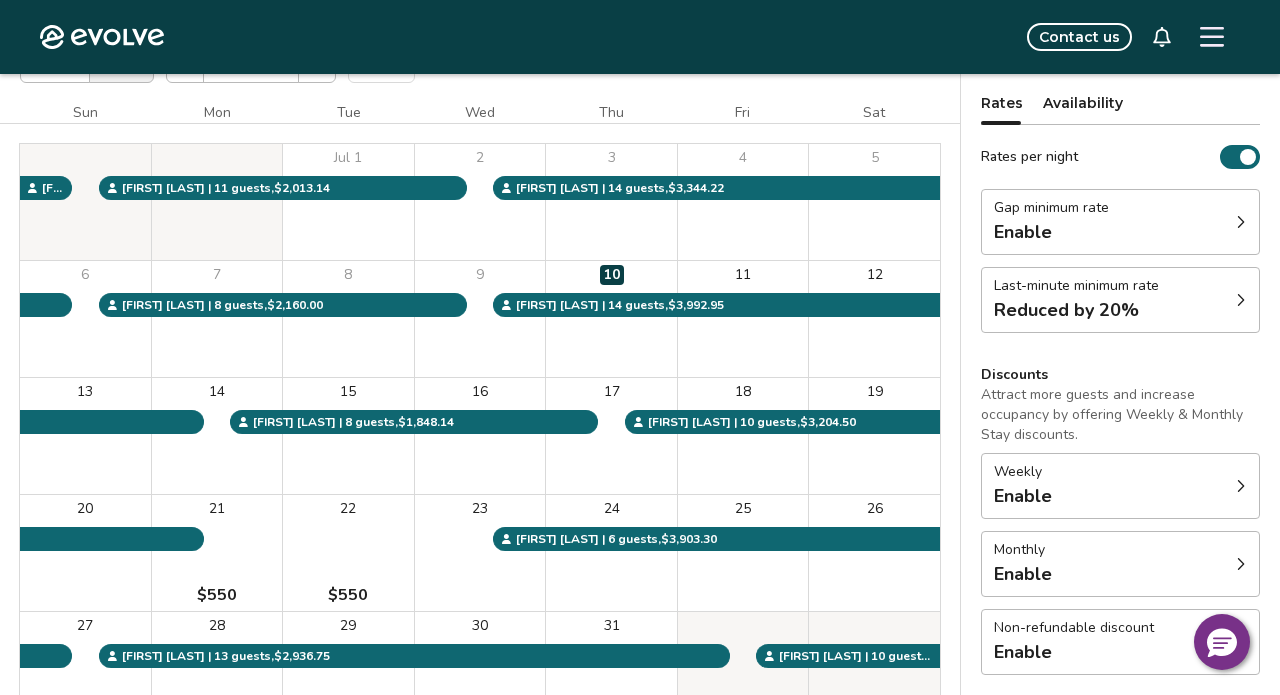 scroll, scrollTop: 160, scrollLeft: 0, axis: vertical 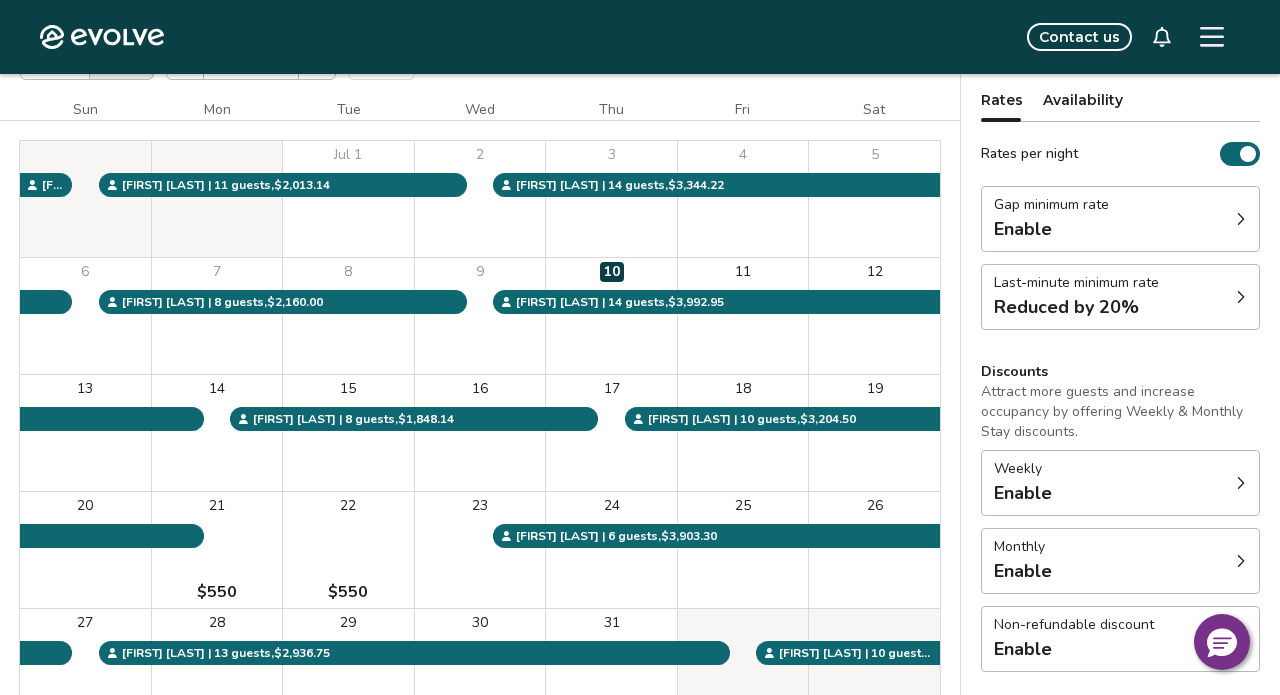 click on "Gap minimum rate Enable" at bounding box center (1120, 219) 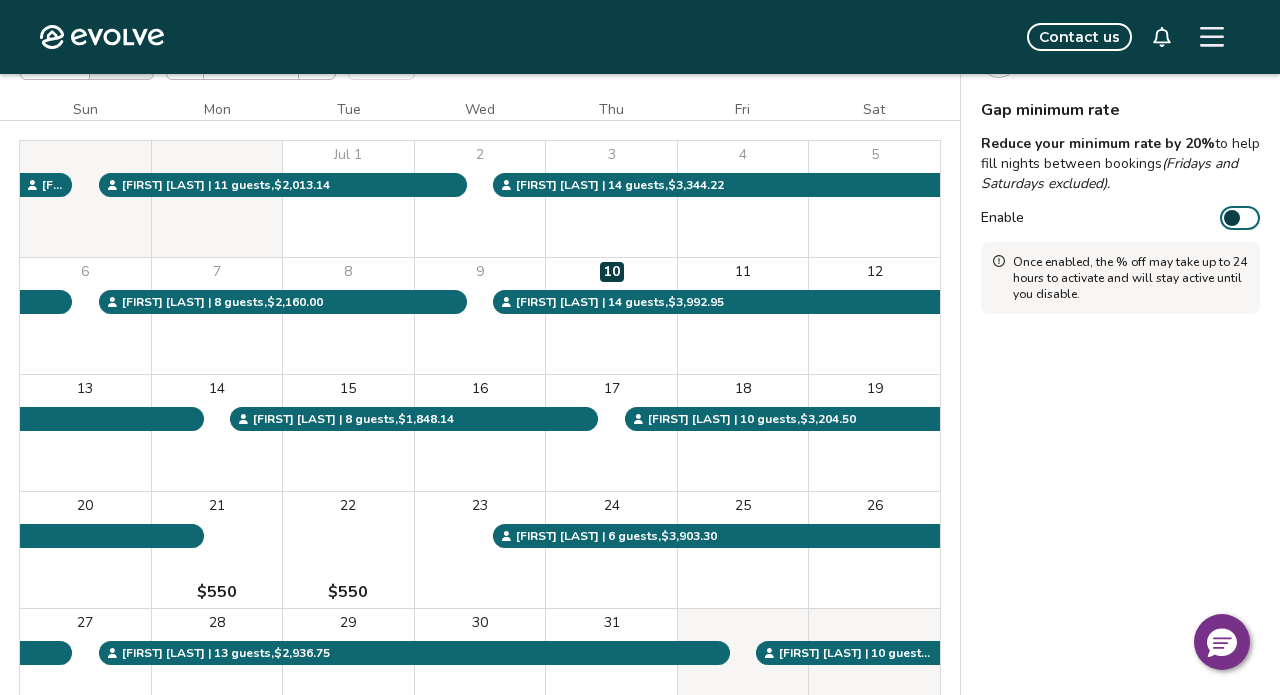 click on "Enable" at bounding box center (1120, 218) 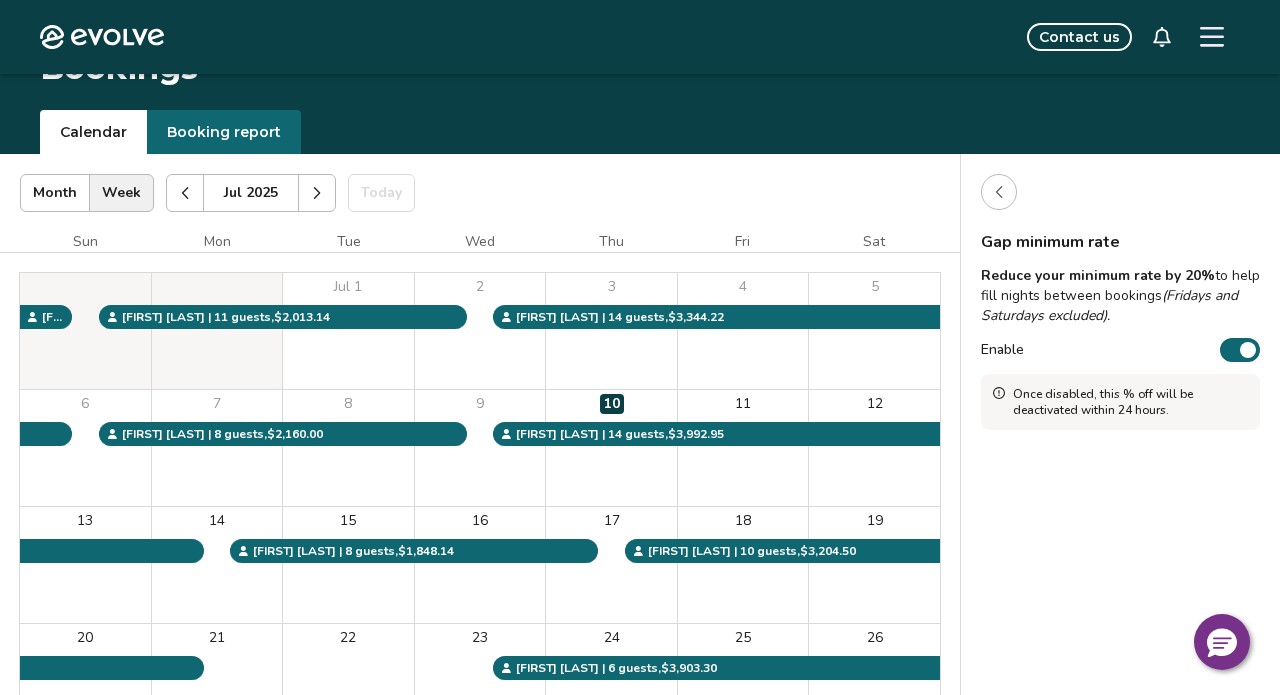 scroll, scrollTop: 22, scrollLeft: 0, axis: vertical 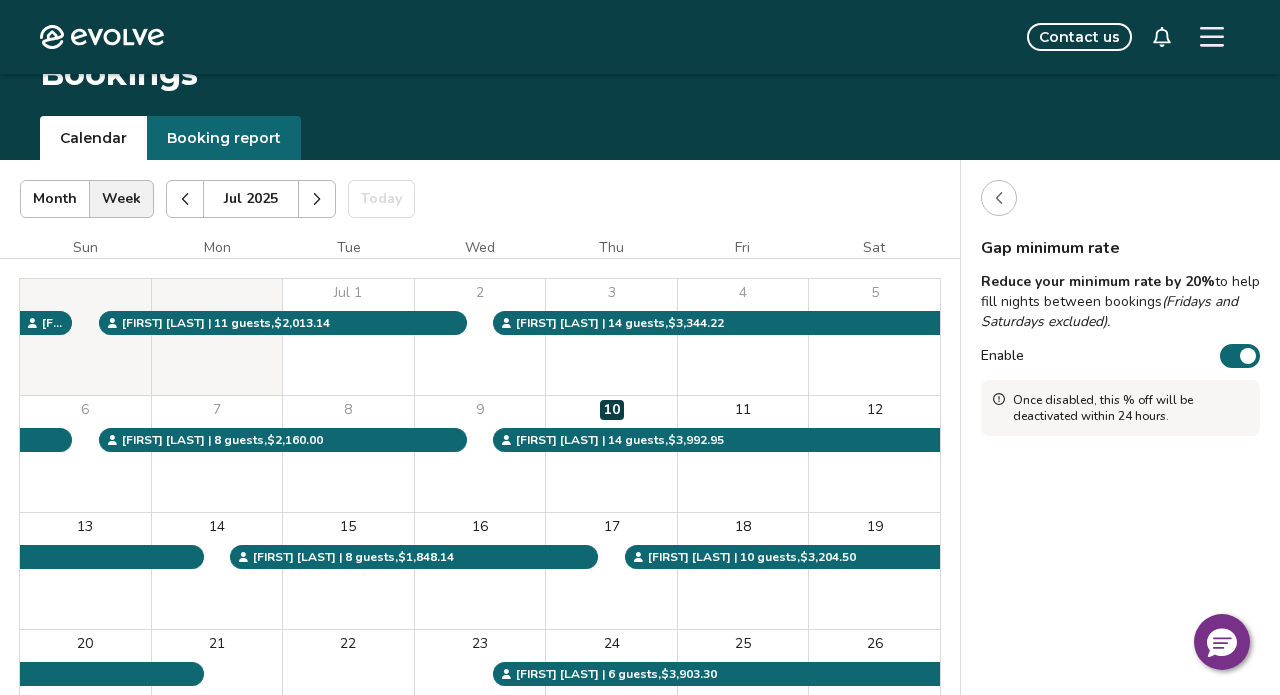 click on "Enable" at bounding box center [1240, 356] 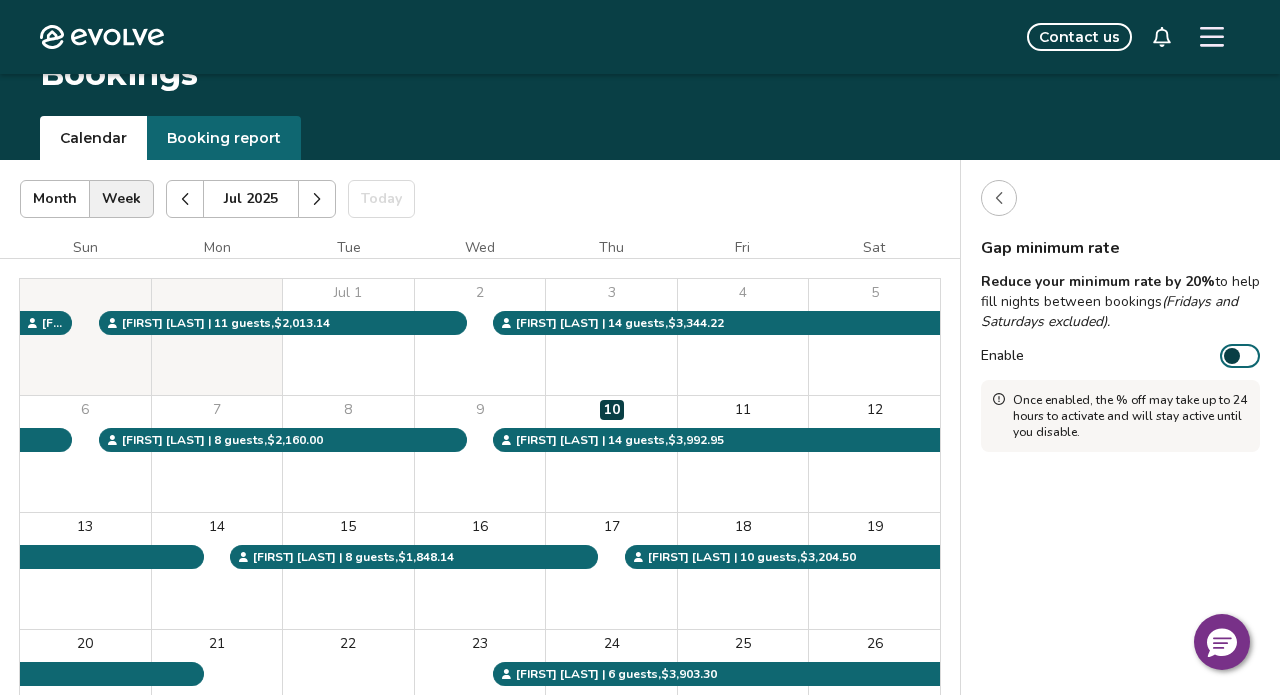 click 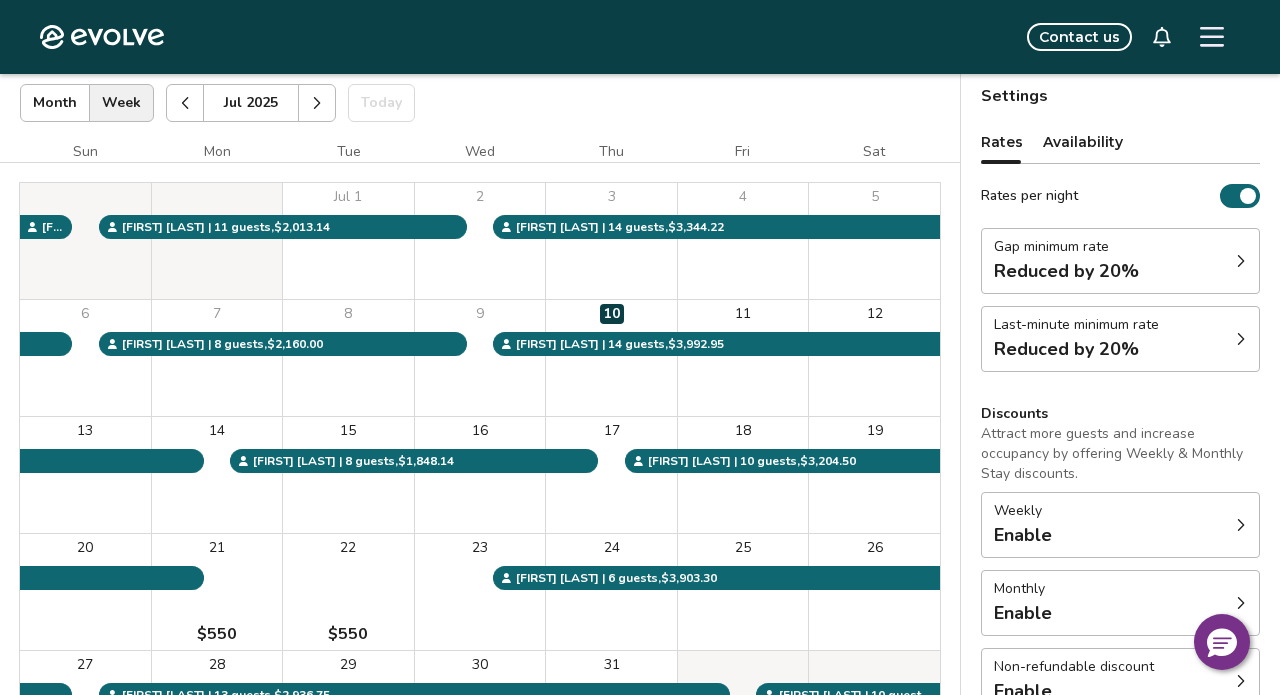 scroll, scrollTop: 120, scrollLeft: 0, axis: vertical 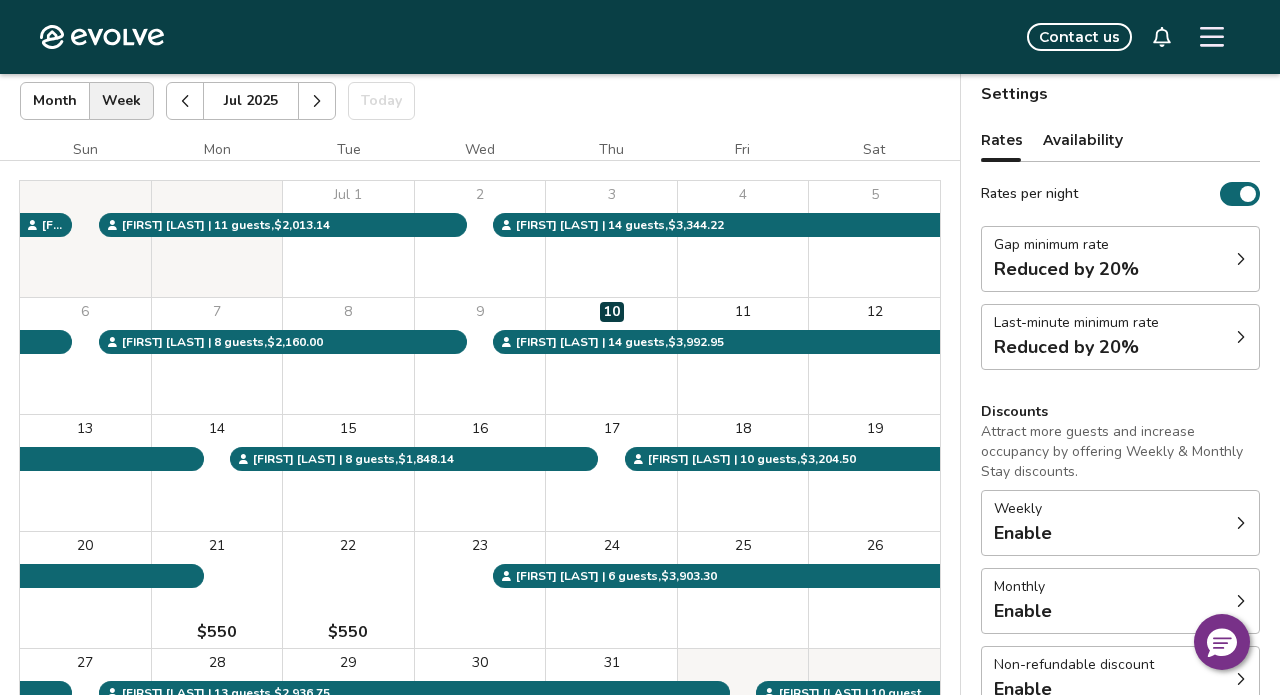 click on "Last-minute minimum rate Reduced by 20%" at bounding box center [1120, 337] 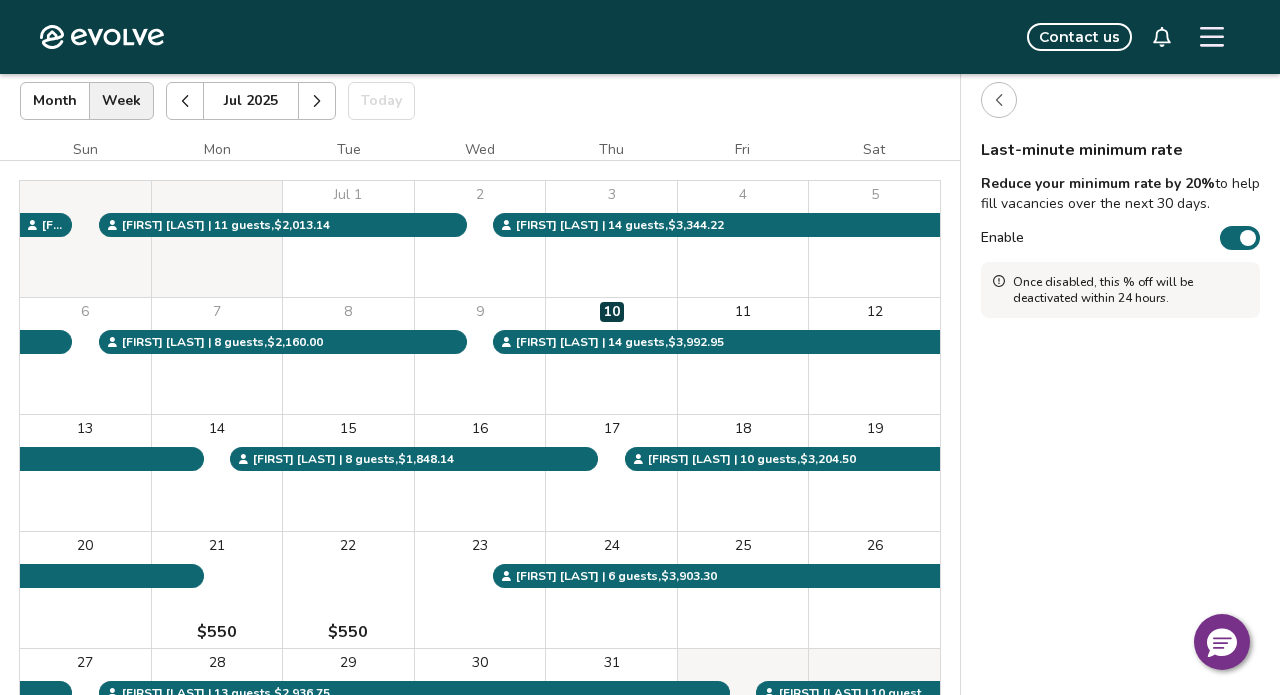 click at bounding box center (1248, 238) 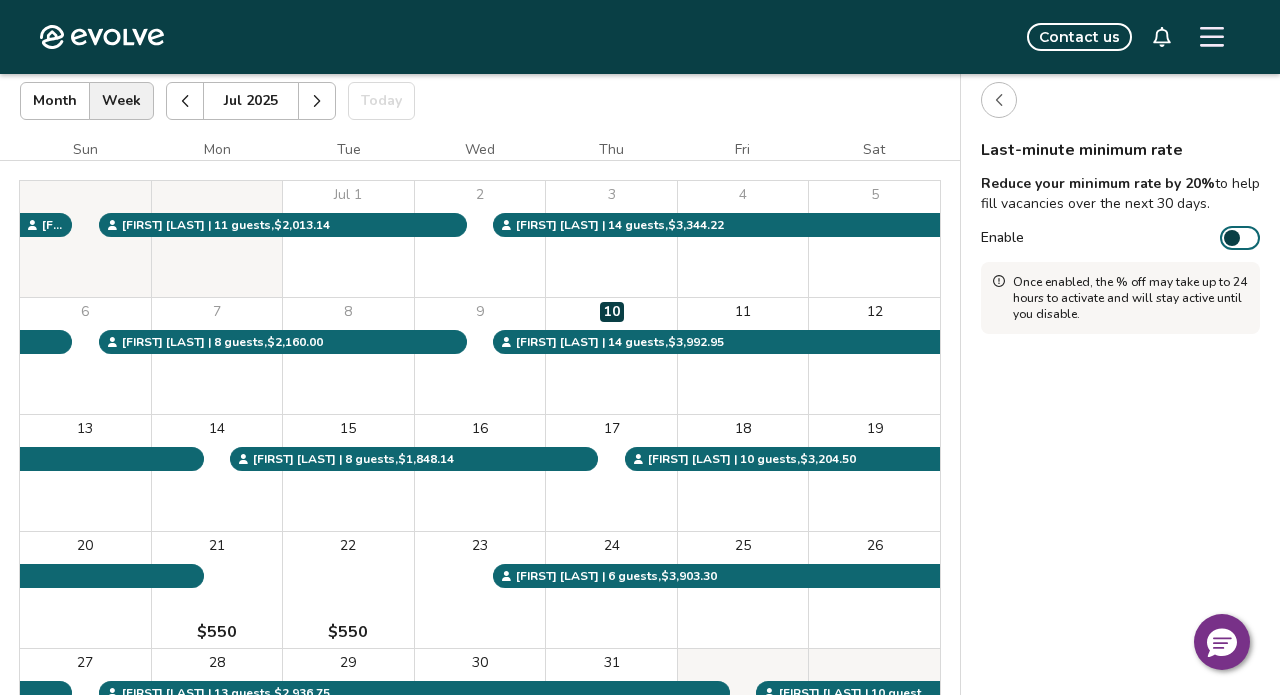 click on "Last-minute minimum rate Reduce your minimum rate by 20%  to help fill vacancies over the next 30 days. Enable Once enabled, the % off may take up to 24 hours to activate and will stay active until you disable." at bounding box center [1120, 448] 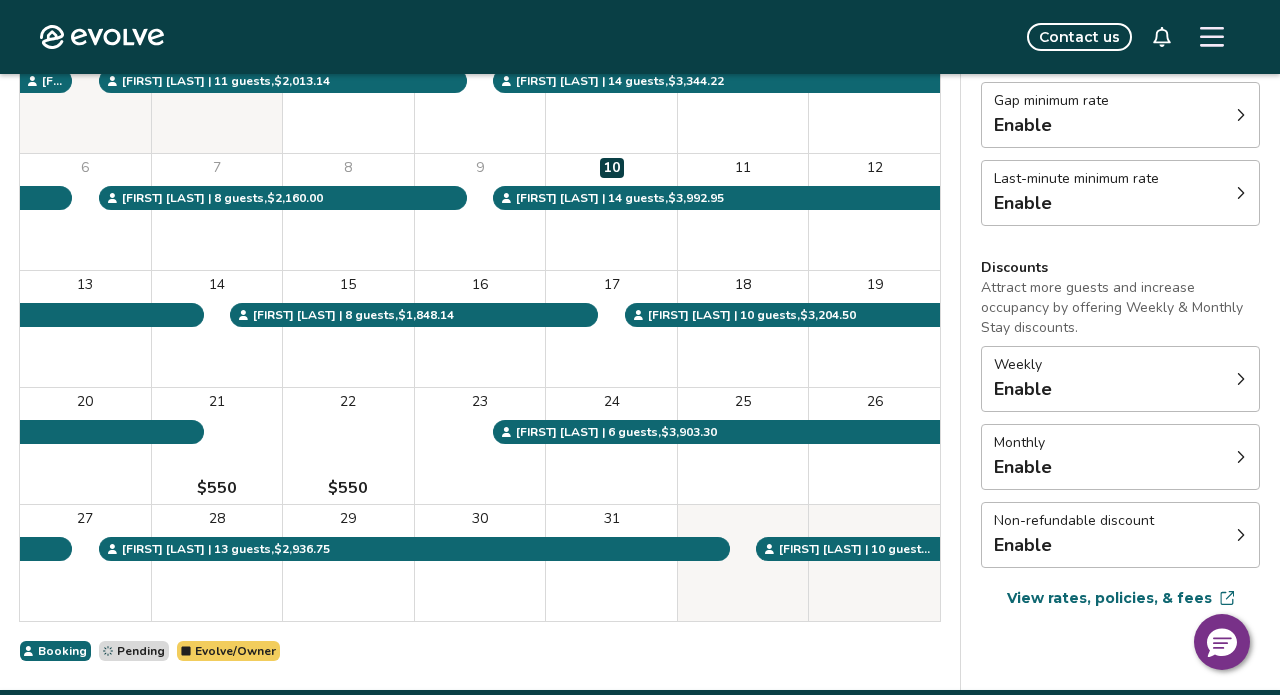 scroll, scrollTop: 266, scrollLeft: 0, axis: vertical 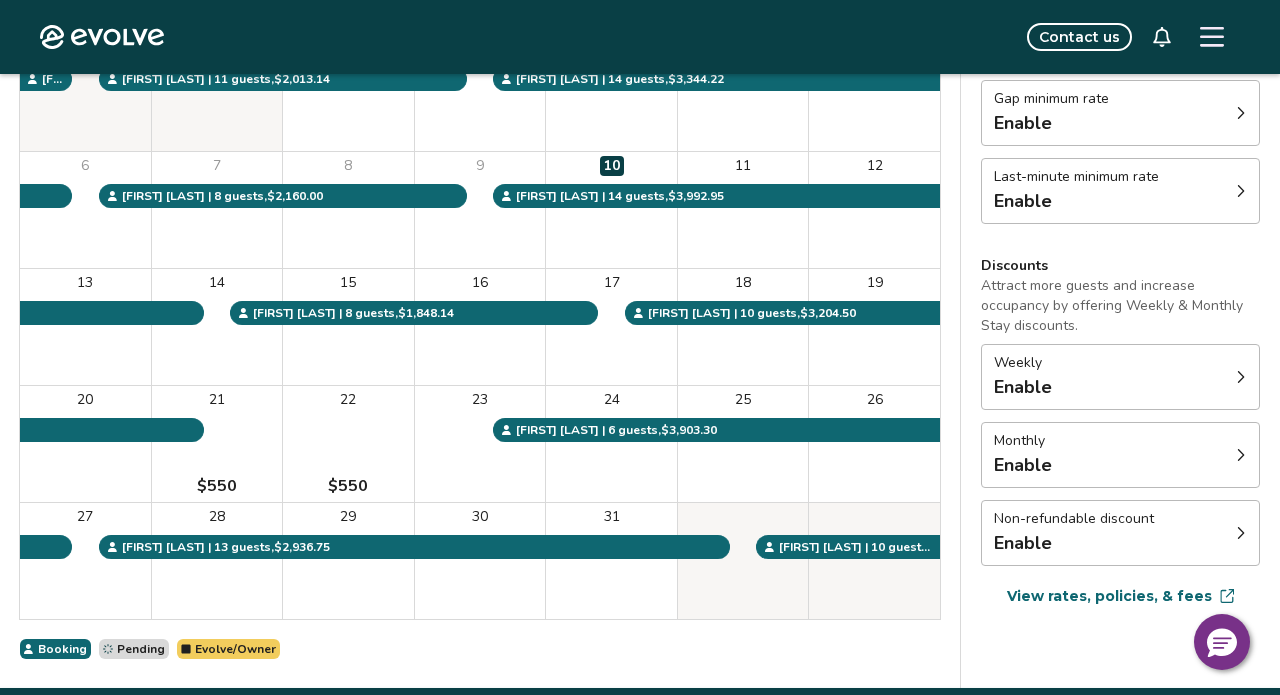 click on "Weekly Enable" at bounding box center [1120, 377] 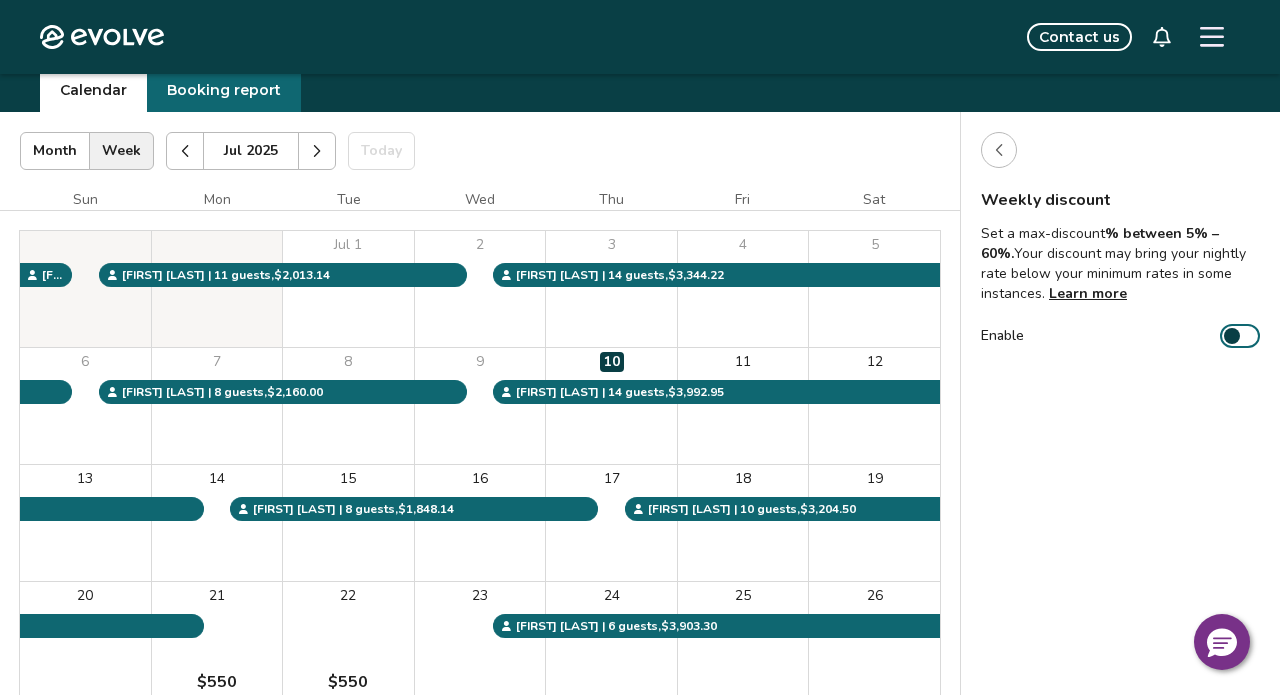 scroll, scrollTop: 41, scrollLeft: 0, axis: vertical 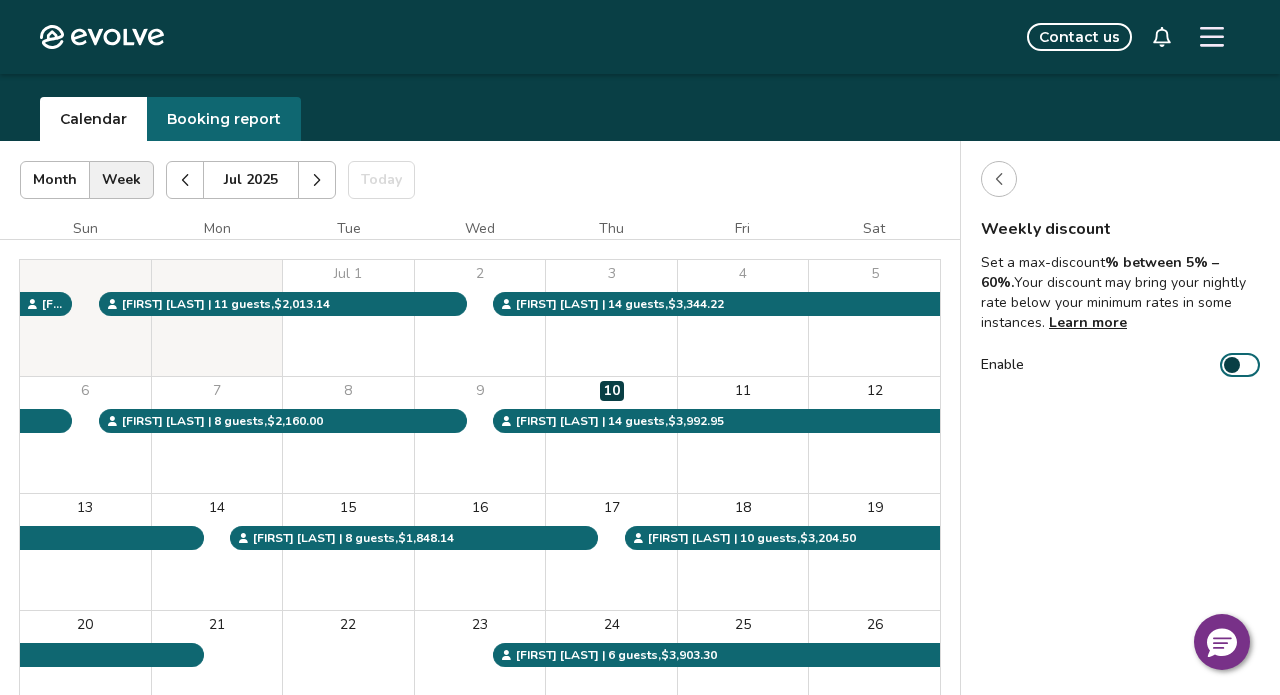 click at bounding box center (999, 179) 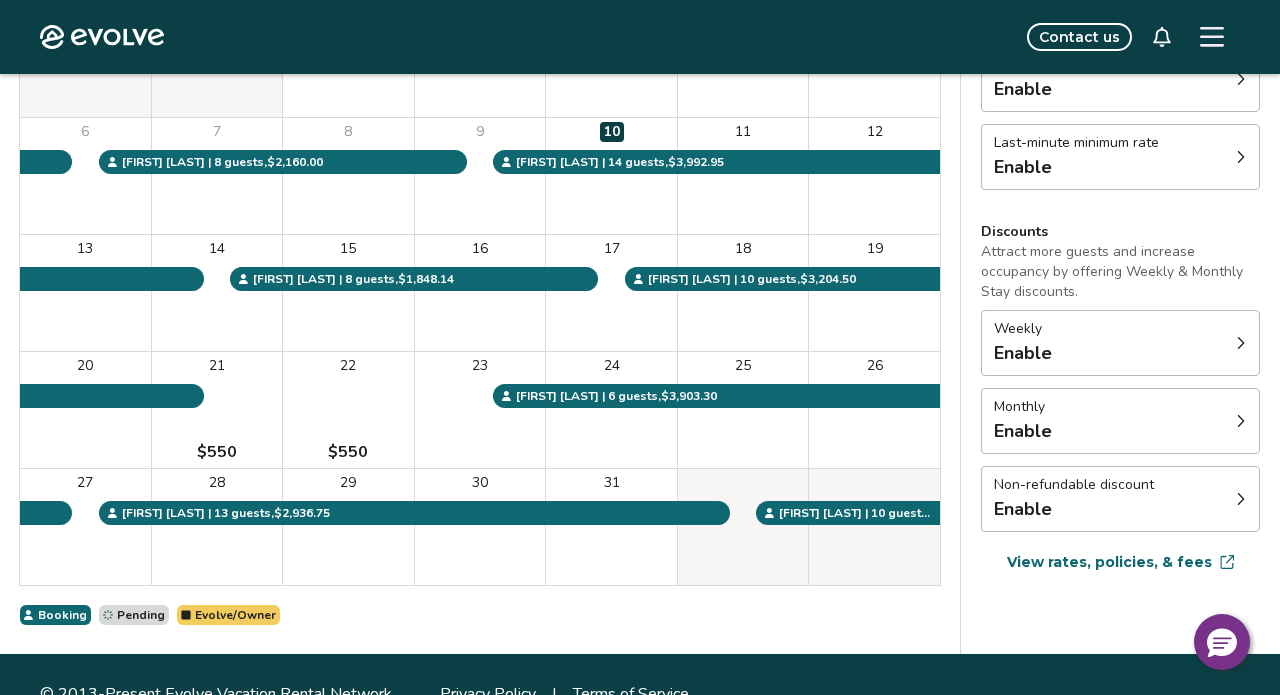 scroll, scrollTop: 339, scrollLeft: 0, axis: vertical 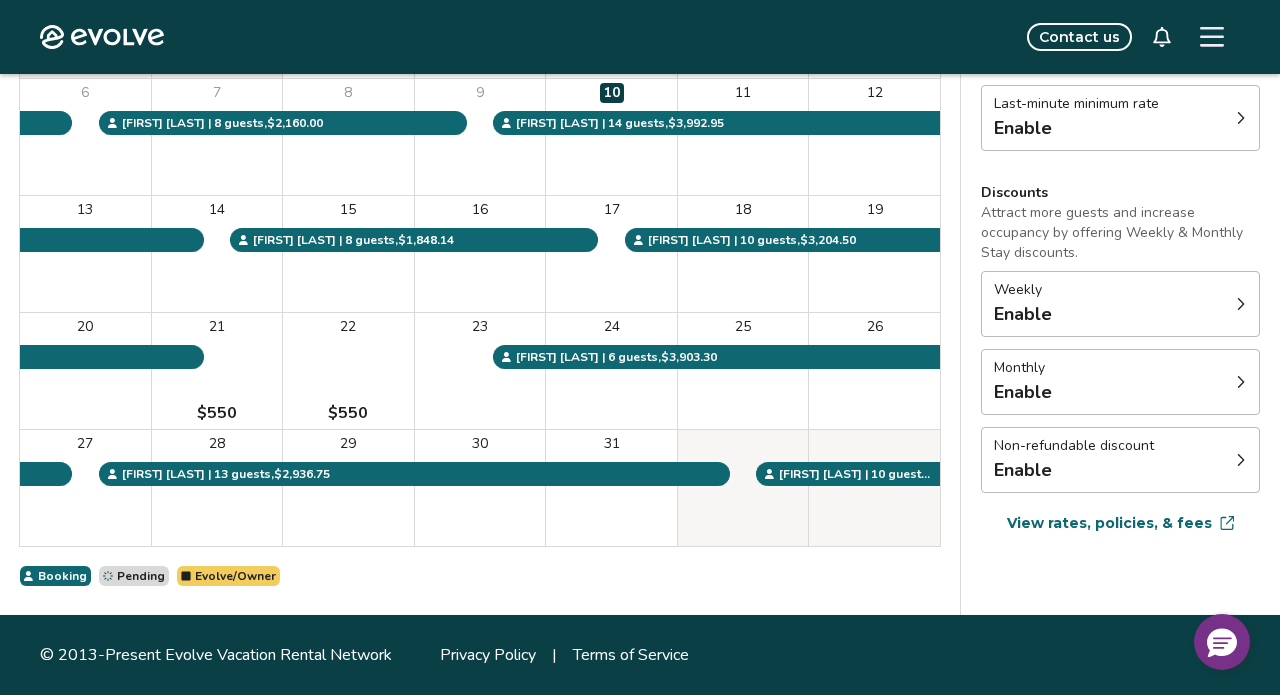 click on "Monthly Enable" at bounding box center [1120, 382] 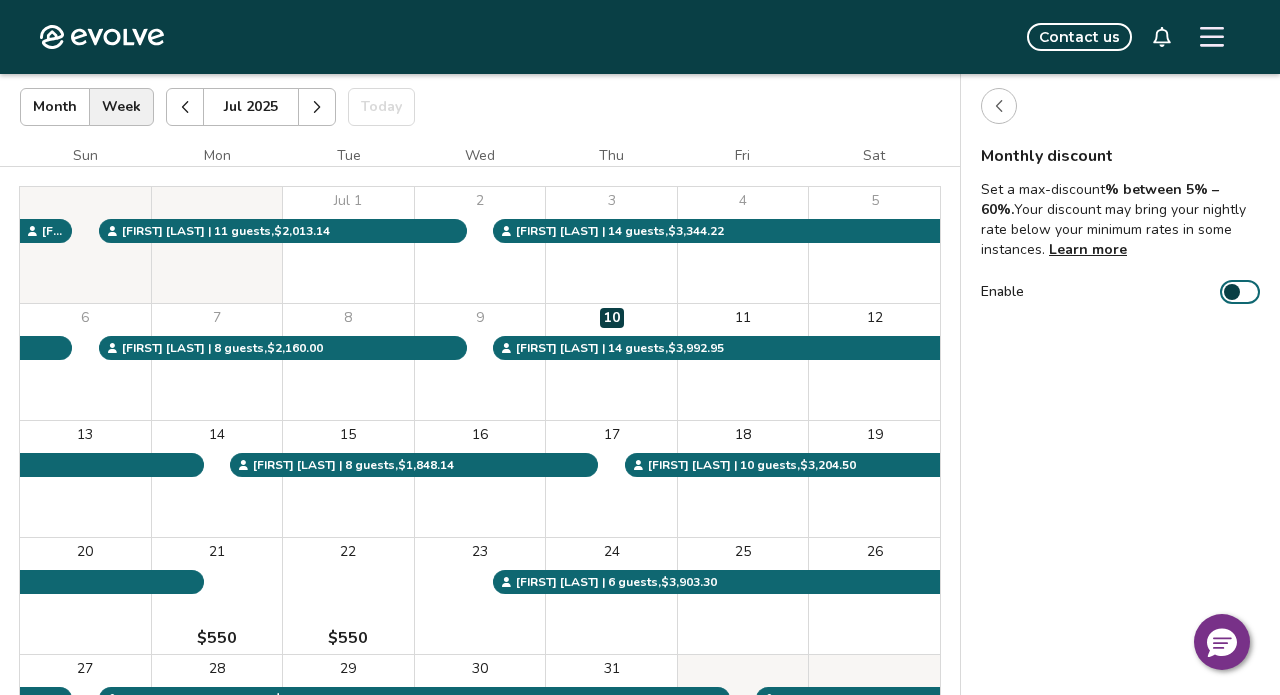 scroll, scrollTop: 113, scrollLeft: 0, axis: vertical 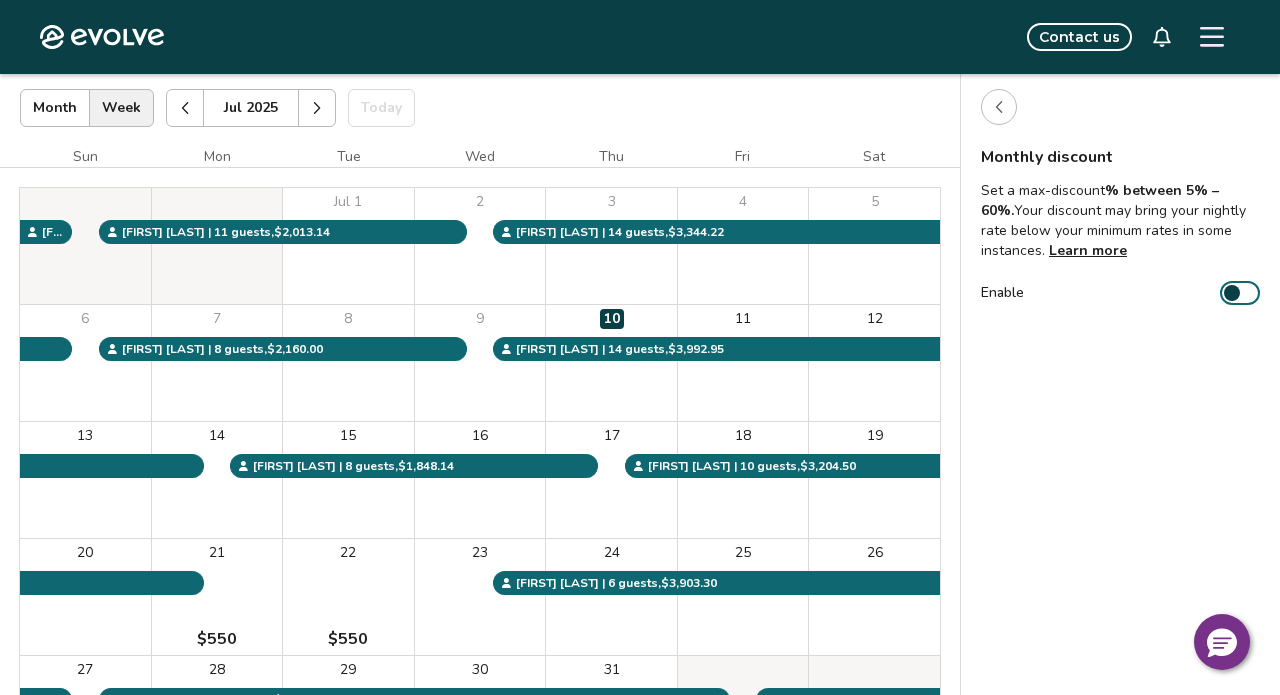 click at bounding box center [999, 107] 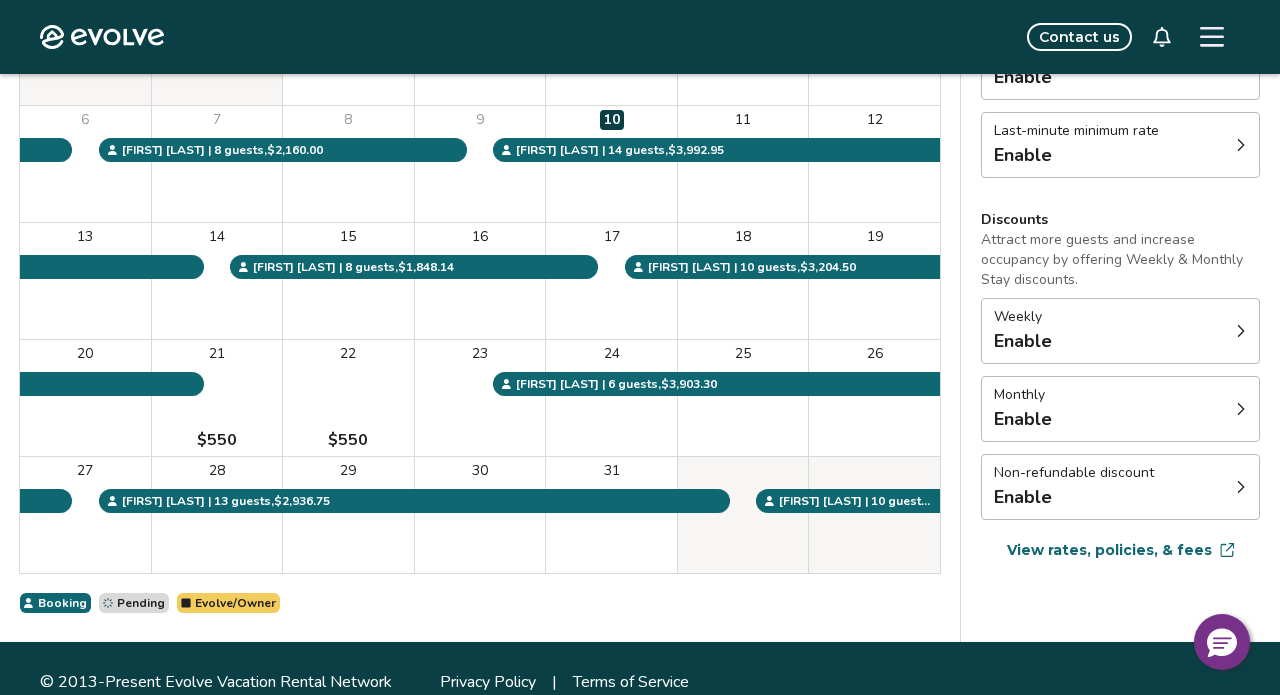 scroll, scrollTop: 339, scrollLeft: 0, axis: vertical 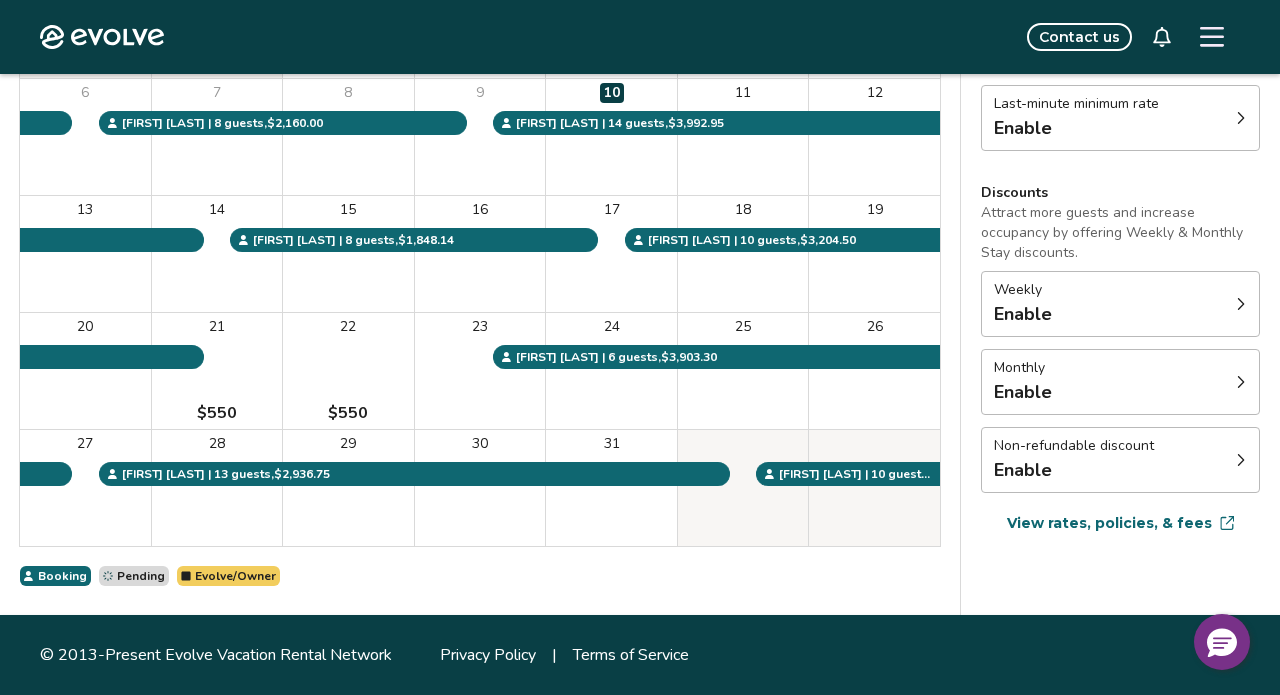 click on "Enable" at bounding box center (1074, 470) 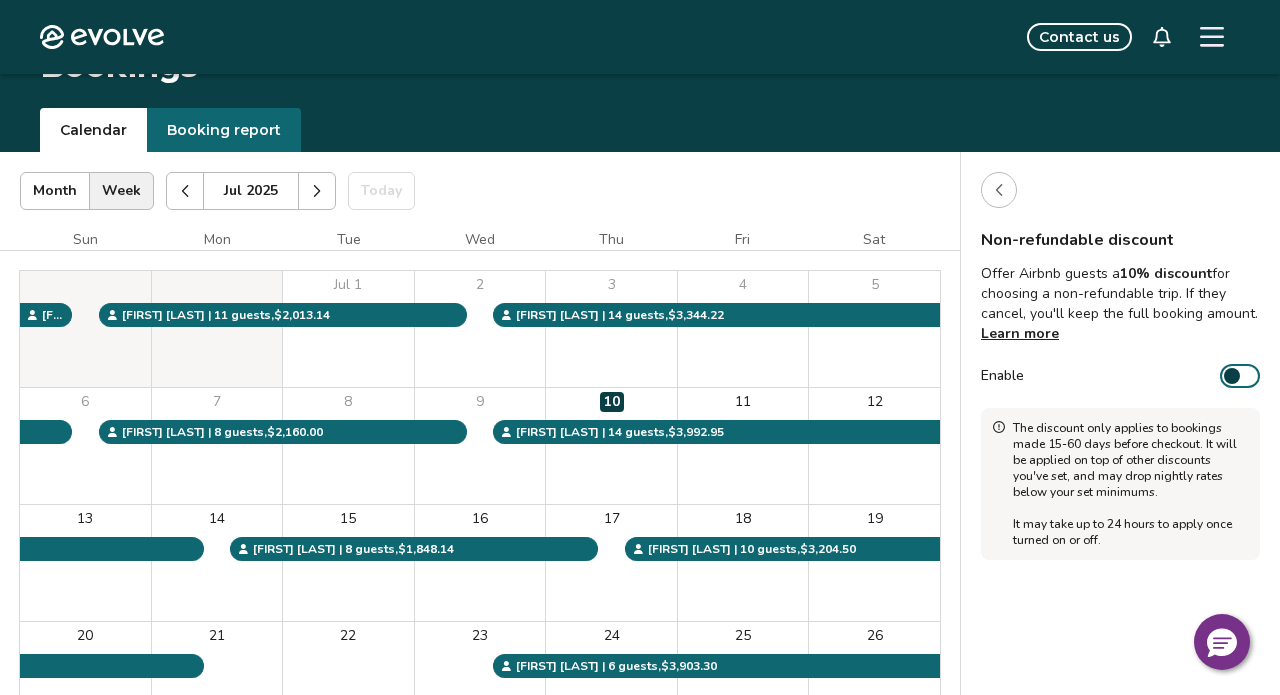 scroll, scrollTop: 0, scrollLeft: 0, axis: both 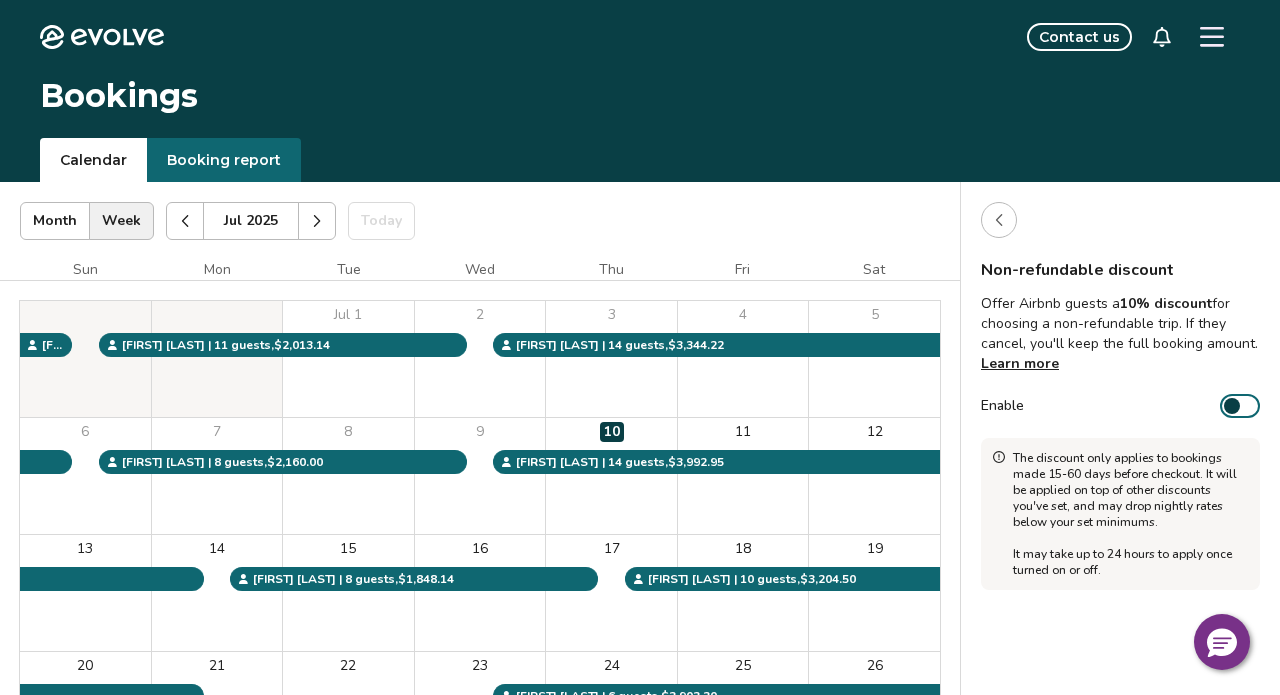 click 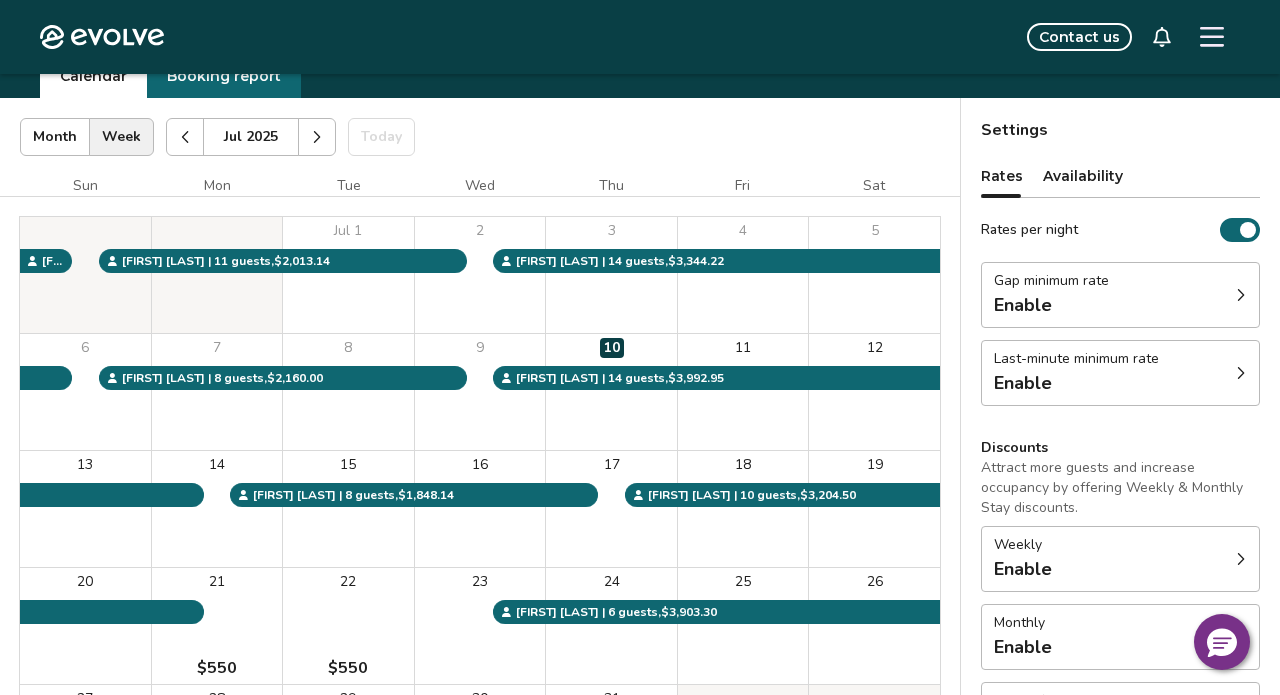 scroll, scrollTop: 62, scrollLeft: 0, axis: vertical 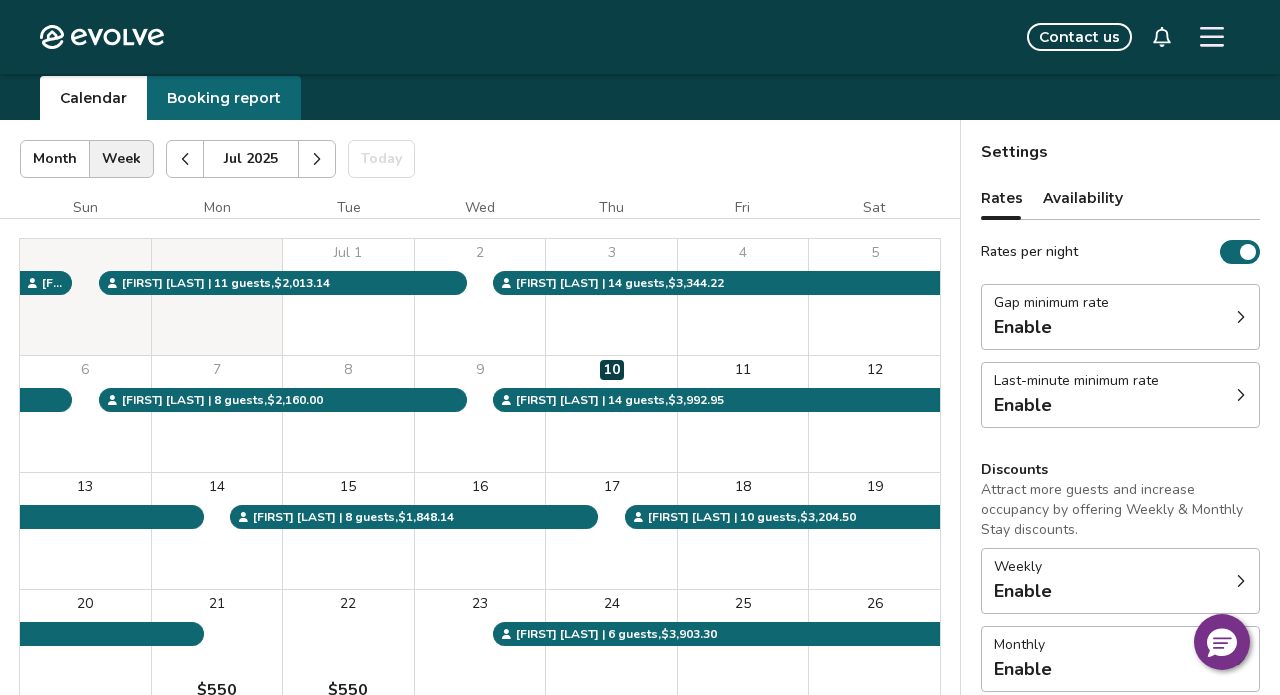 click on "Availability" at bounding box center (1083, 198) 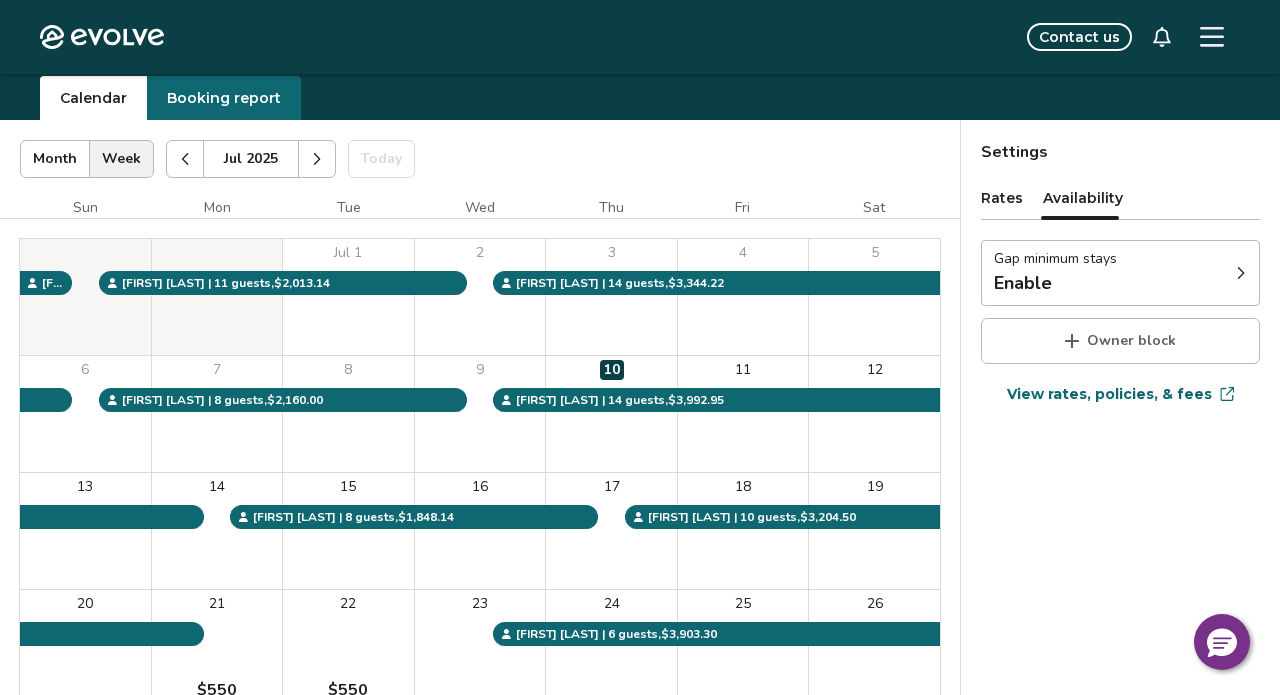 click on "Gap minimum stays" at bounding box center [1055, 259] 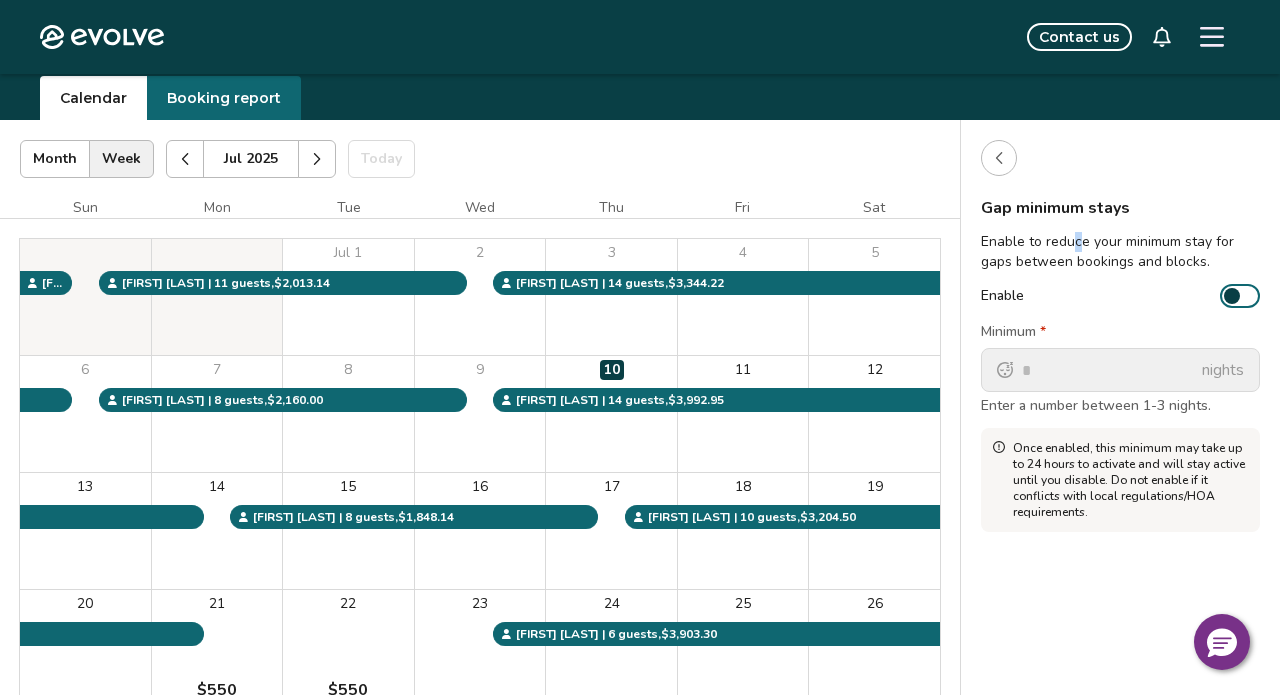 click on "Enable to reduce your minimum stay for gaps between bookings and blocks." at bounding box center (1120, 252) 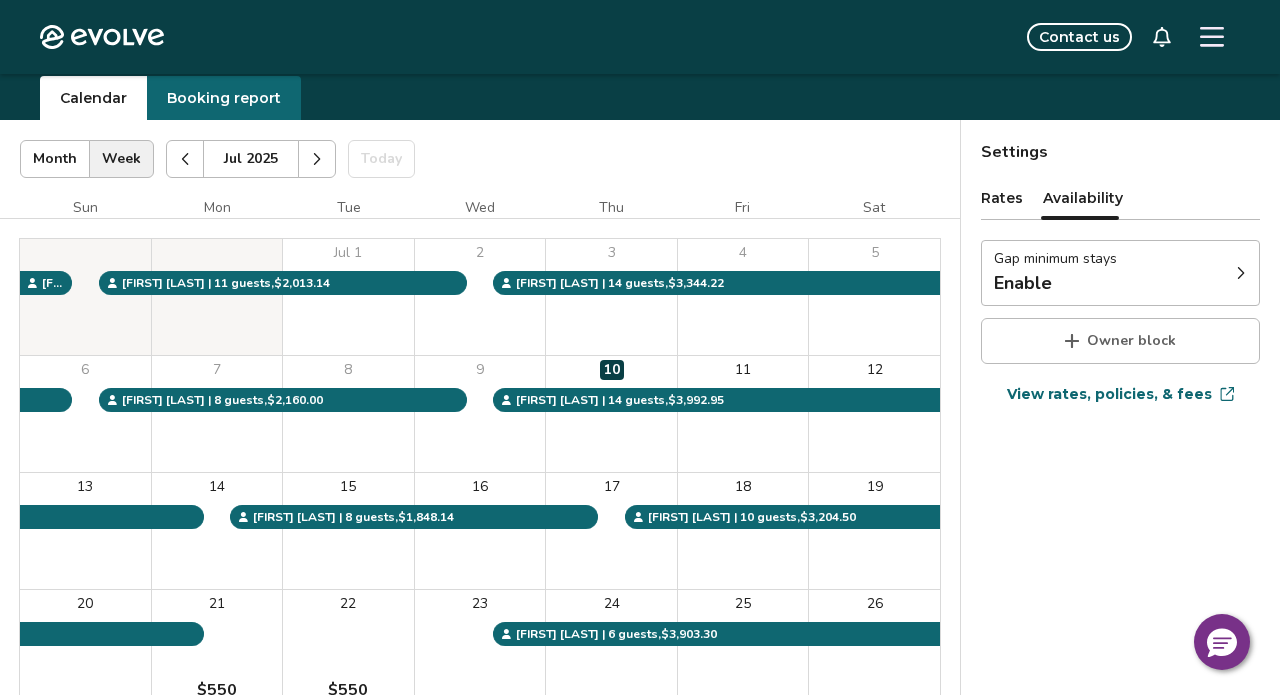 click on "Rates" at bounding box center [1002, 198] 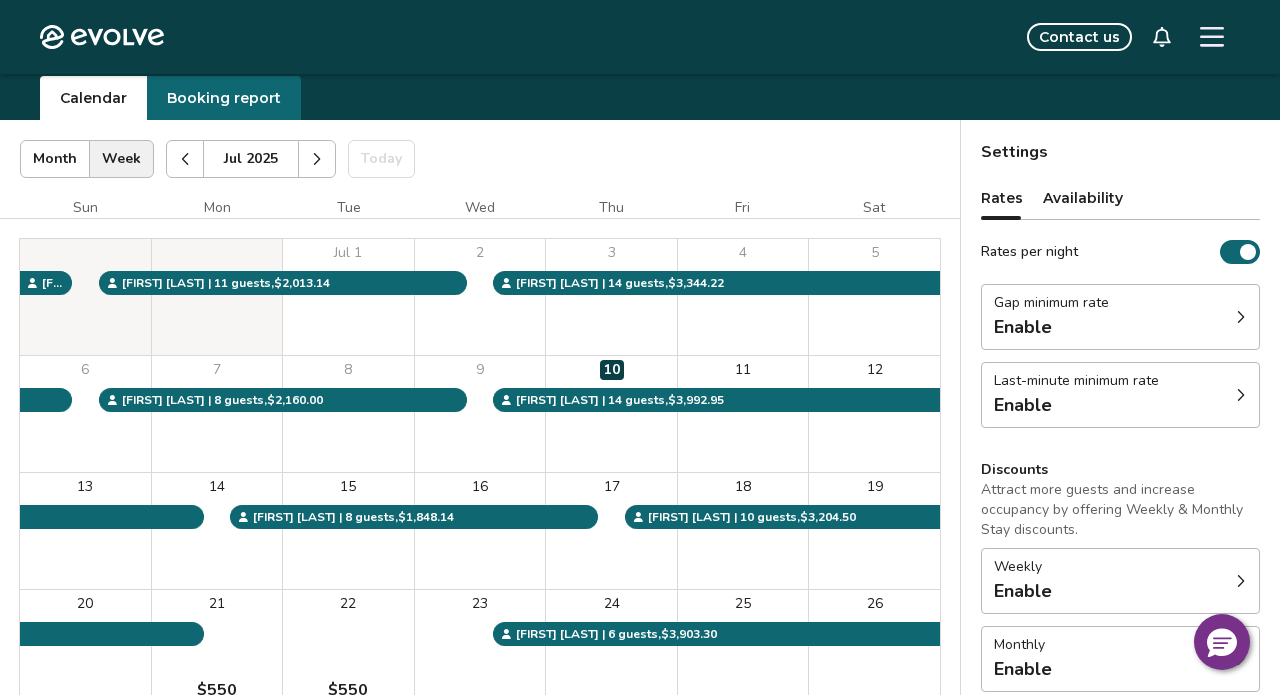 click on "Jul 2025  | Views Month Week Jul 2025 Today Settings" at bounding box center [480, 159] 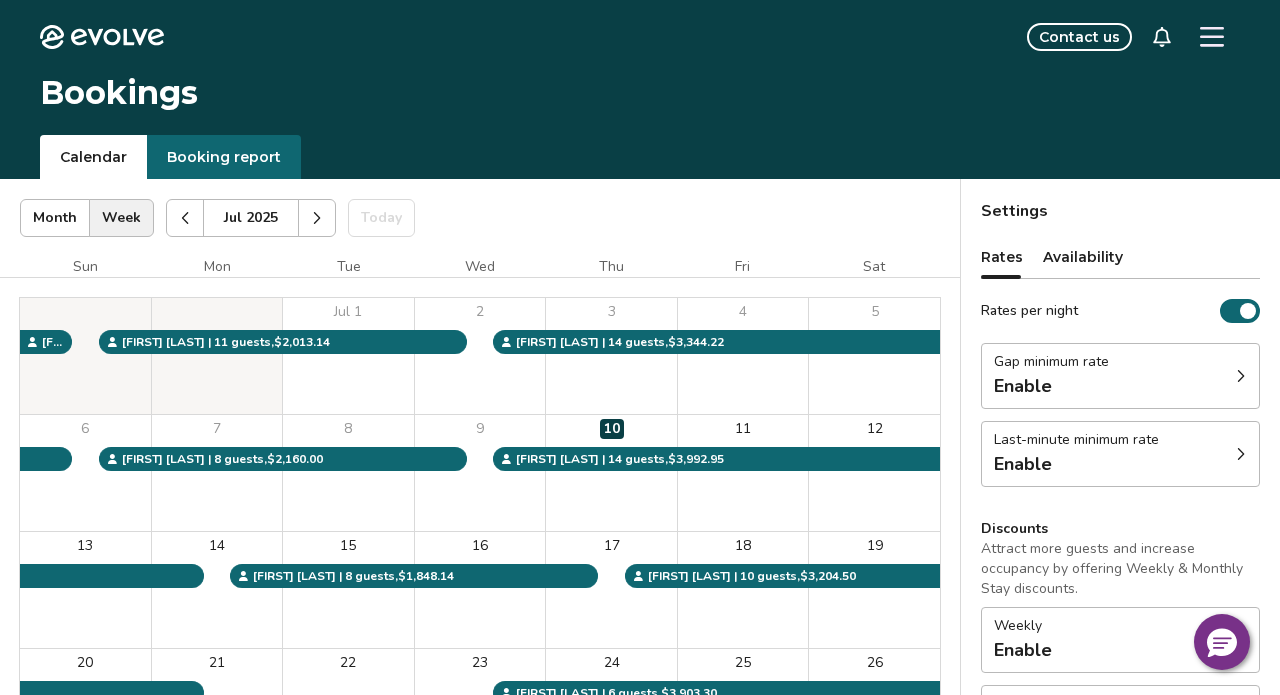 scroll, scrollTop: 0, scrollLeft: 0, axis: both 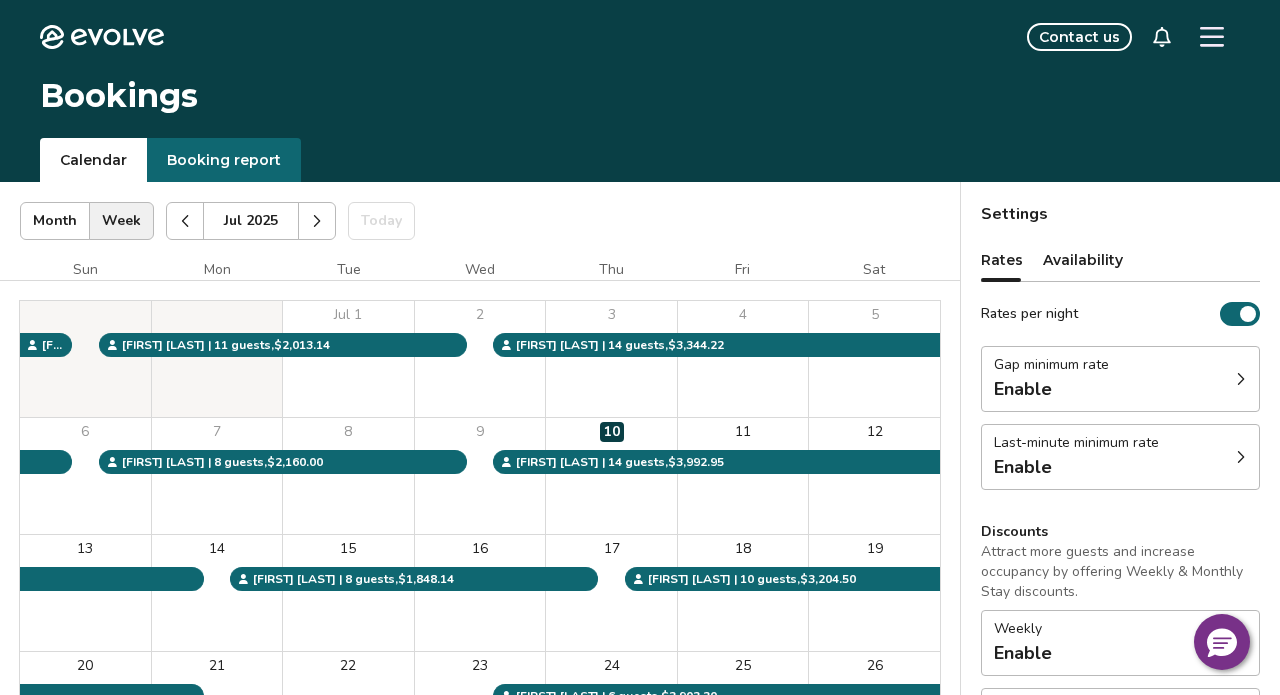 click 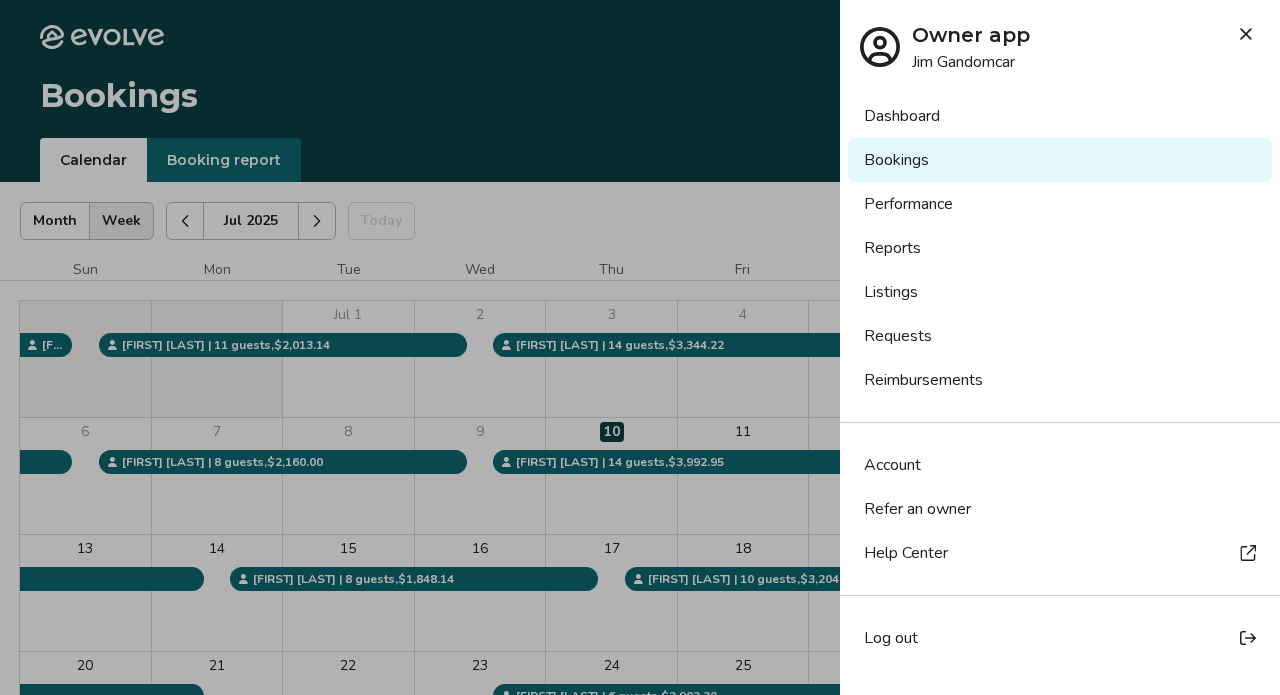 click on "Reports" at bounding box center [1060, 248] 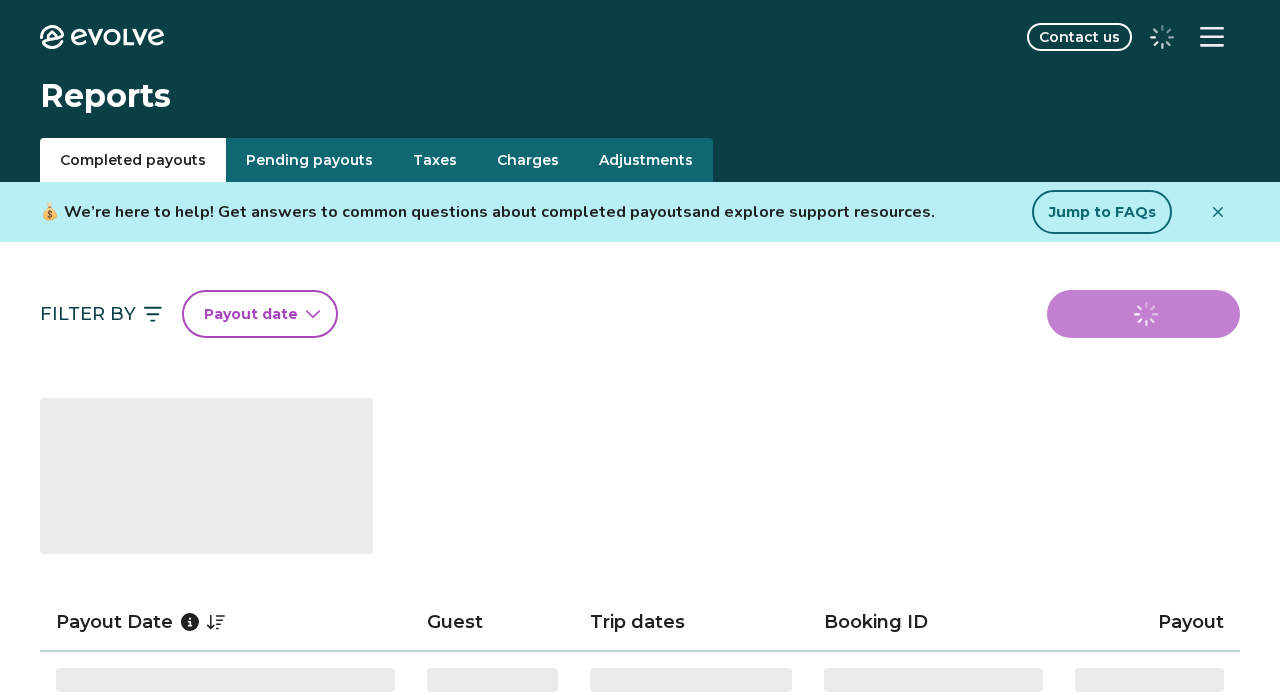 scroll, scrollTop: 0, scrollLeft: 0, axis: both 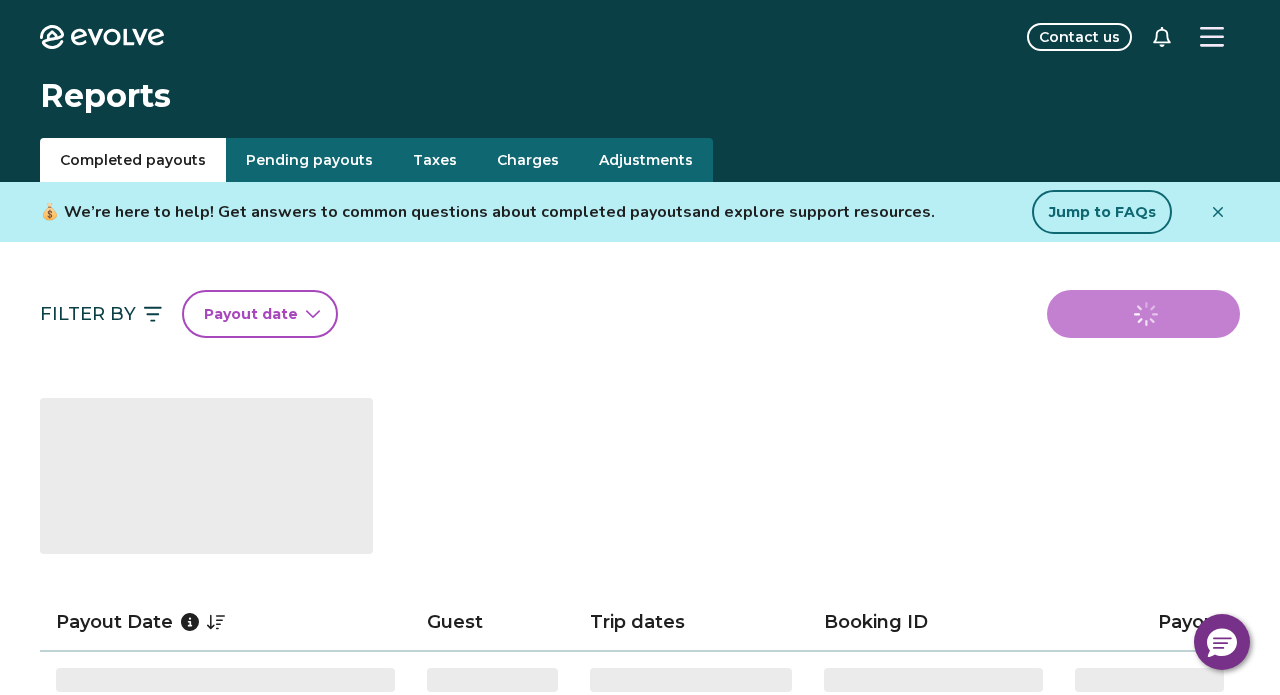 click 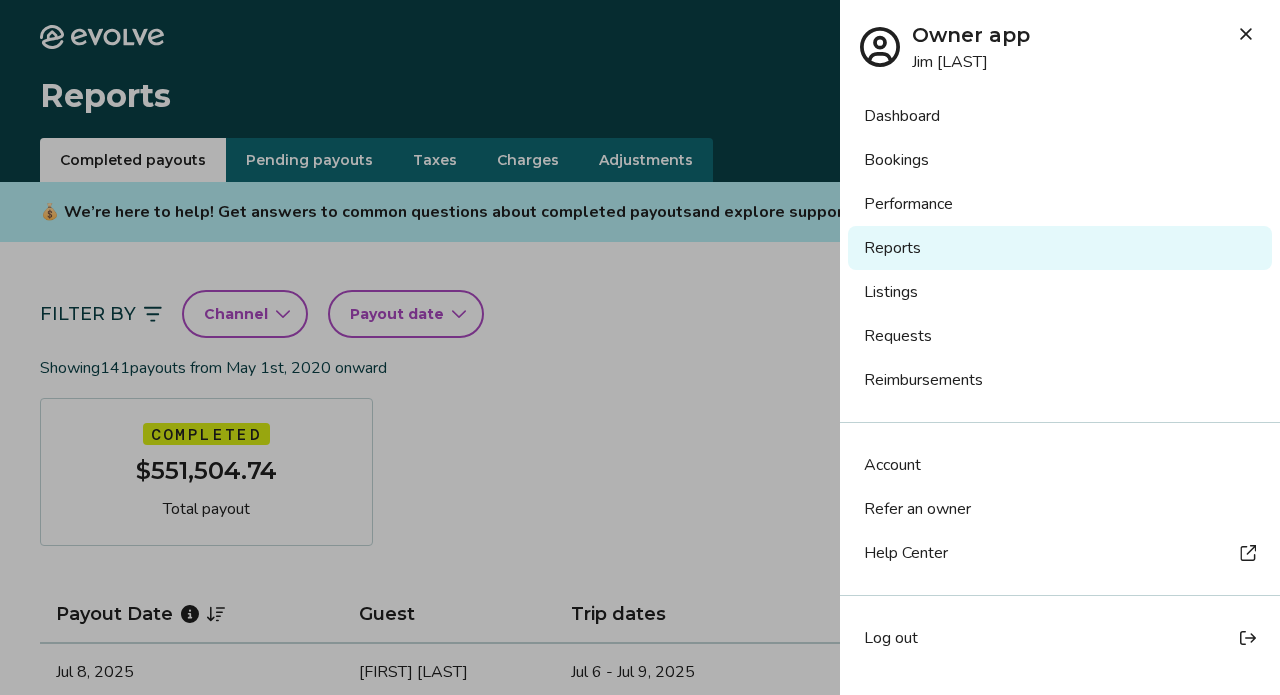 click on "Listings" at bounding box center (1060, 292) 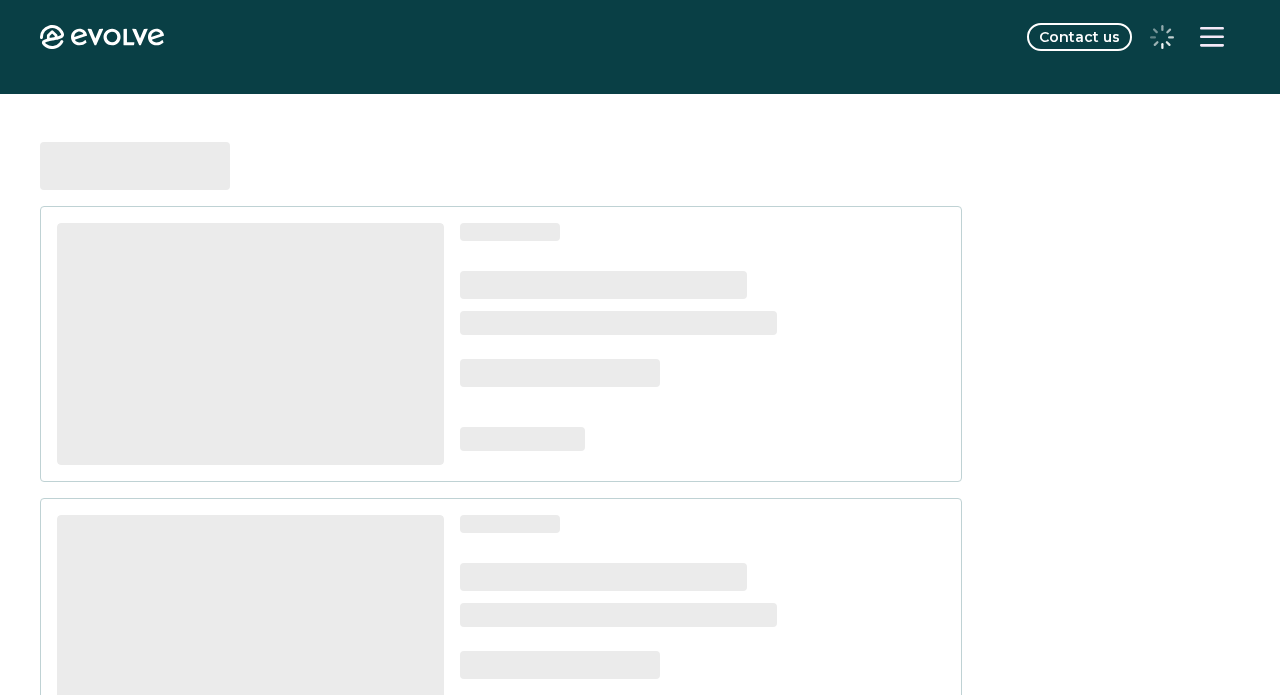 scroll, scrollTop: 0, scrollLeft: 0, axis: both 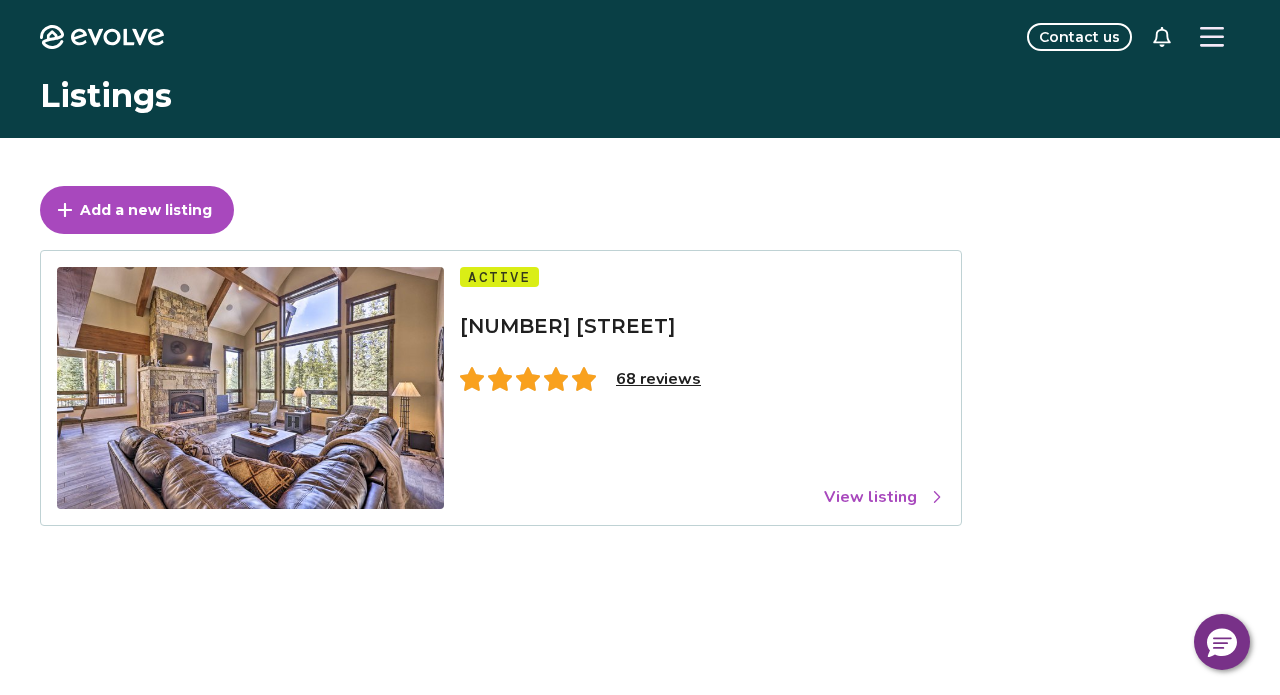 click on "View listing" at bounding box center [884, 497] 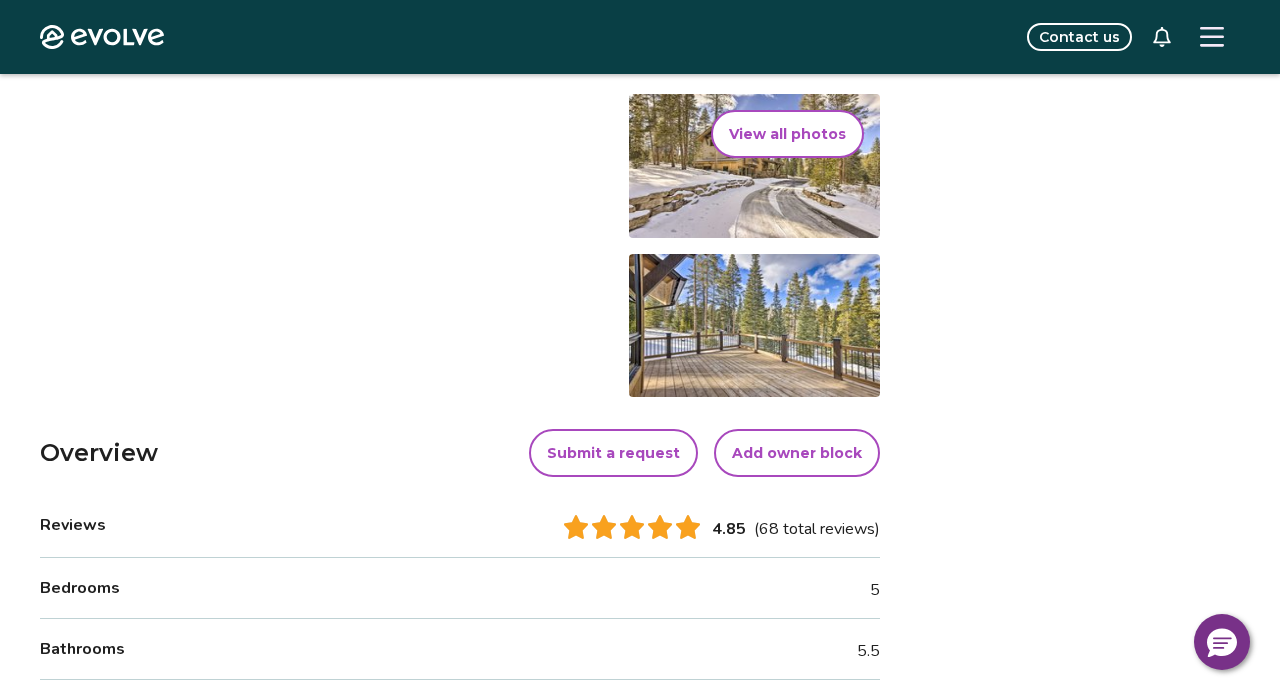 scroll, scrollTop: 0, scrollLeft: 0, axis: both 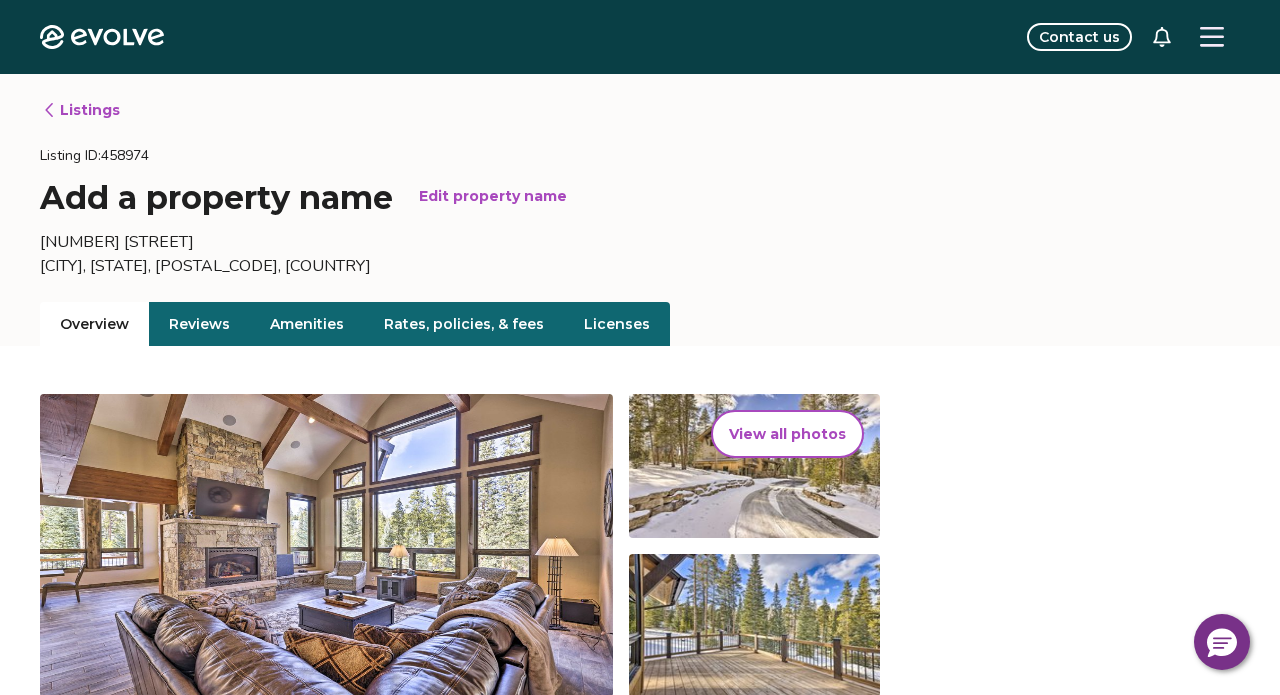 click on "Reviews" at bounding box center (199, 324) 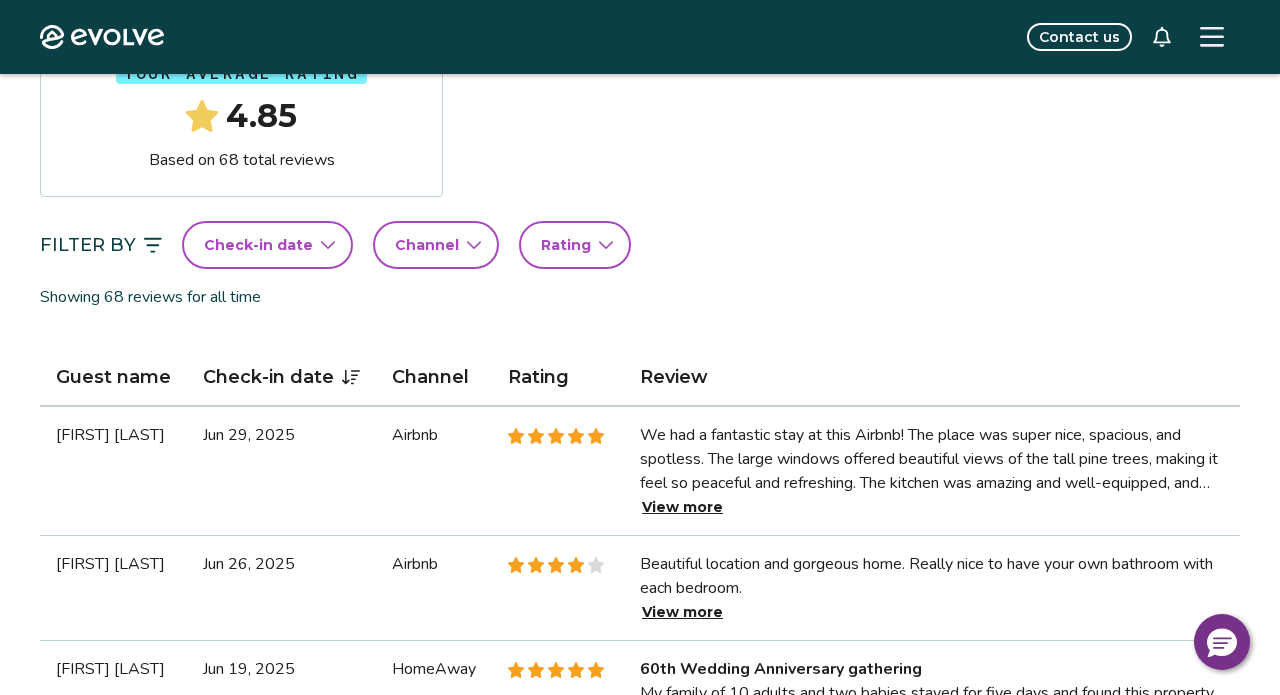 scroll, scrollTop: 359, scrollLeft: 0, axis: vertical 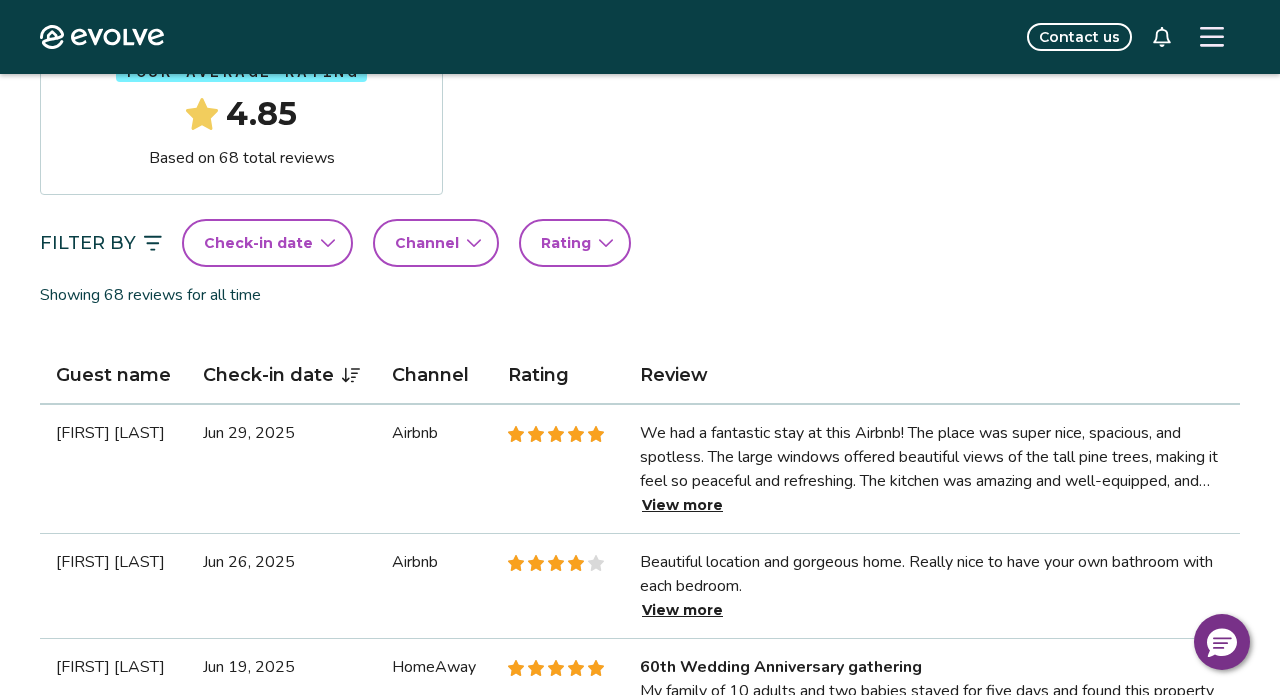 click on "View more" at bounding box center [682, 505] 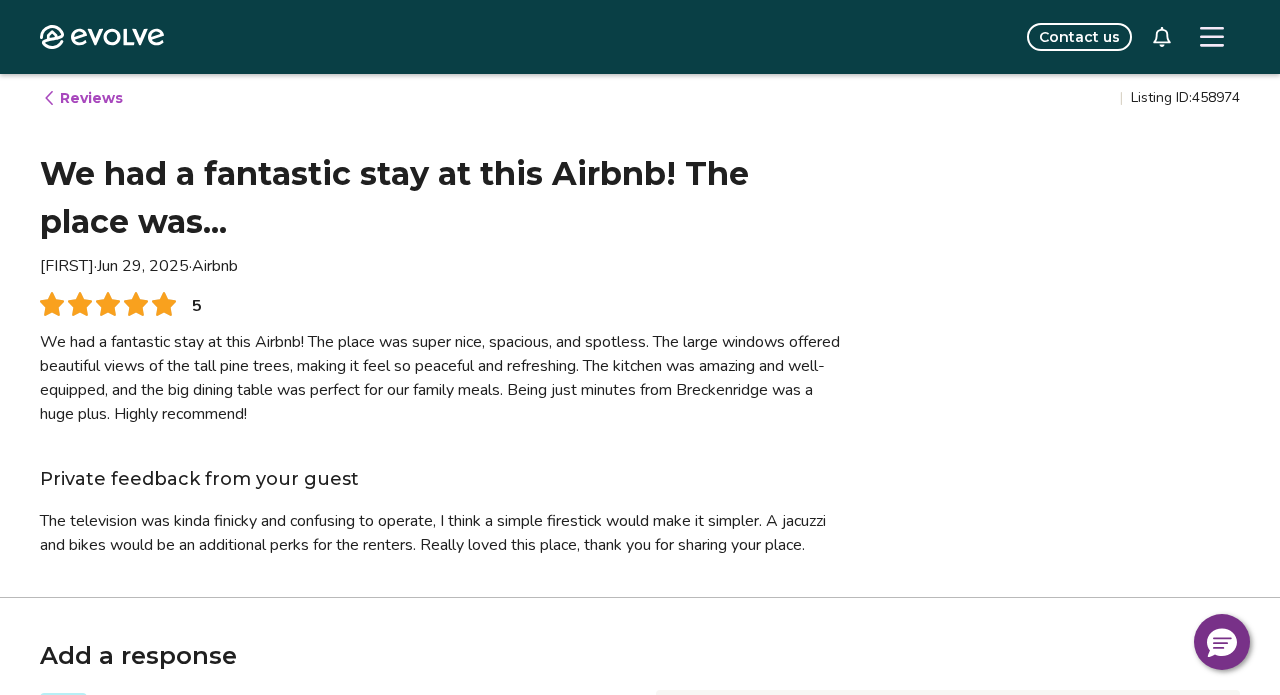 scroll, scrollTop: 3, scrollLeft: 0, axis: vertical 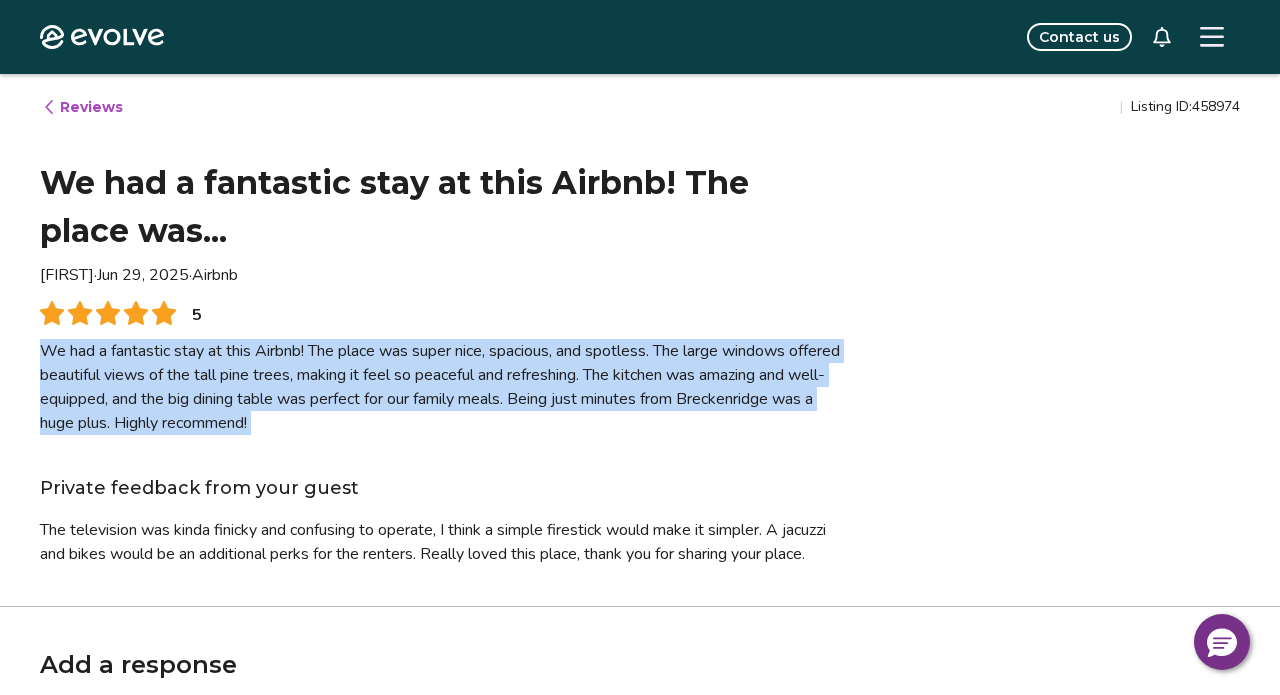 drag, startPoint x: 43, startPoint y: 344, endPoint x: 68, endPoint y: 448, distance: 106.96261 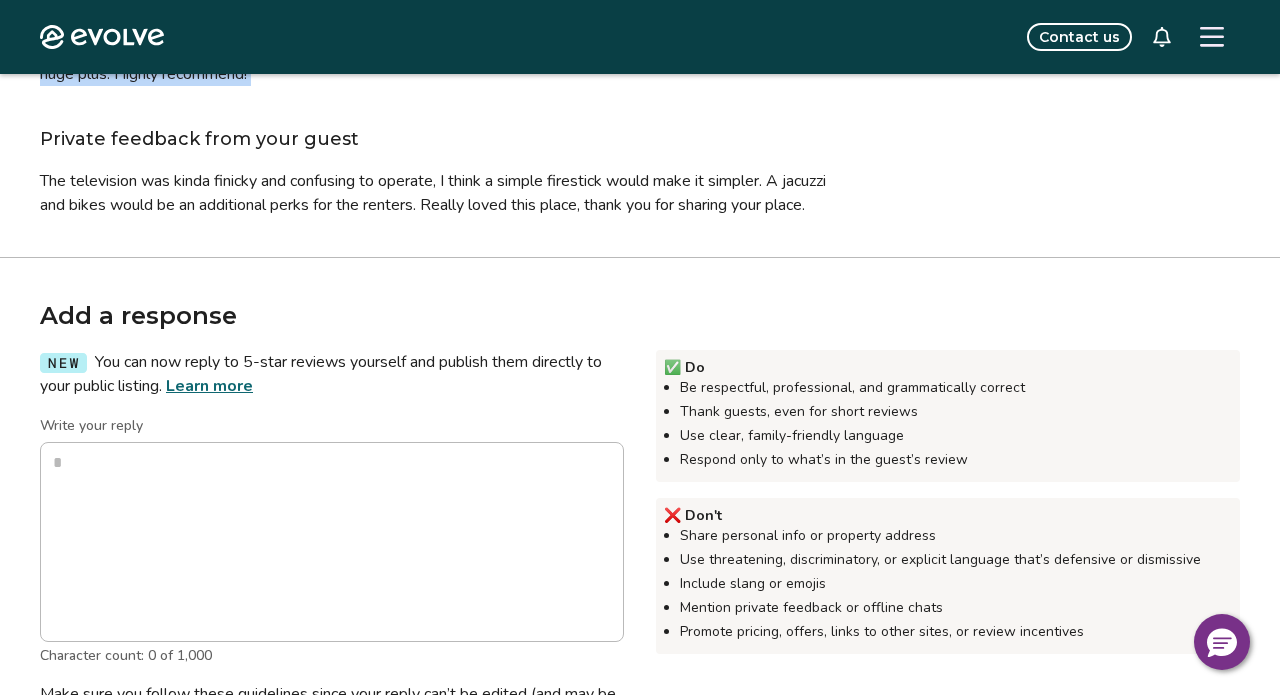 scroll, scrollTop: 362, scrollLeft: 0, axis: vertical 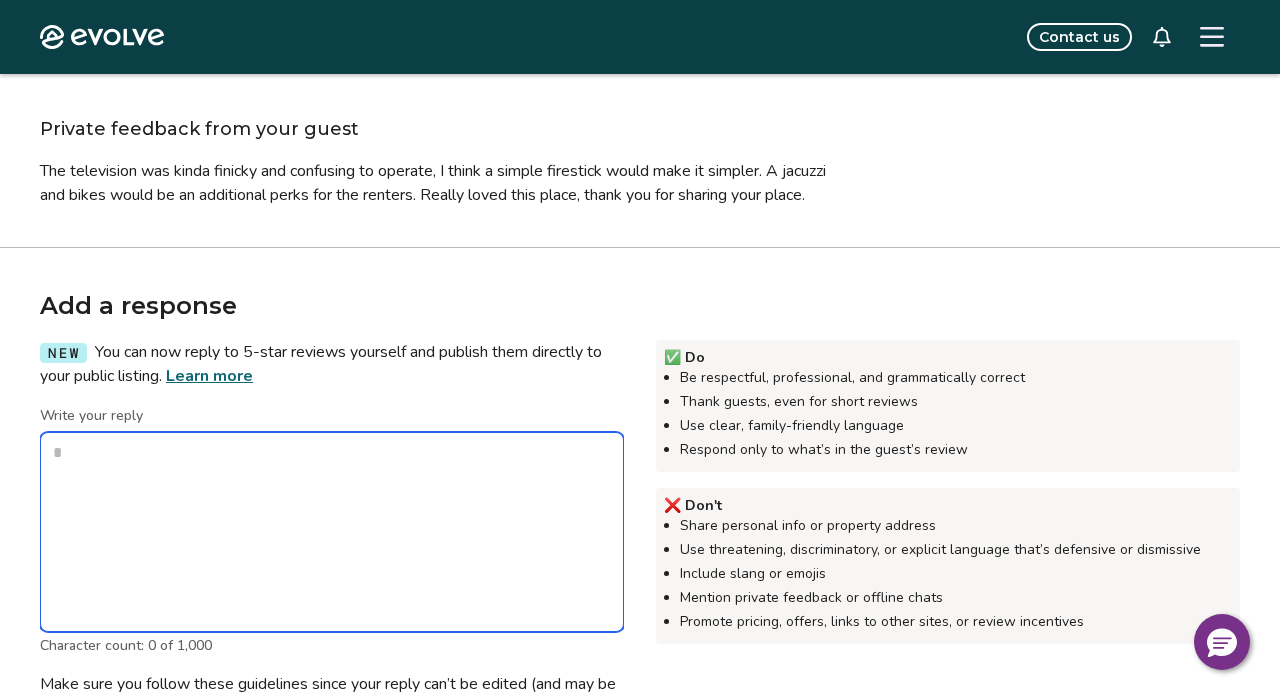 click on "Write your reply" at bounding box center [332, 532] 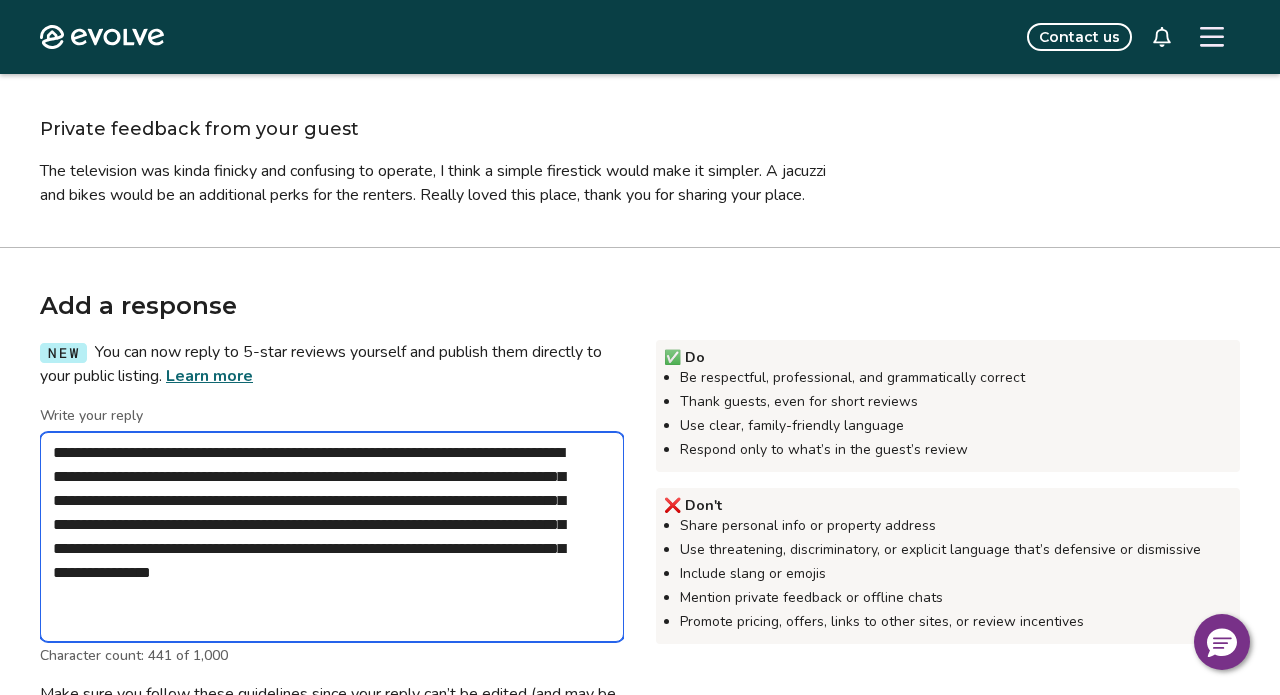 drag, startPoint x: 233, startPoint y: 524, endPoint x: 210, endPoint y: 525, distance: 23.021729 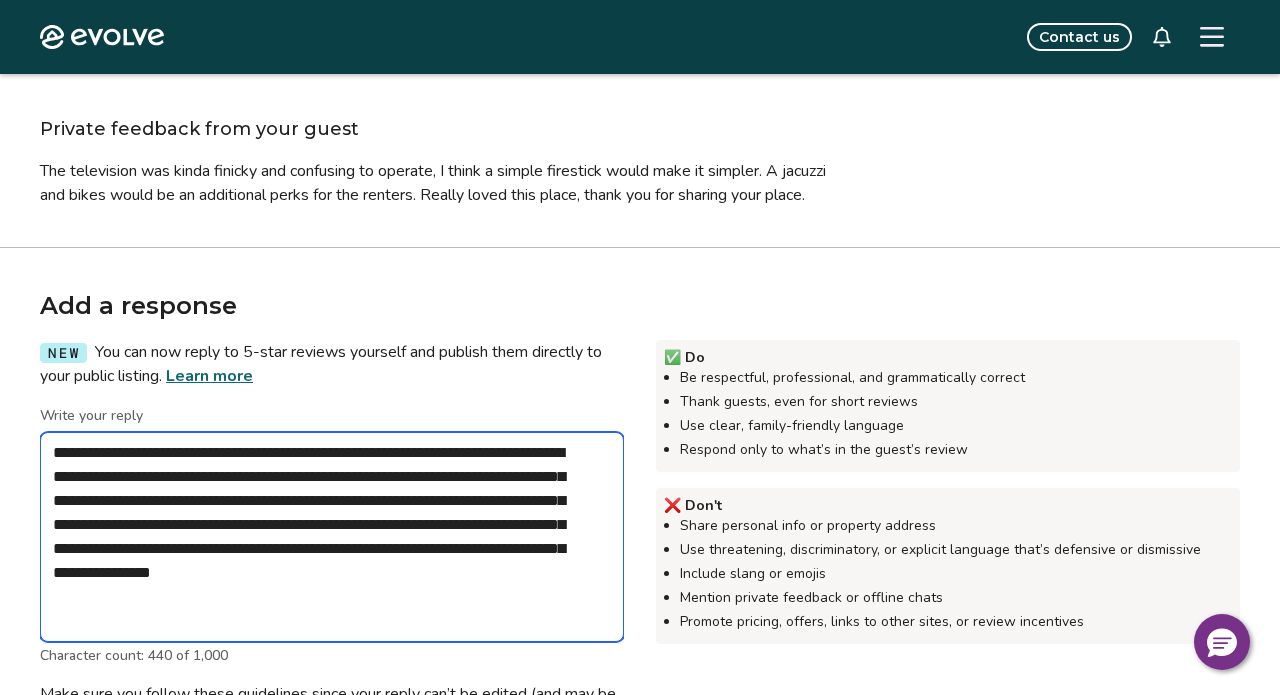 type on "*" 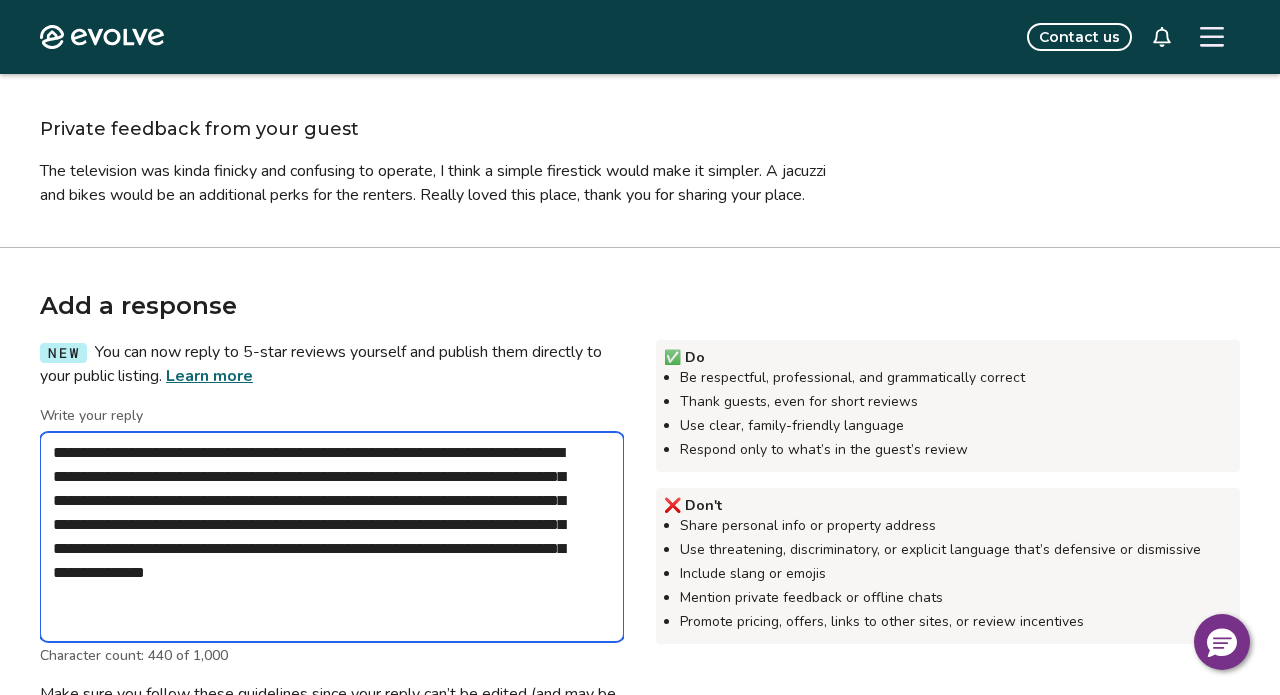 type on "*" 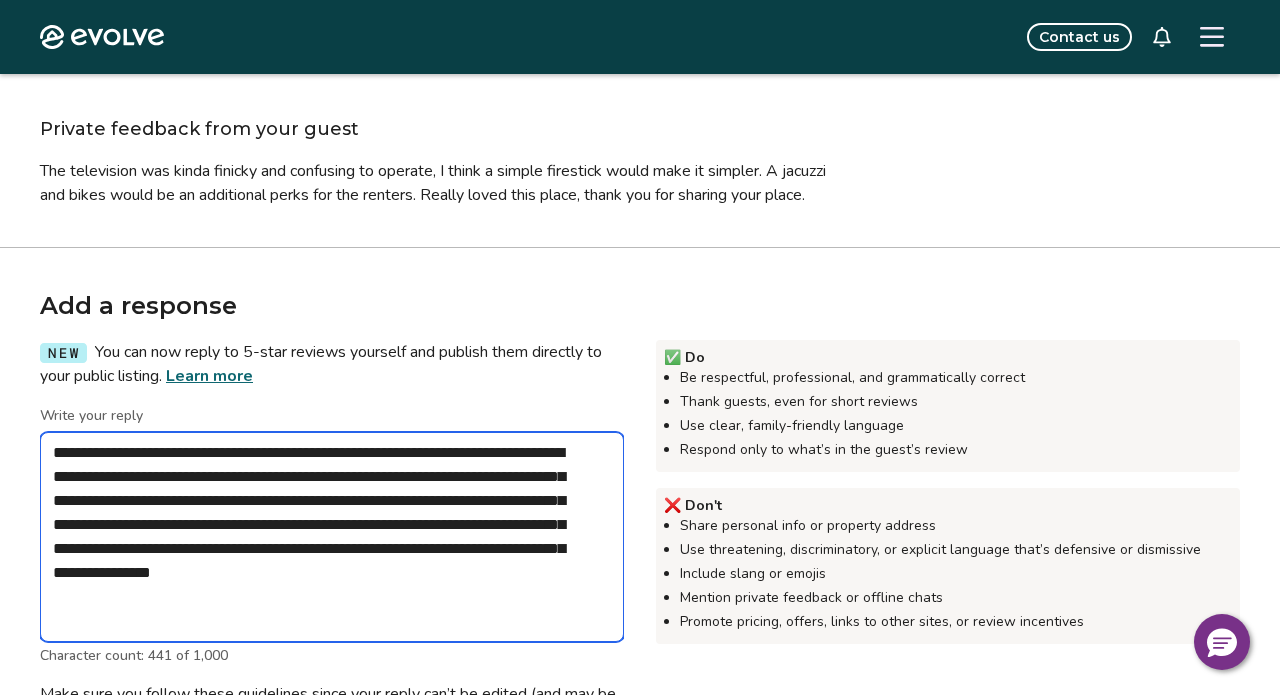 drag, startPoint x: 205, startPoint y: 595, endPoint x: 209, endPoint y: 614, distance: 19.416489 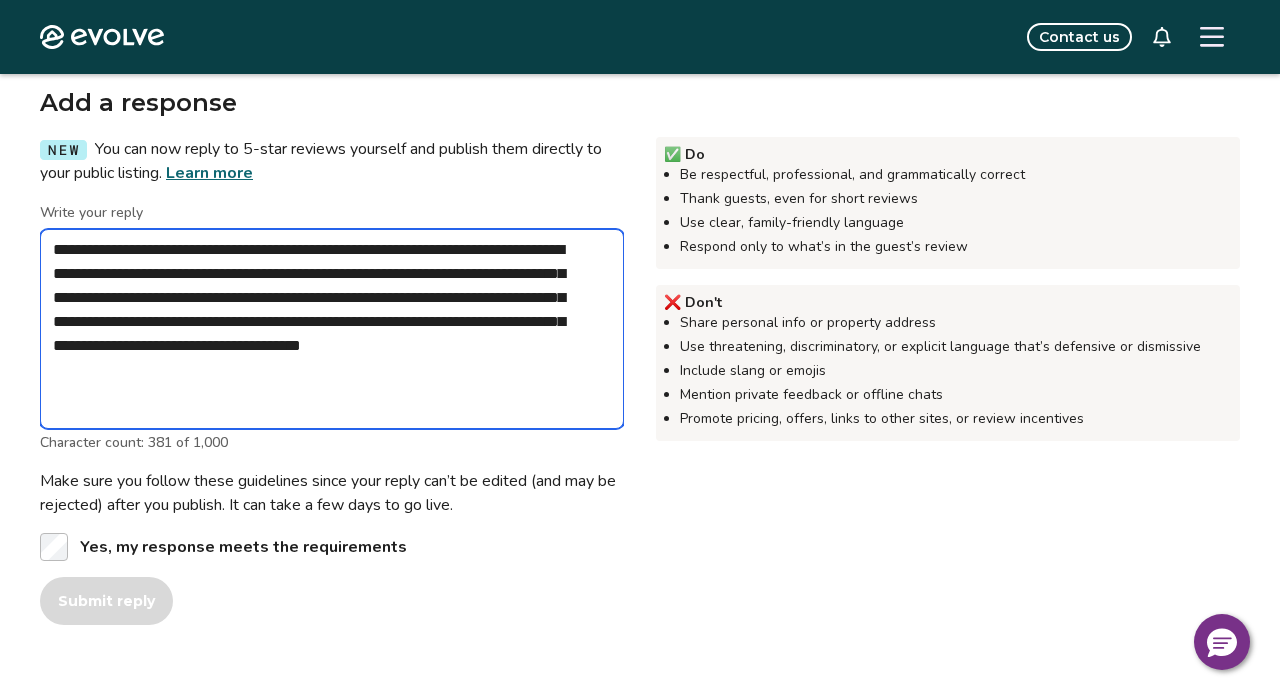 scroll, scrollTop: 568, scrollLeft: 0, axis: vertical 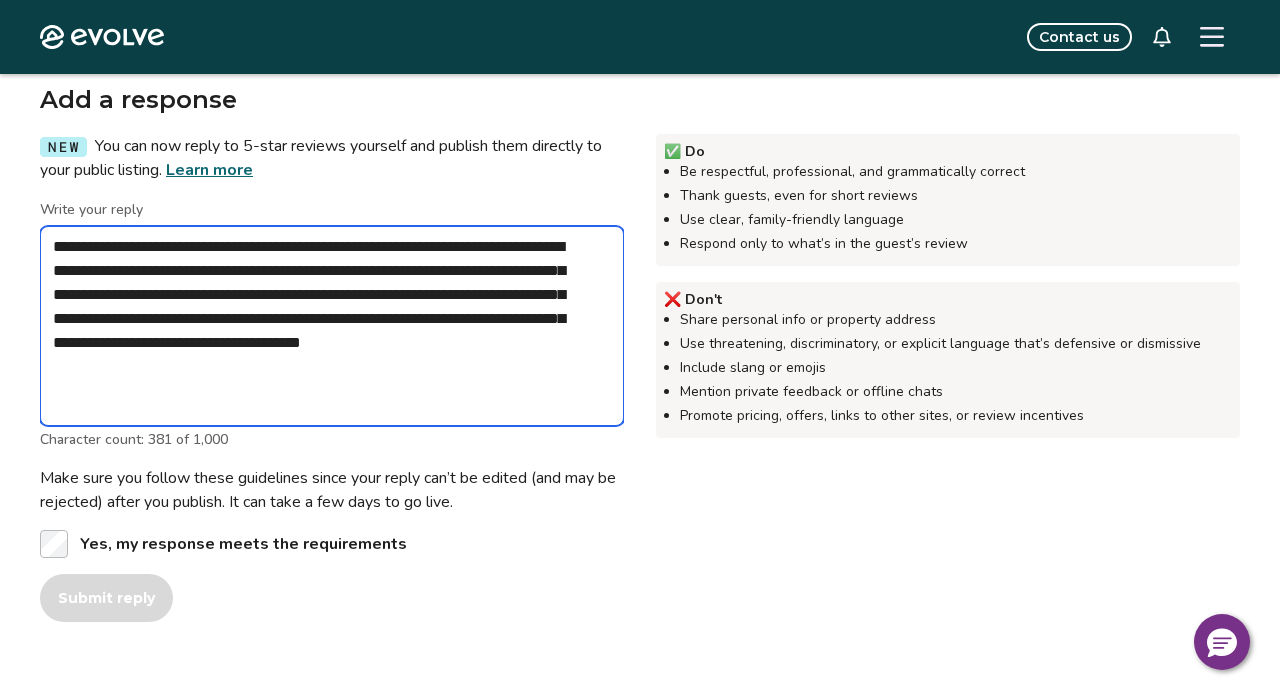 type on "**********" 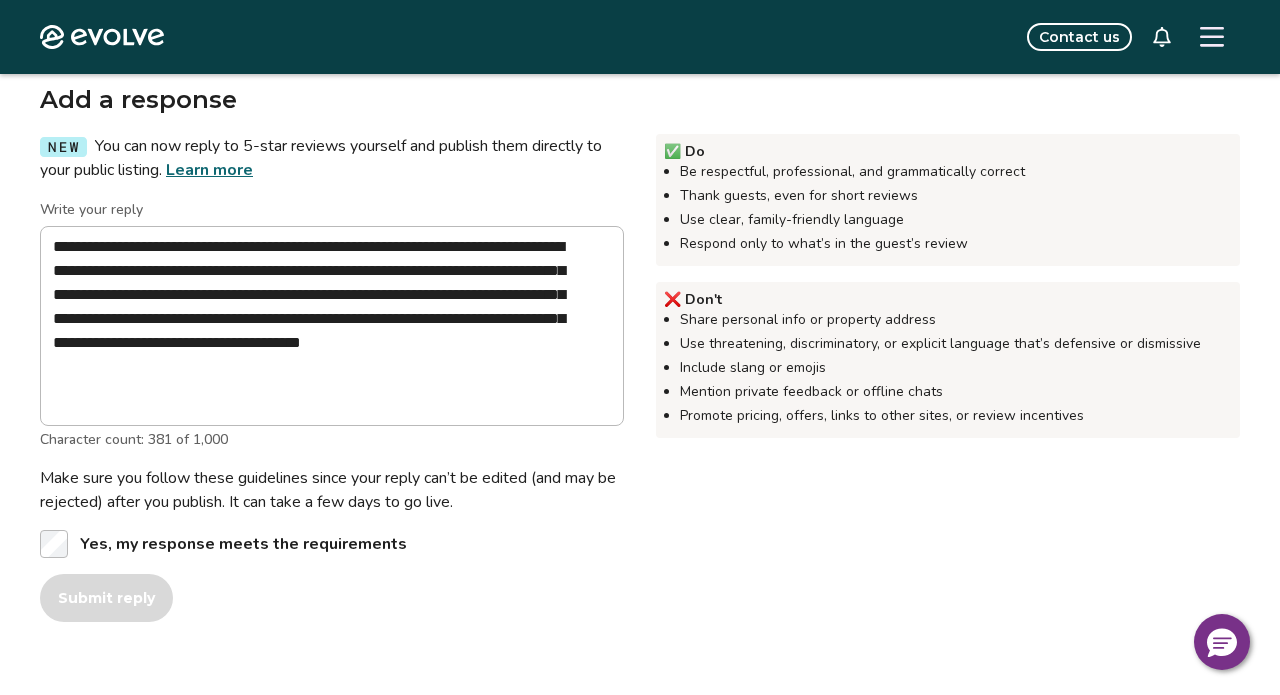 click on "**********" at bounding box center (332, 410) 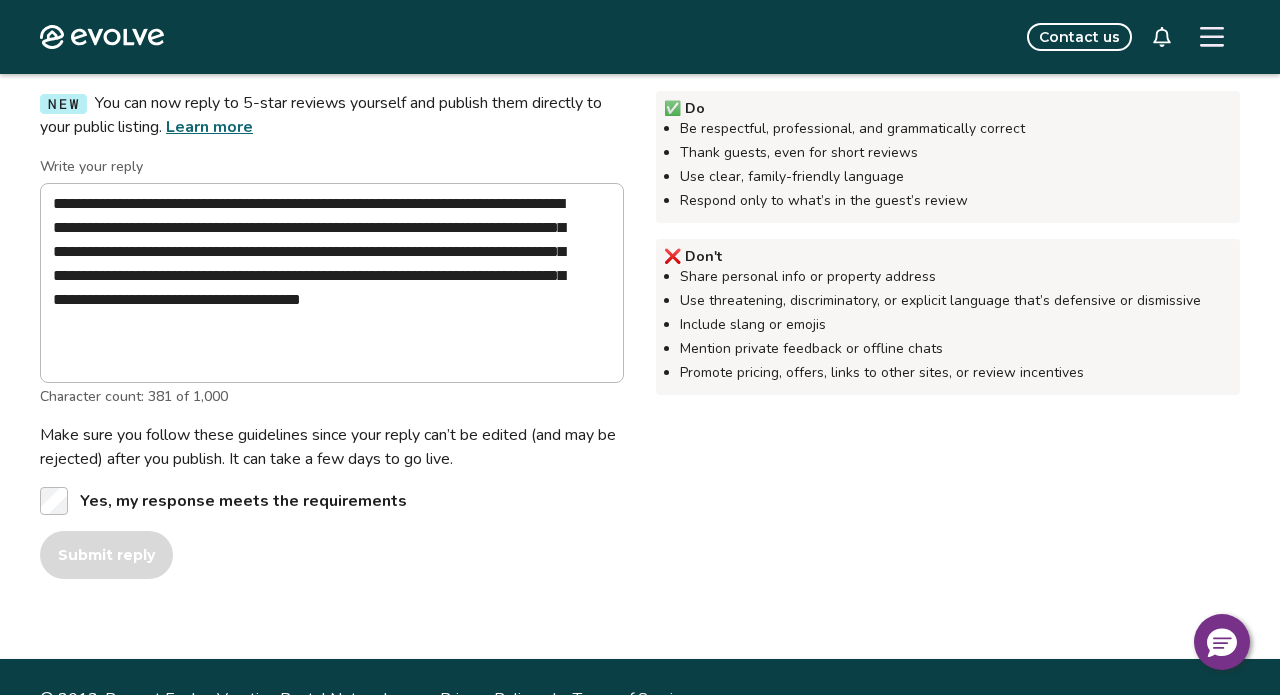 scroll, scrollTop: 679, scrollLeft: 0, axis: vertical 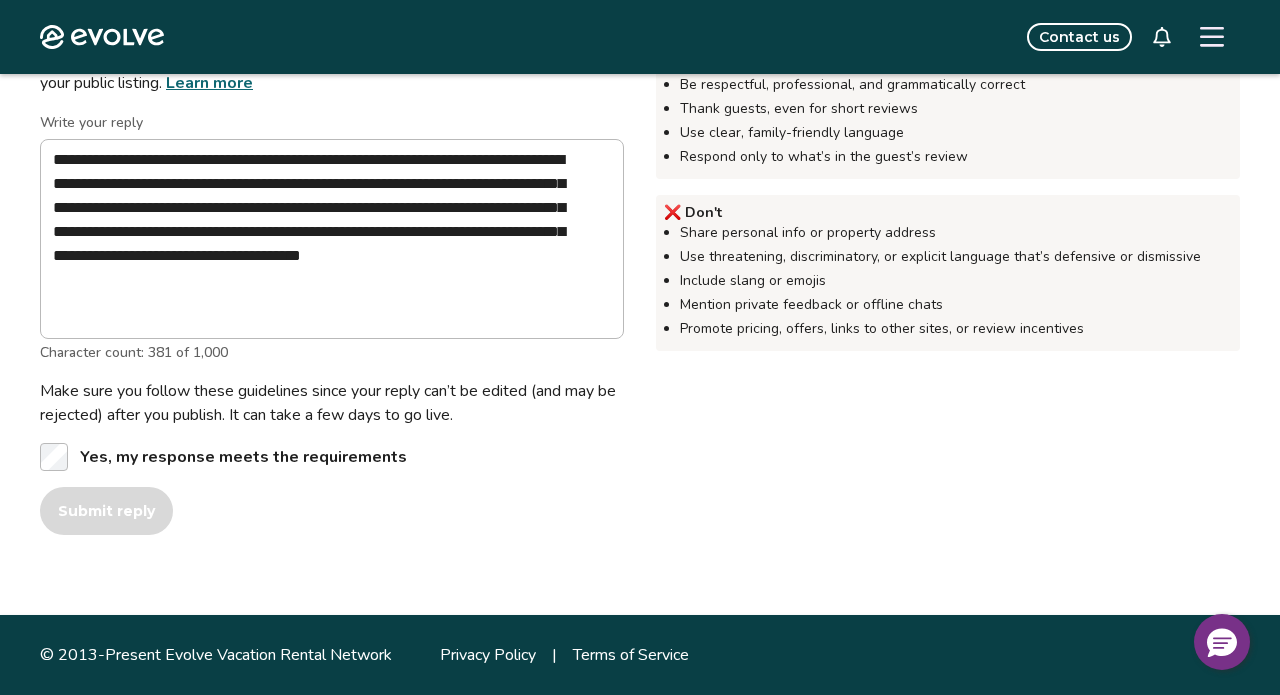click on "**********" at bounding box center (332, 363) 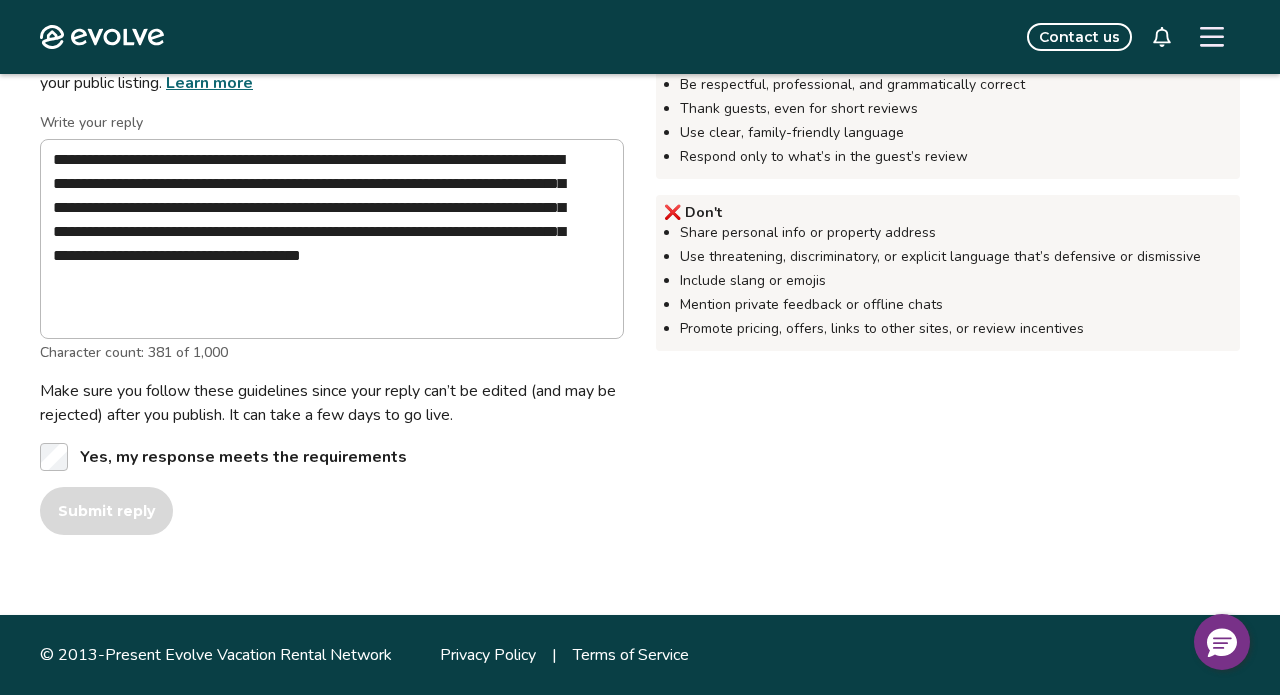 click on "✅ Do Be respectful, professional, and grammatically correct Thank guests, even for short reviews Use clear, family-friendly language Respond only to what’s in the guest’s review ❌ Don't Share personal info or property address Use threatening, discriminatory, or explicit language that’s defensive or dismissive Include slang or emojis Mention private feedback or offline chats Promote pricing, offers, links to other sites, or review incentives" at bounding box center [948, 331] 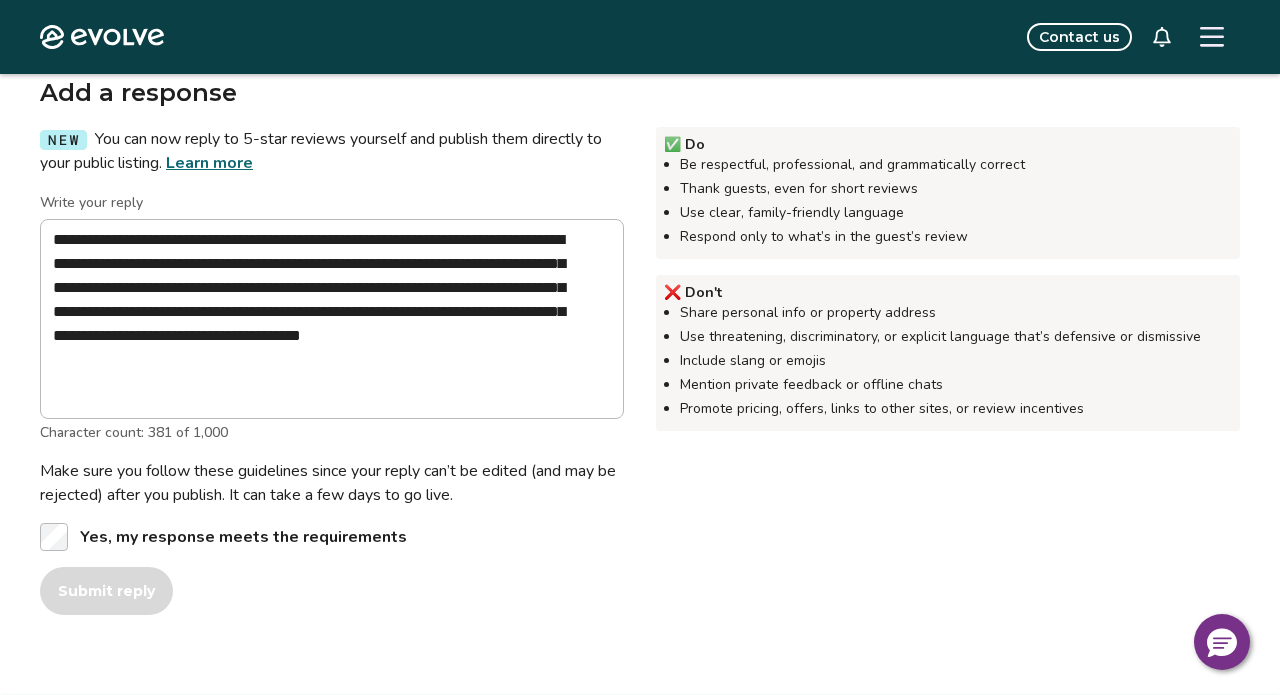 scroll, scrollTop: 564, scrollLeft: 0, axis: vertical 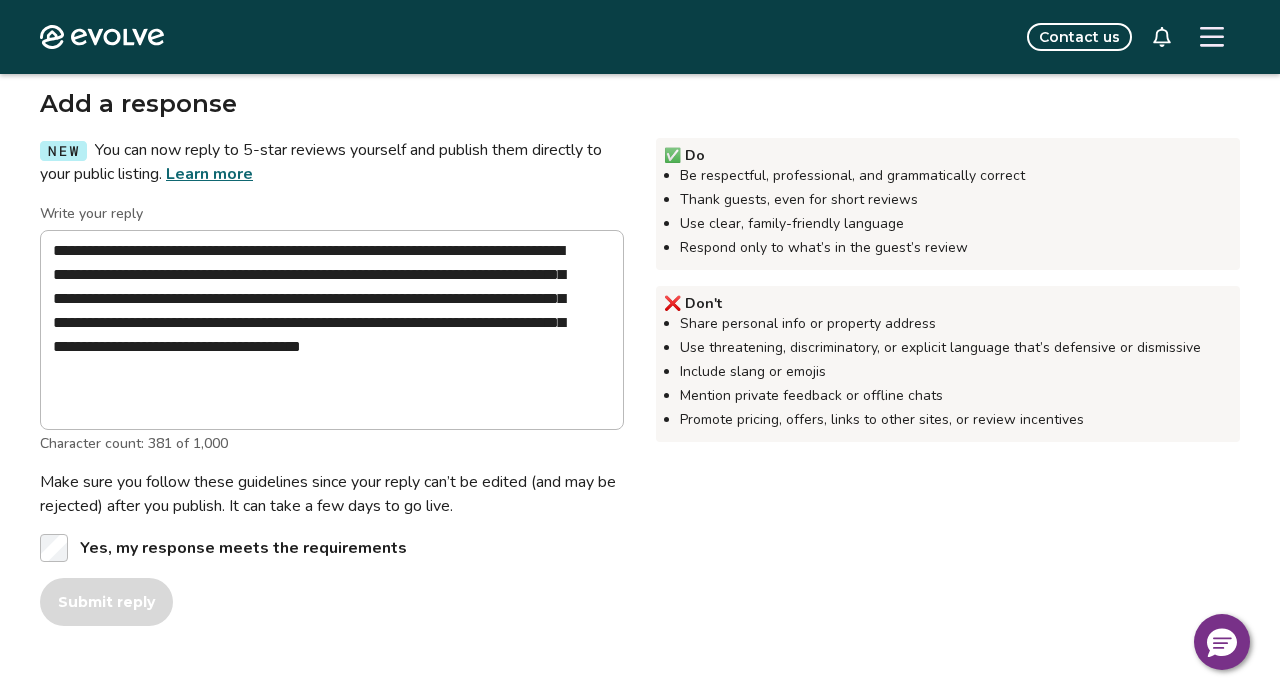 click on "Learn more" at bounding box center (209, 174) 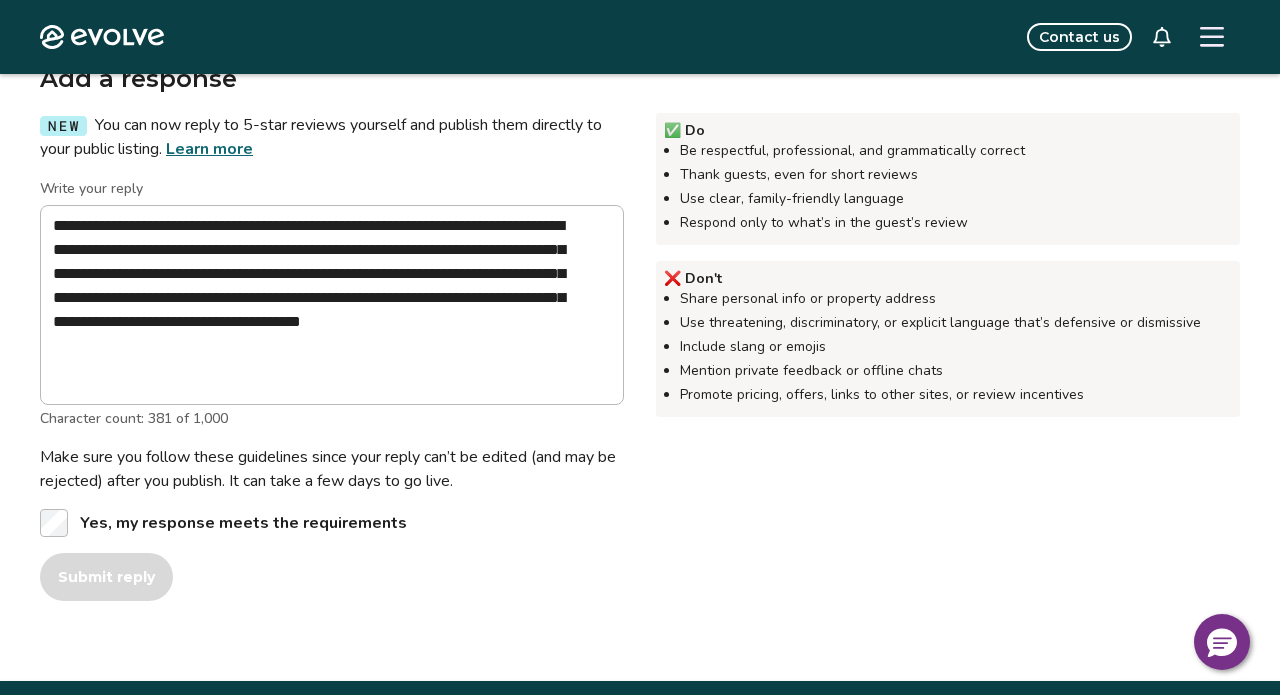 scroll, scrollTop: 600, scrollLeft: 0, axis: vertical 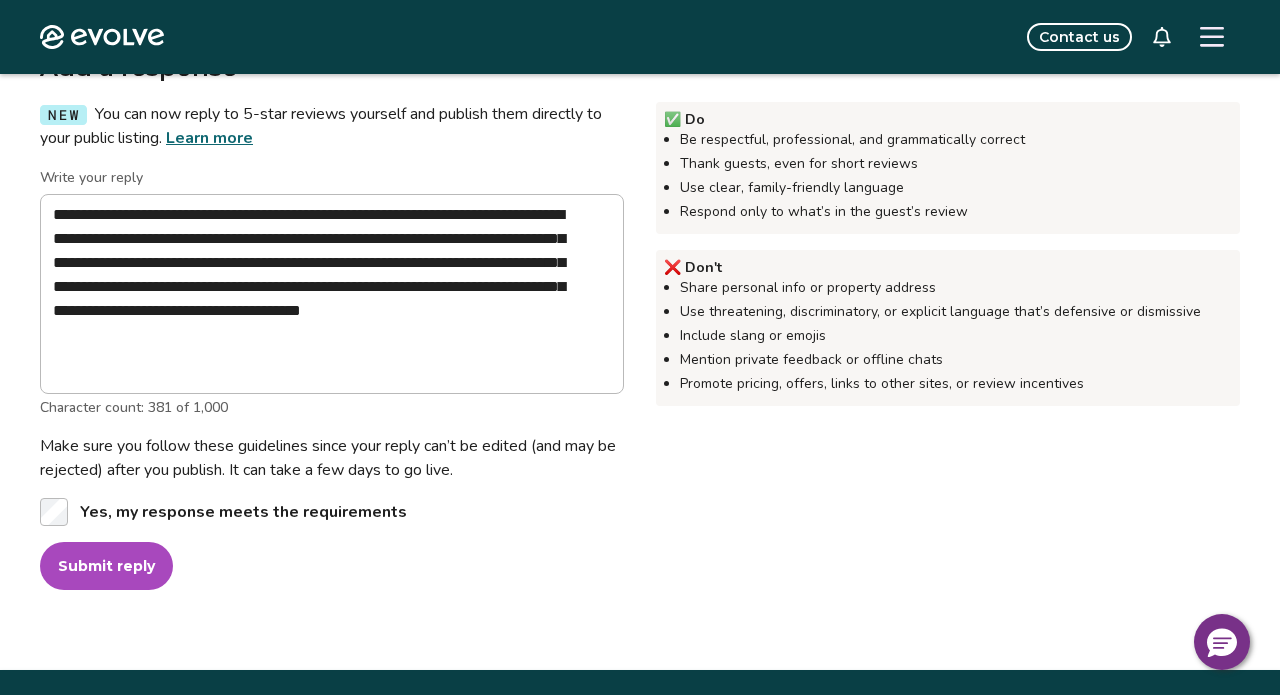 click on "Submit reply" at bounding box center [106, 566] 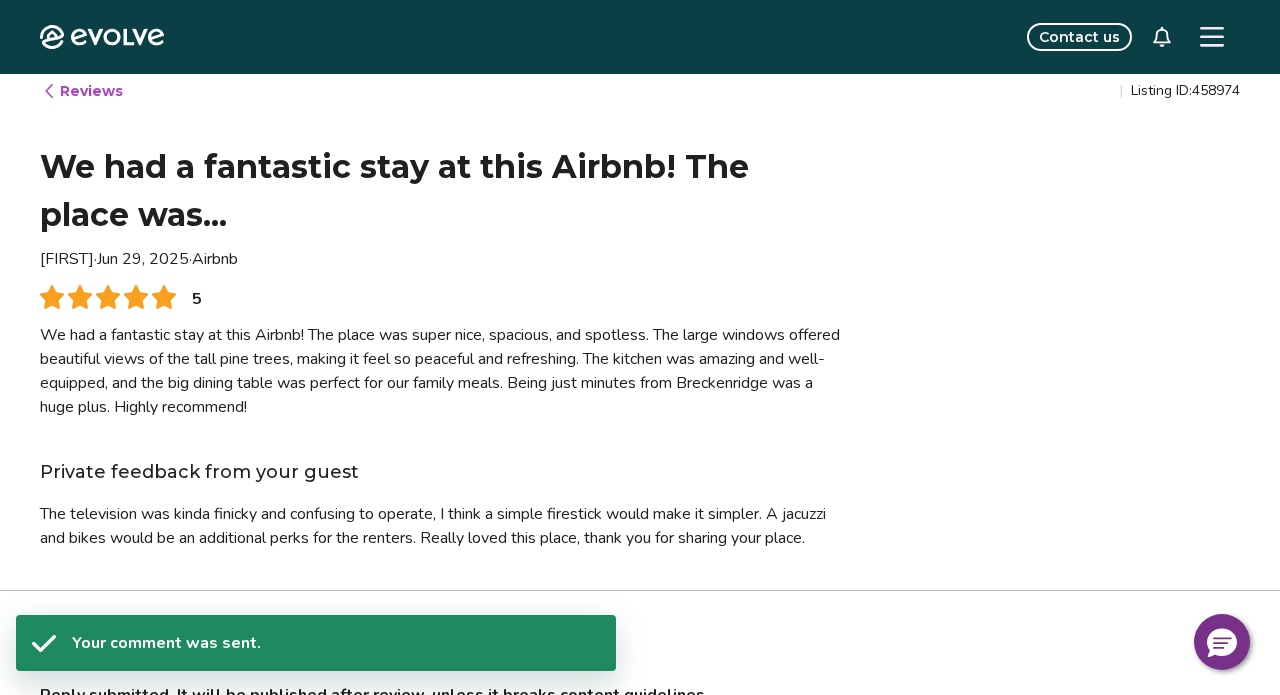 scroll, scrollTop: 0, scrollLeft: 0, axis: both 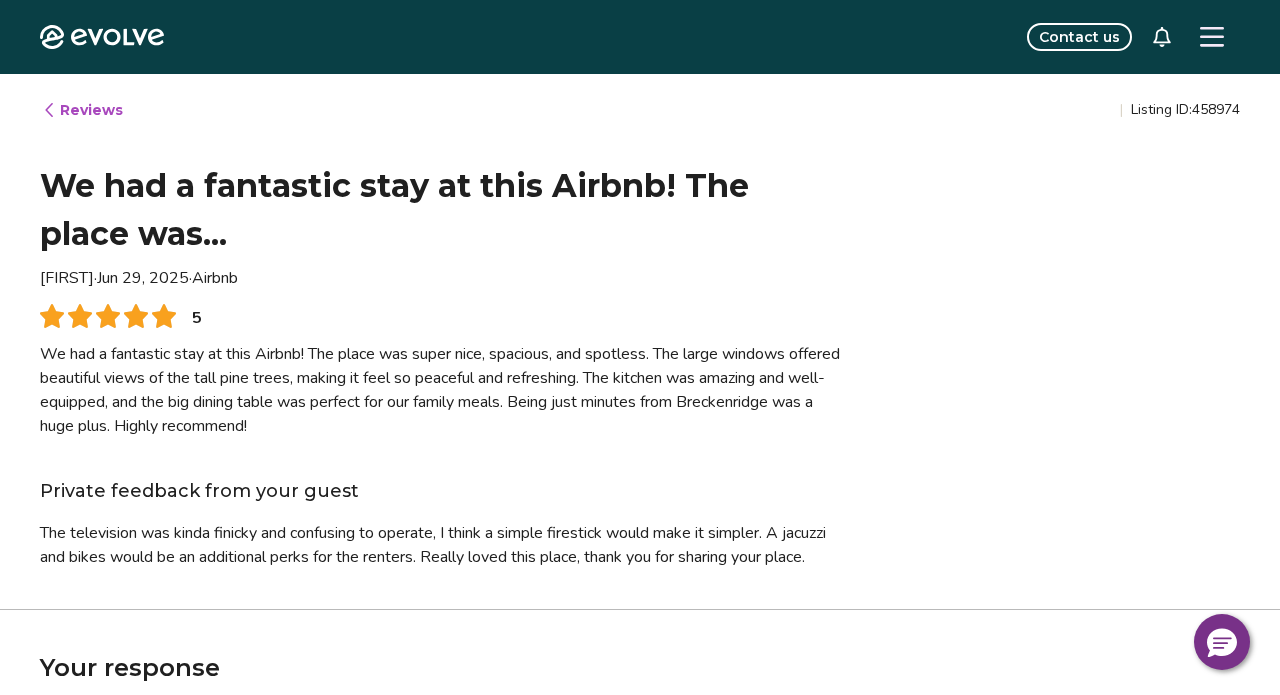 click on "Reviews | Listing ID:  458974 We had a fantastic stay at this Airbnb! The place was... [FIRST]  ·  Jun 29, 2025  ·  Airbnb 5 We had a fantastic stay at this Airbnb! The place was super nice, spacious, and spotless. The large windows offered beautiful views of the tall pine trees, making it feel so peaceful and refreshing. The kitchen was amazing and well-equipped, and the big dining table was perfect for our family meals. Being just minutes from Breckenridge was a huge plus. Highly recommend! Private feedback from your guest The television was kinda finicky and confusing to operate, I think a simple firestick would make it simpler. A jacuzzi and bikes would be an additional perks for the renters. Really loved this place, thank you for sharing your place." at bounding box center [640, 341] 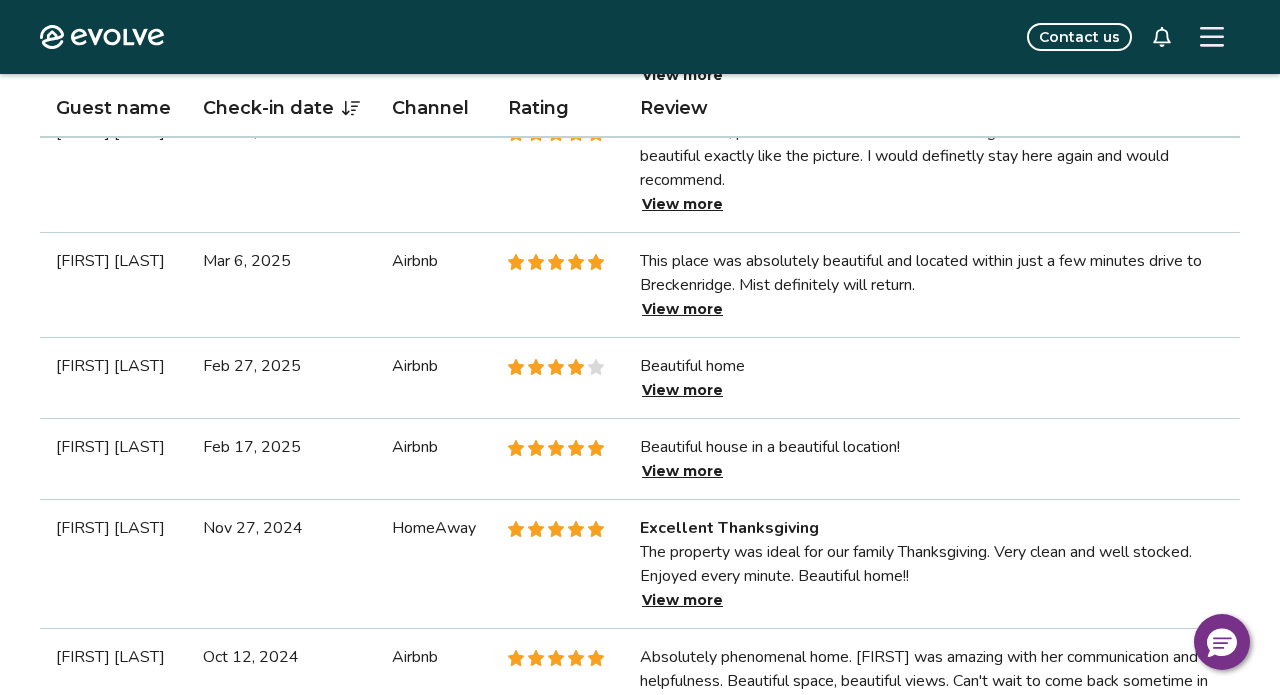 scroll, scrollTop: 1530, scrollLeft: 0, axis: vertical 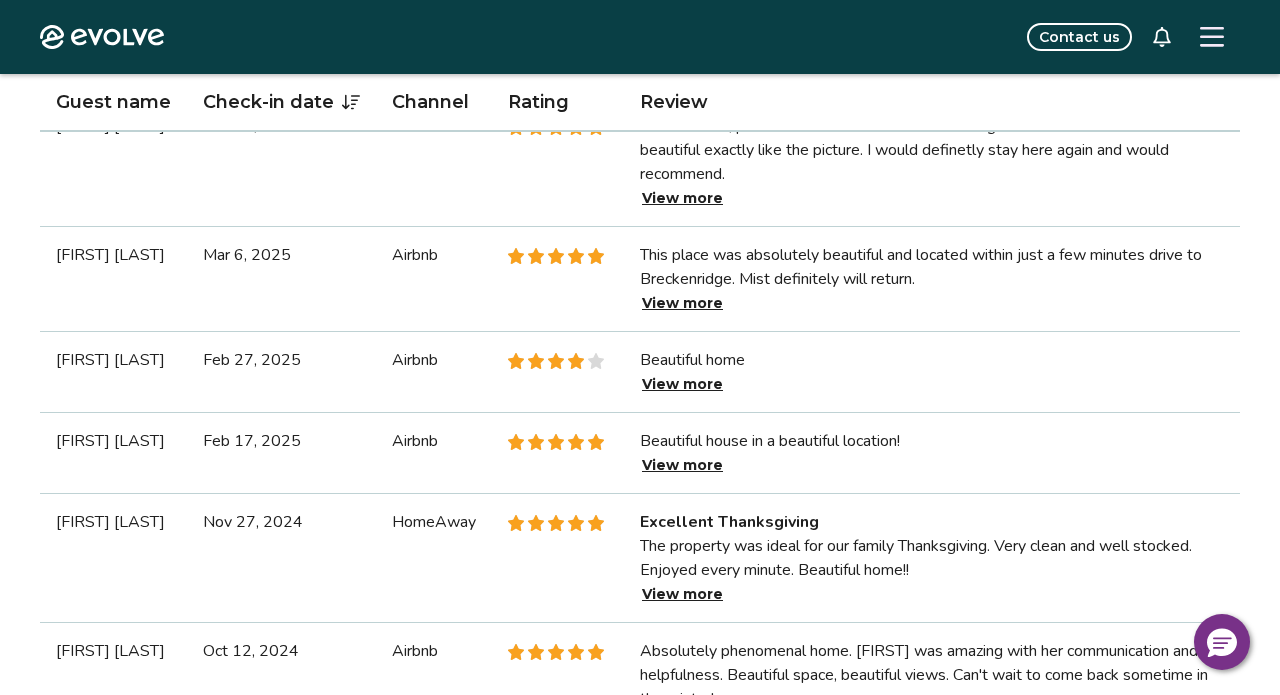 click at bounding box center [1212, 37] 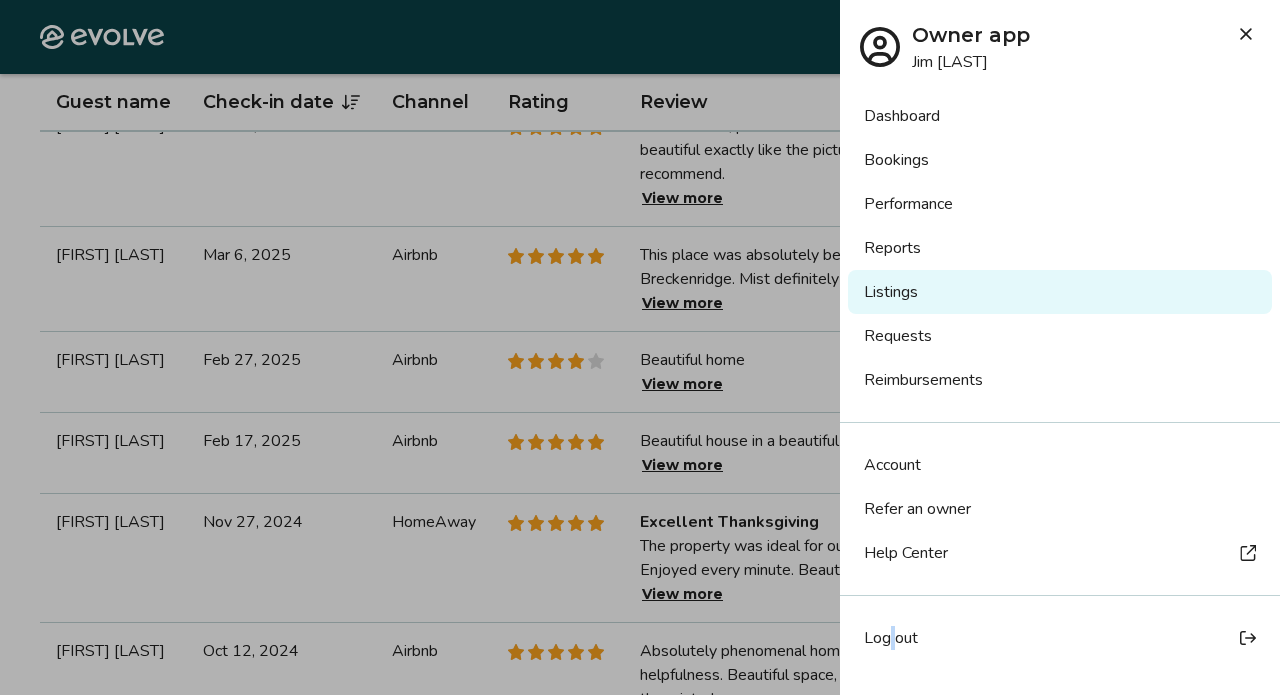 click on "Log out" at bounding box center [891, 638] 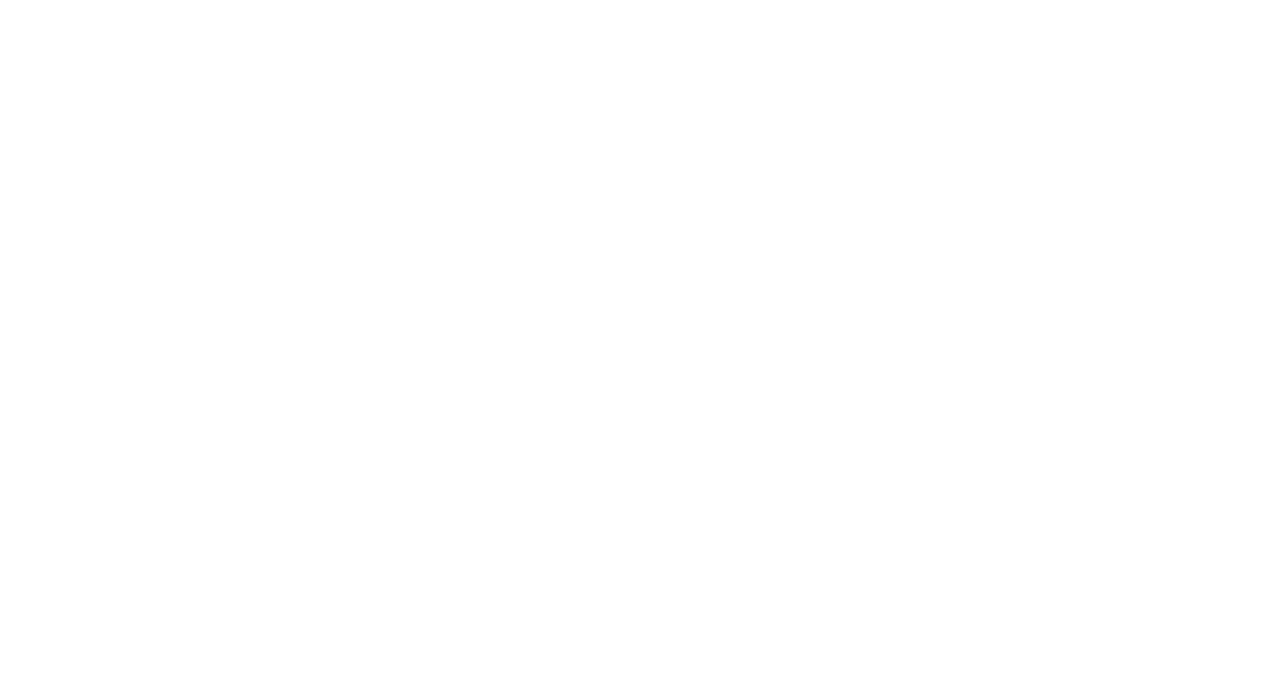 scroll, scrollTop: 0, scrollLeft: 0, axis: both 